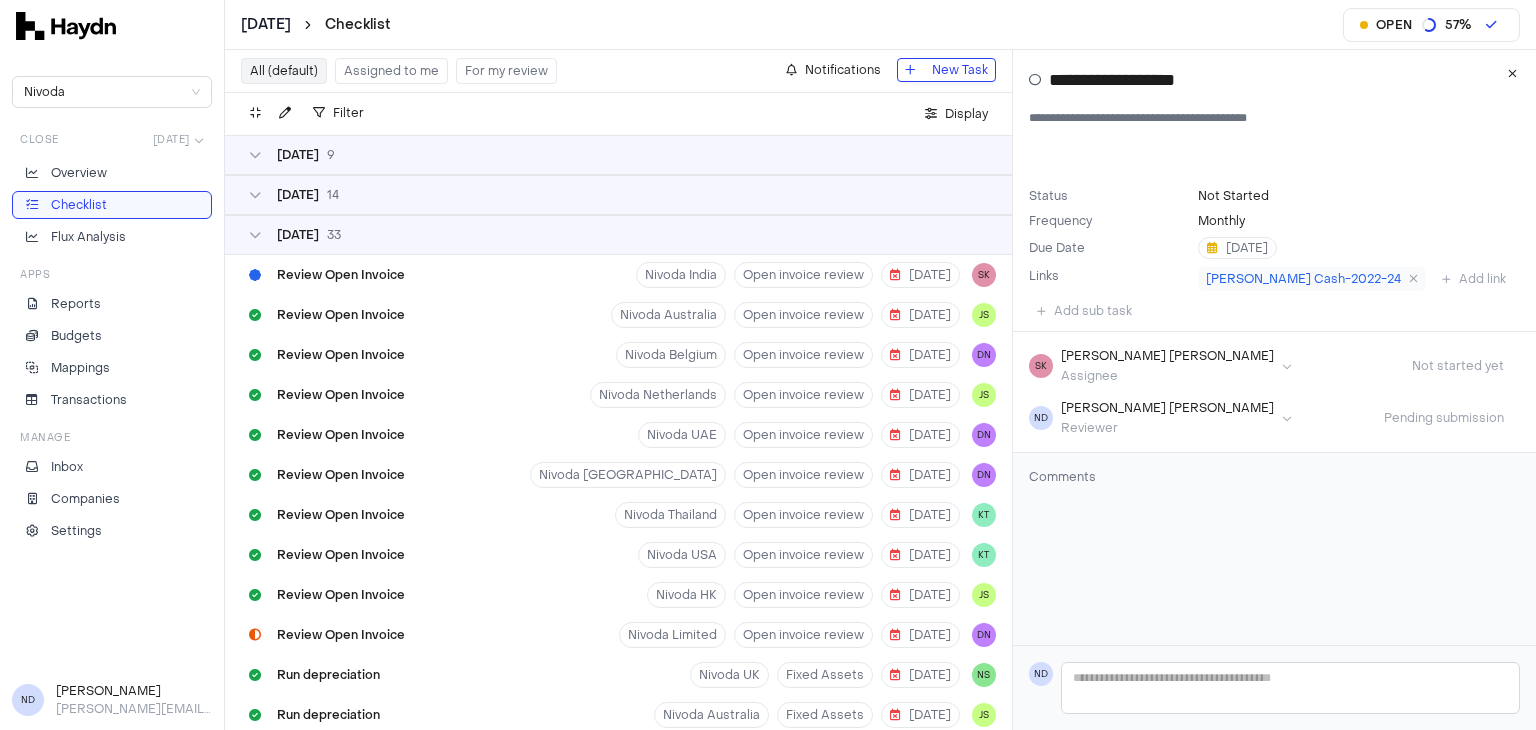 scroll, scrollTop: 0, scrollLeft: 0, axis: both 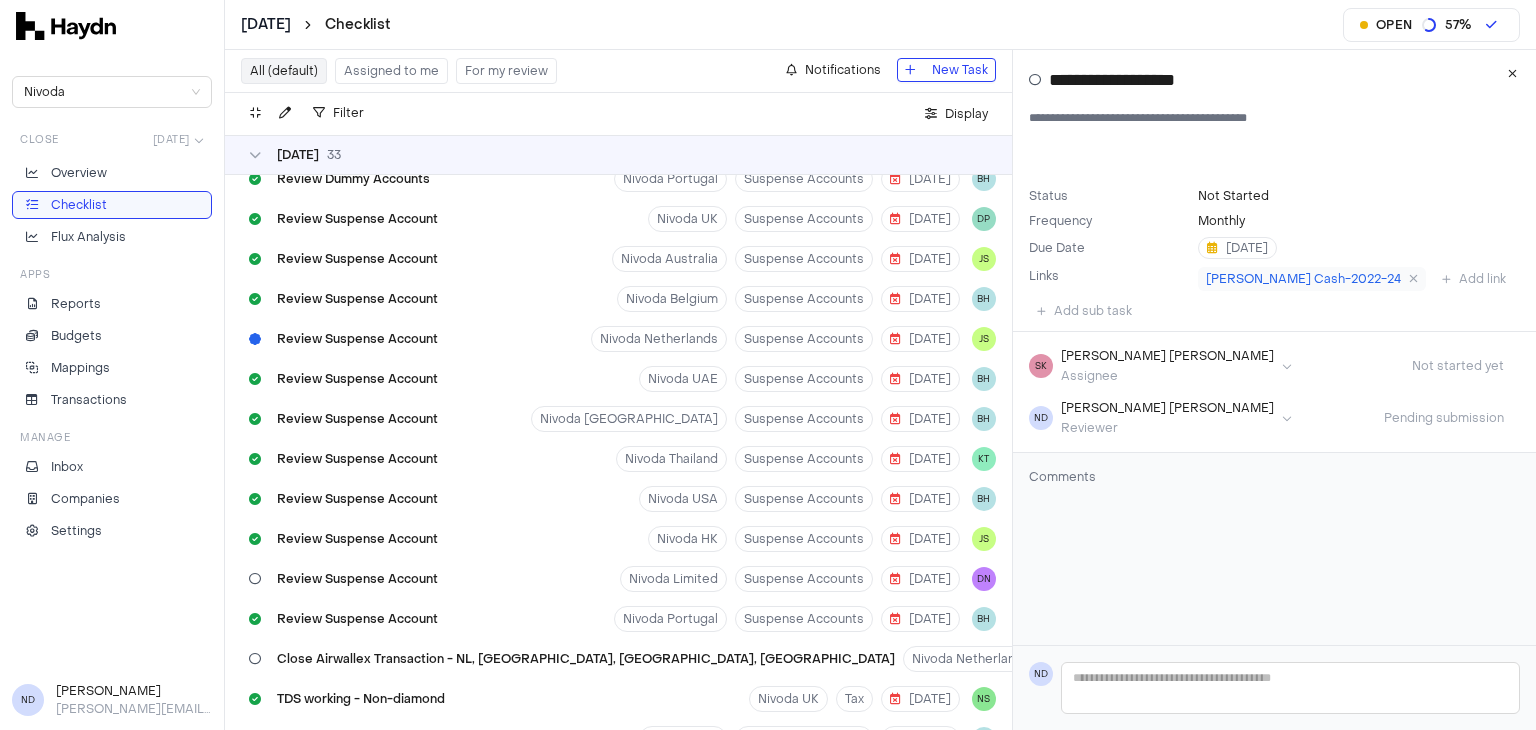 click on "June 2025 Checklist Open 57 % Nivoda Close Jun 2025 Overview Checklist Flux Analysis Apps Reports Budgets Mappings Transactions Manage Inbox Companies Settings ND Nidhi Desai nidhi@nivoda.com All   (default) Assigned to me   For my review   Notifications New Task Filter . Display 01 Jul 9 02 Jul 14 04 Jul 33 Review Open Invoice Nivoda India Open invoice review 4 Jul SK Review Open Invoice Nivoda Australia Open invoice review 4 Jul JS Review Open Invoice Nivoda Belgium Open invoice review 4 Jul DN Review Open Invoice Nivoda Netherlands Open invoice review 4 Jul JS Review Open Invoice Nivoda UAE Open invoice review 4 Jul DN Review Open Invoice Nivoda South Africa Open invoice review 4 Jul DN Review Open Invoice Nivoda Thailand Open invoice review 4 Jul KT Review Open Invoice Nivoda USA Open invoice review 4 Jul KT Review Open Invoice Nivoda HK Open invoice review 4 Jul JS Review Open Invoice Nivoda Limited Open invoice review 4 Jul DN Run depreciation Nivoda UK Fixed Assets 4 Jul NS Run depreciation 1" at bounding box center (768, 365) 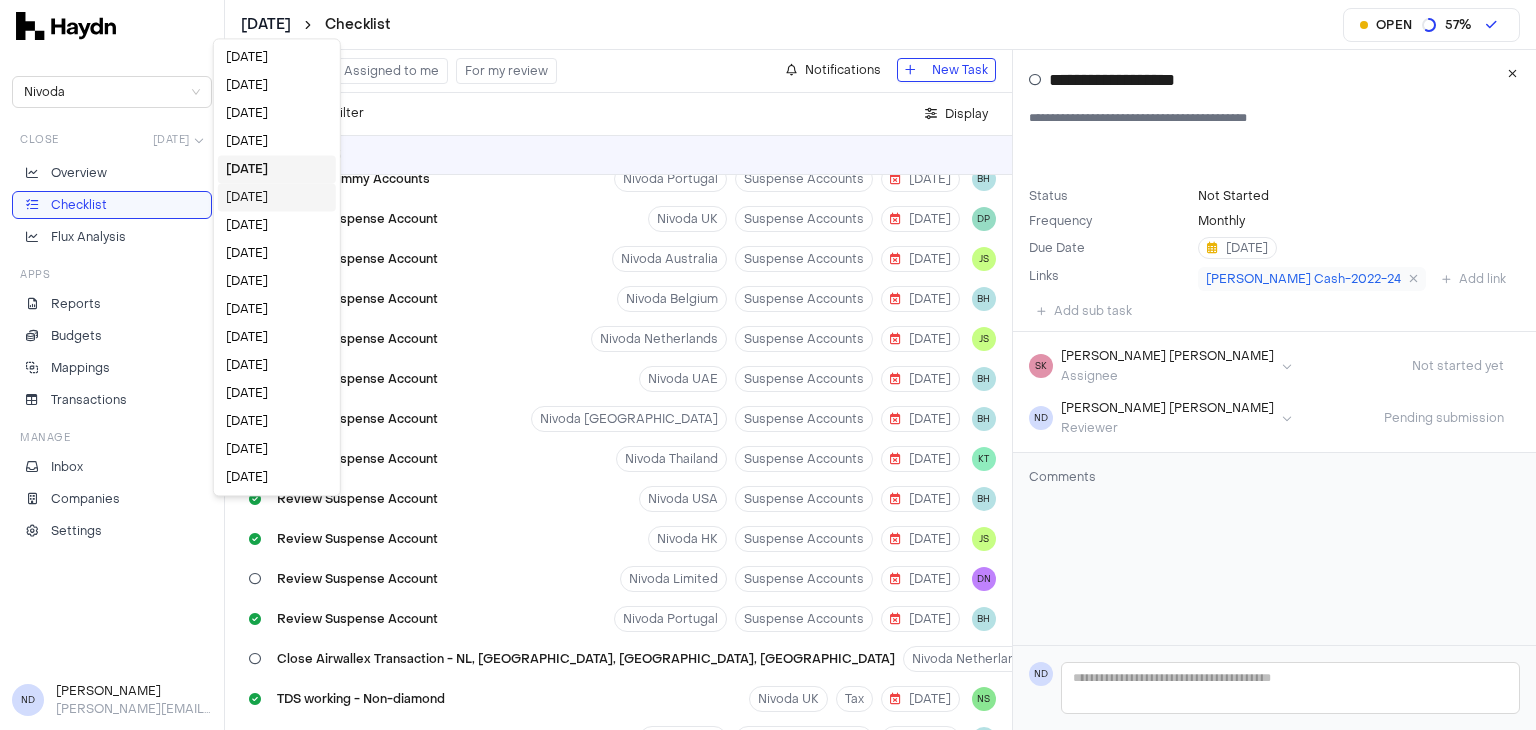 click on "[DATE]" at bounding box center [277, 197] 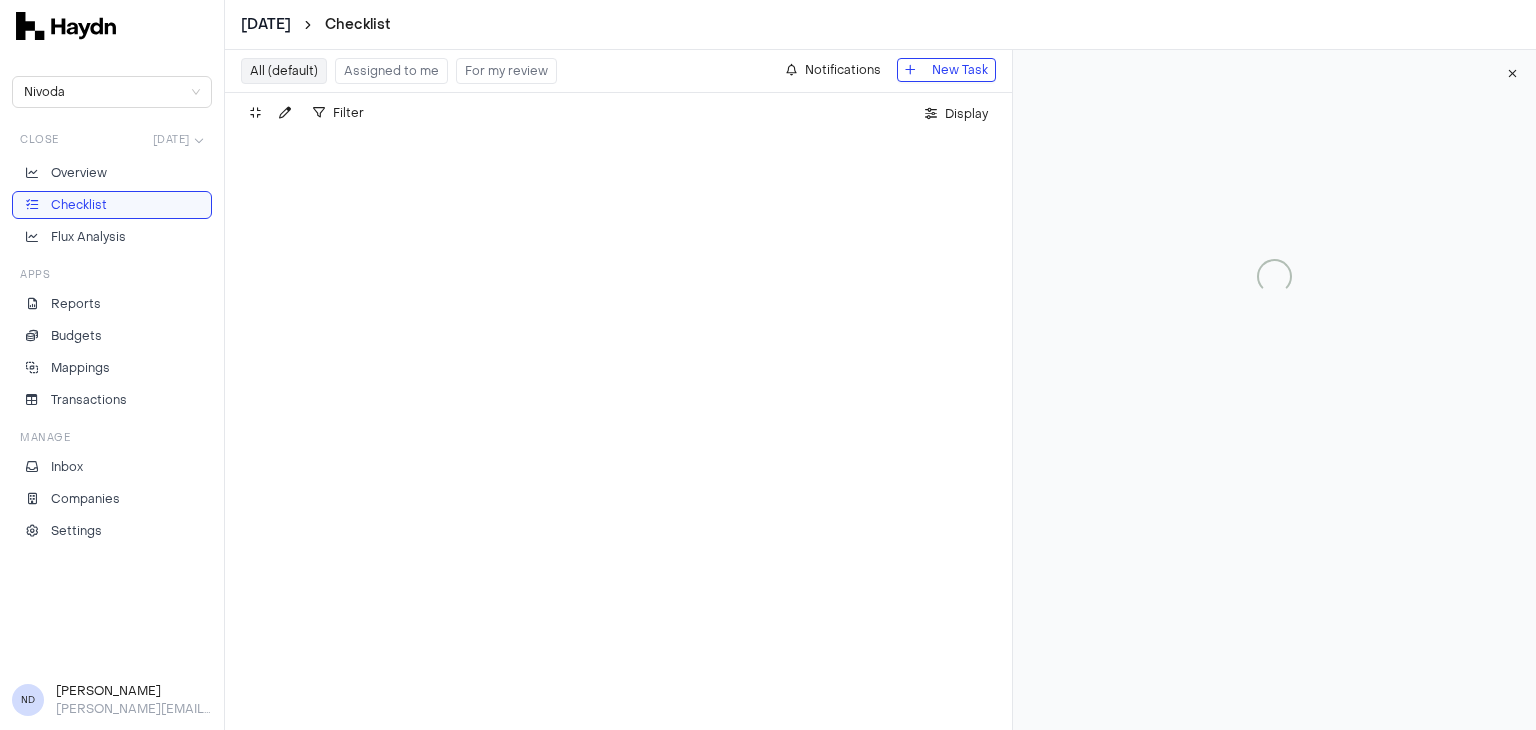 scroll, scrollTop: 0, scrollLeft: 0, axis: both 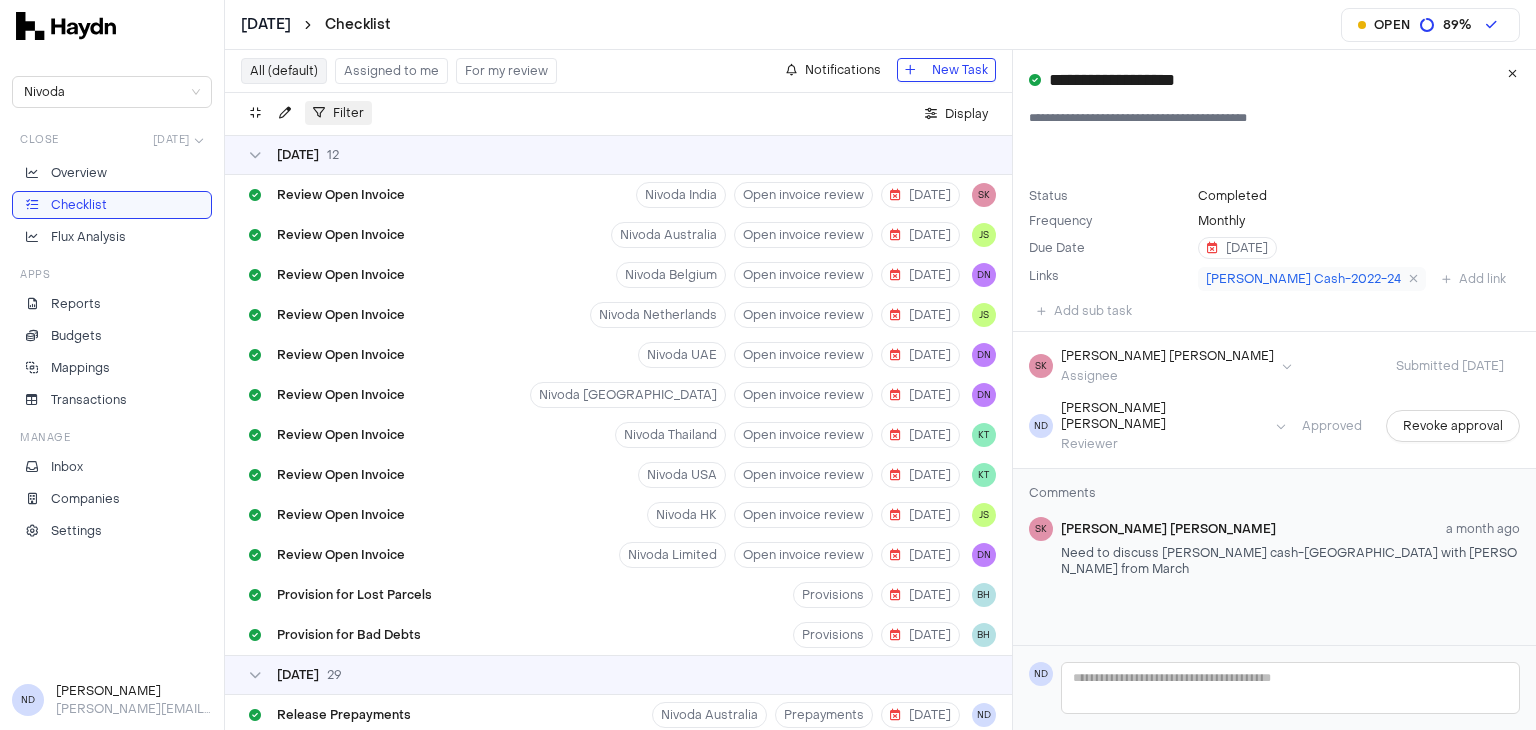 click on "Filter" at bounding box center (338, 113) 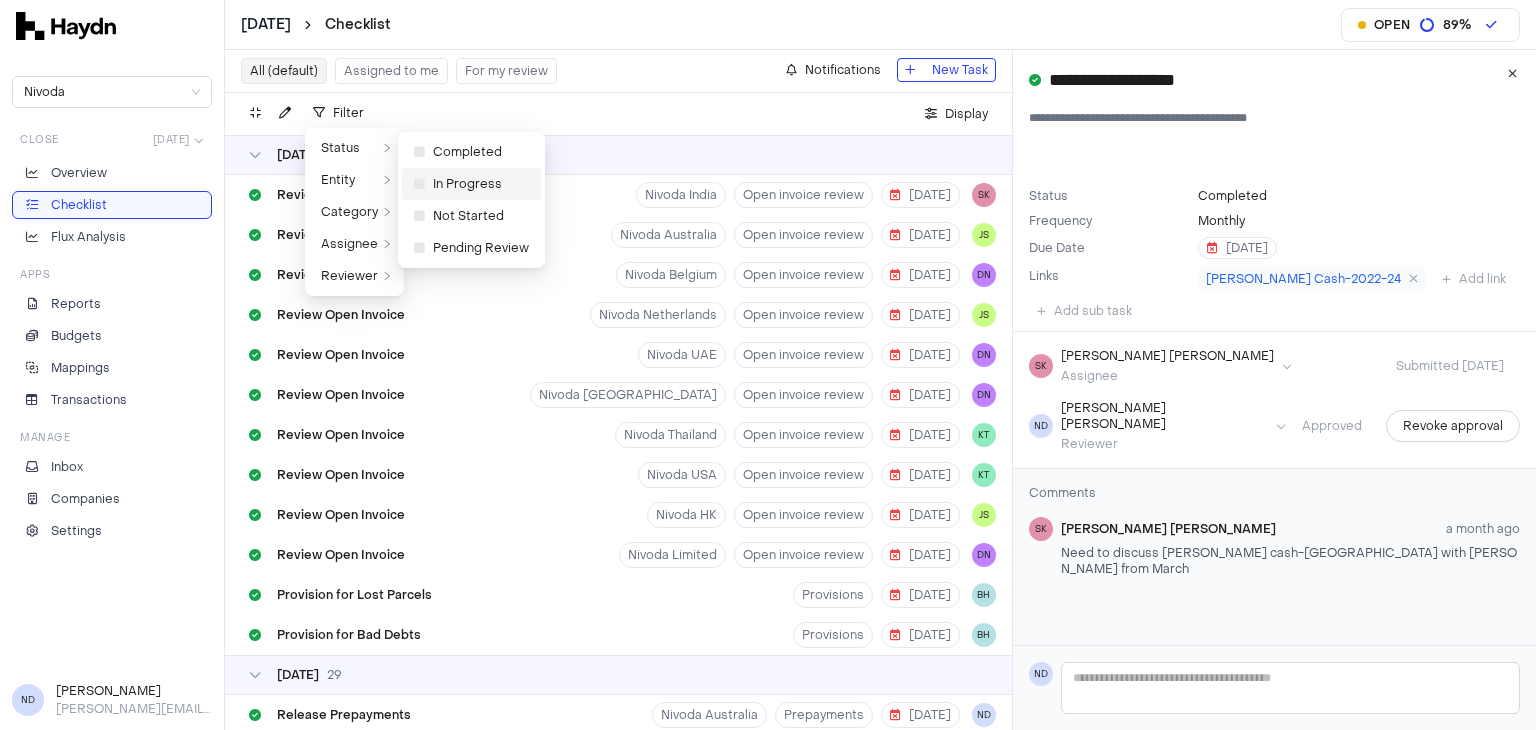 click on "In Progress" at bounding box center (458, 184) 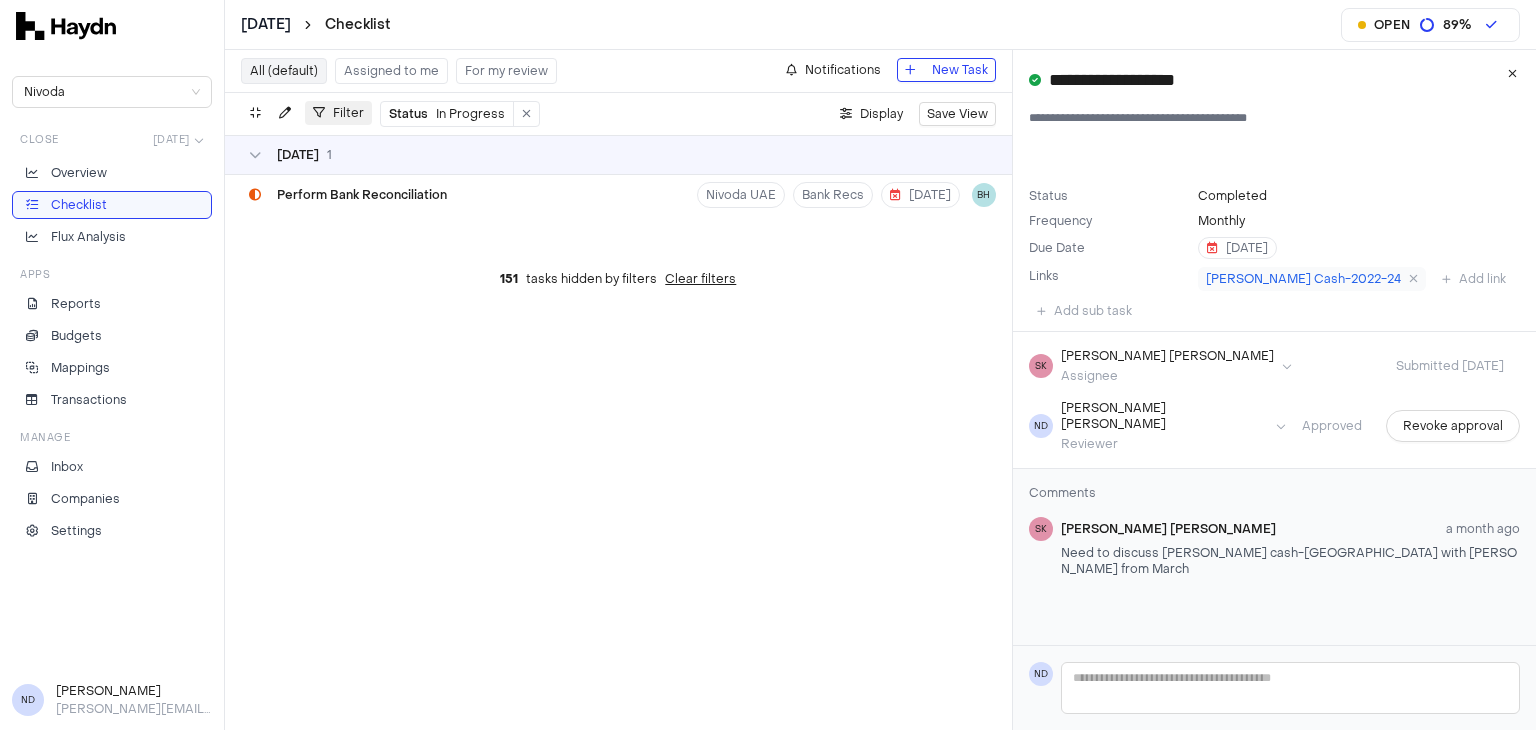 click on "Filter" at bounding box center (348, 113) 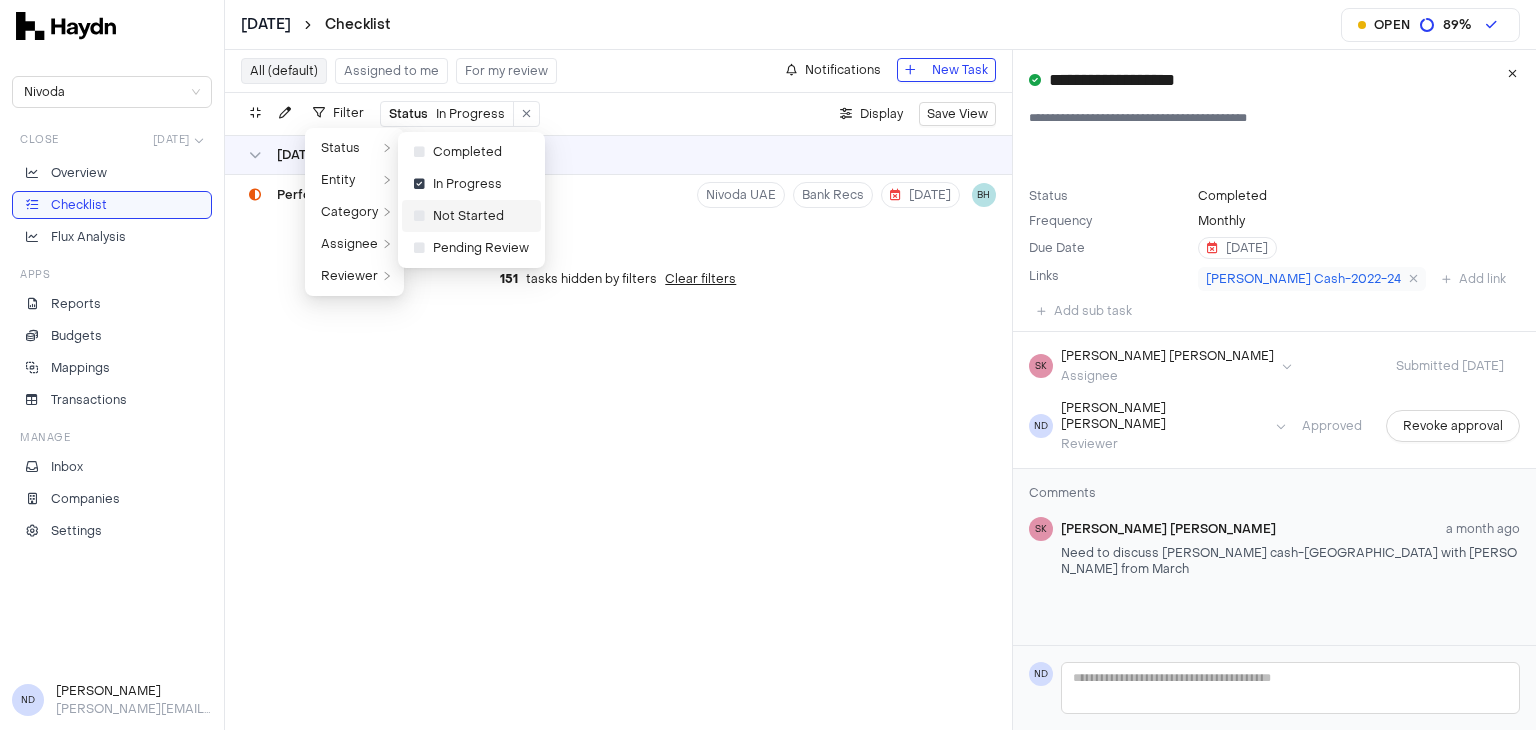 click on "Not Started" at bounding box center (459, 216) 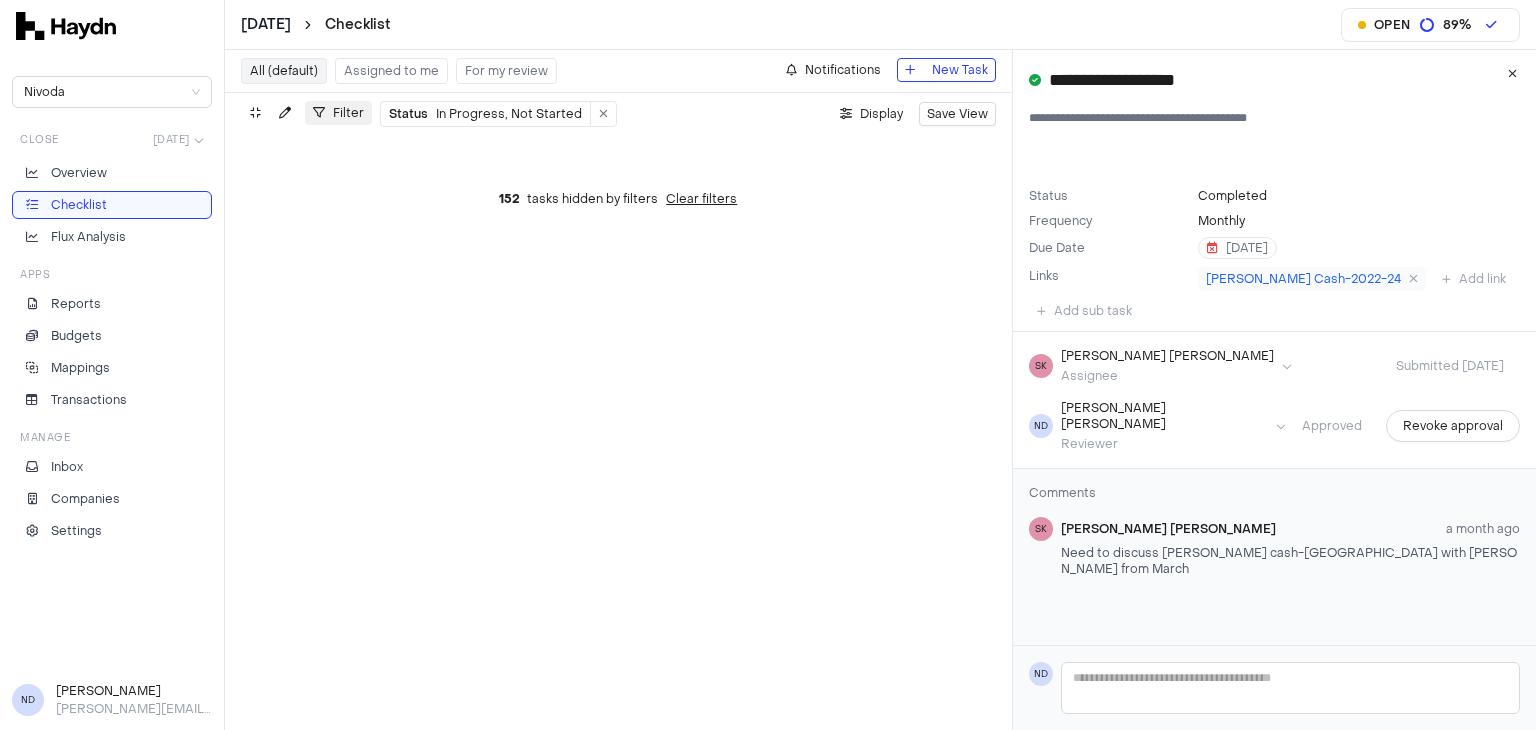 click on "Filter" at bounding box center (338, 113) 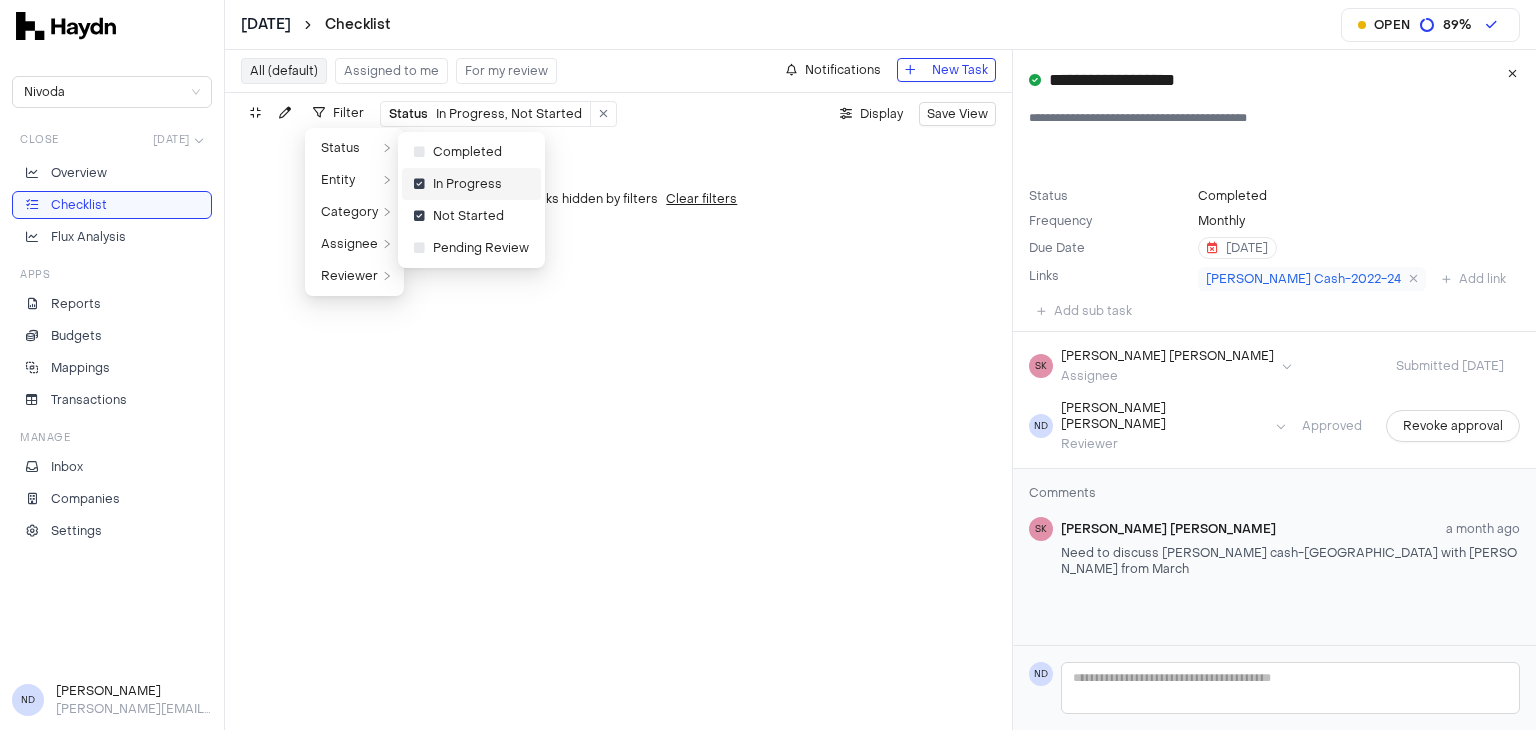 click on "In Progress" at bounding box center (458, 184) 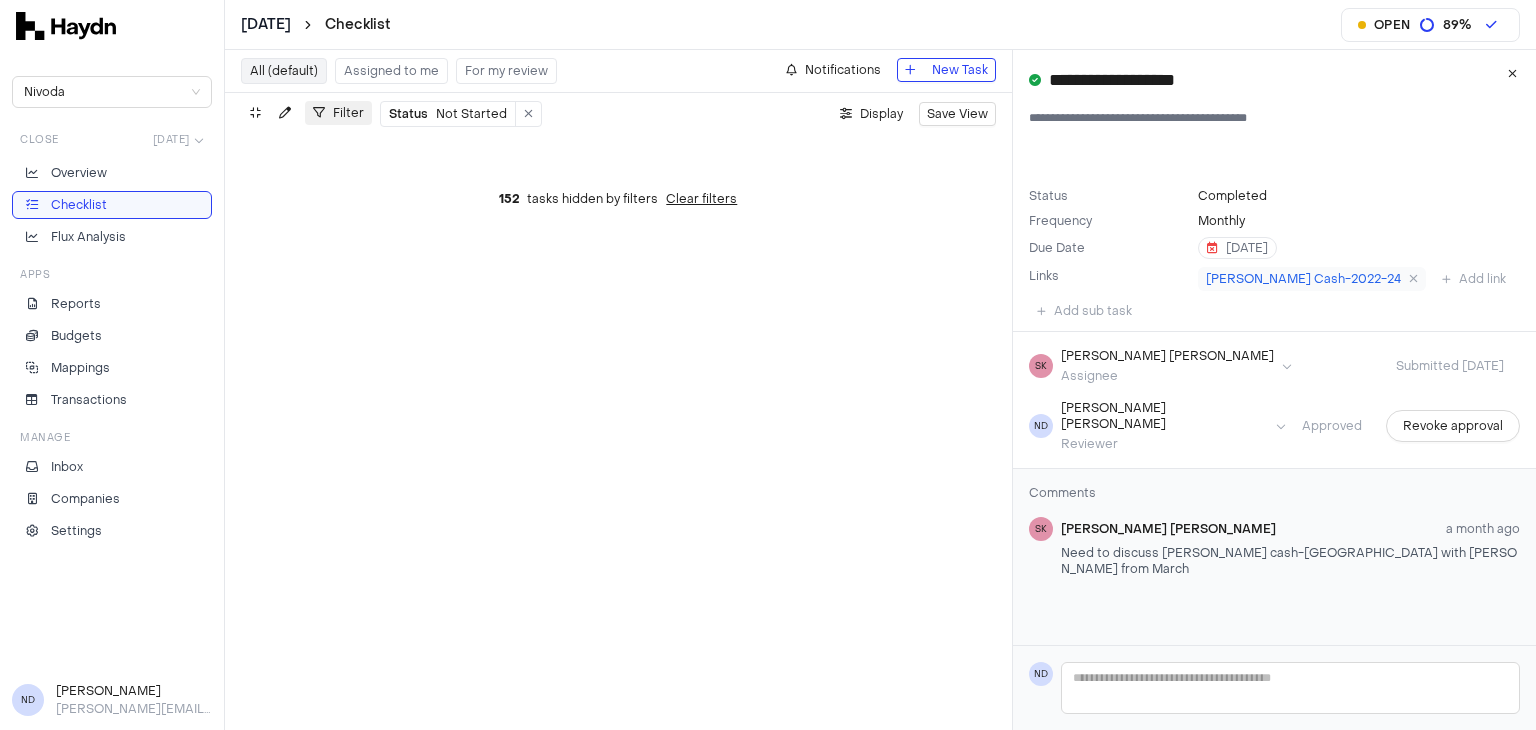 click on "Filter" at bounding box center [338, 113] 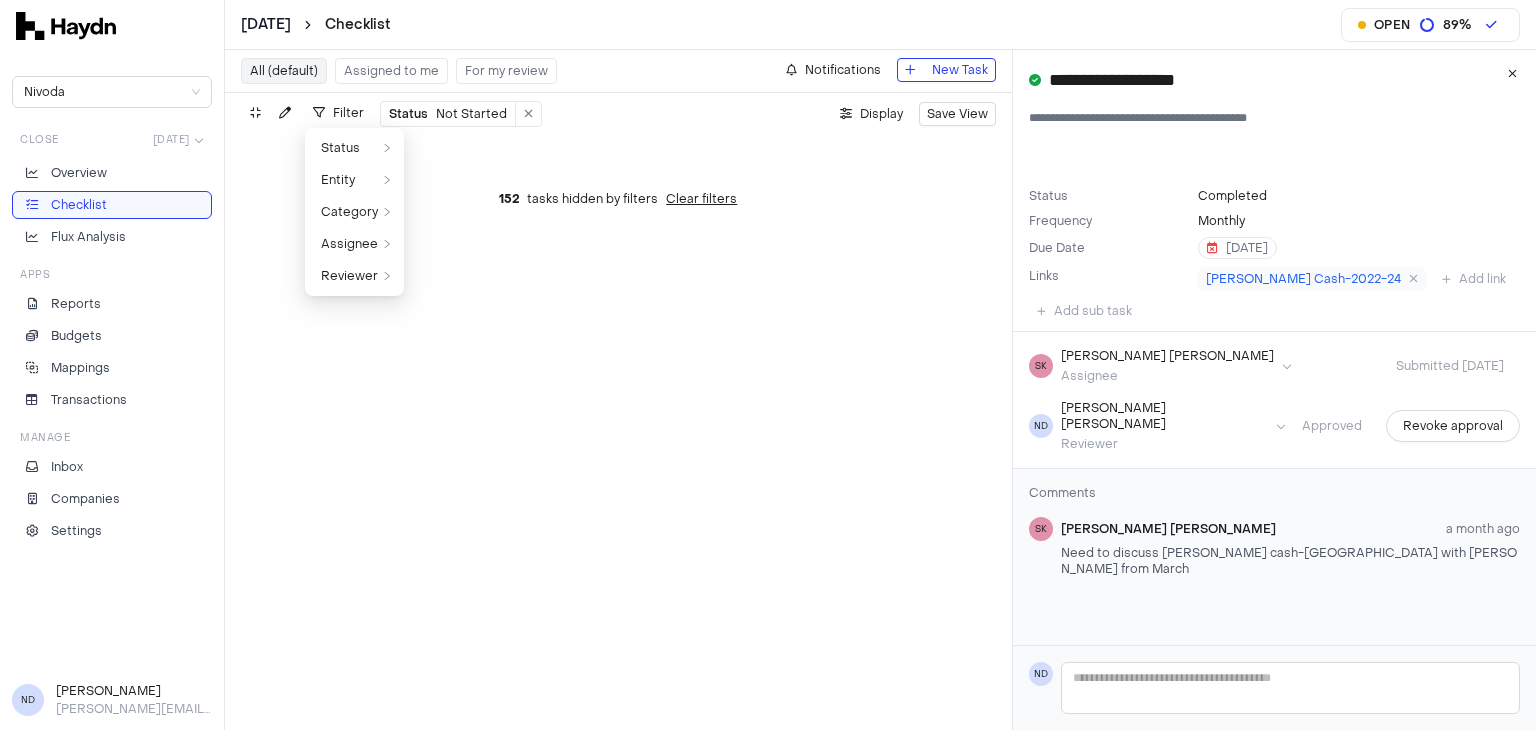 type 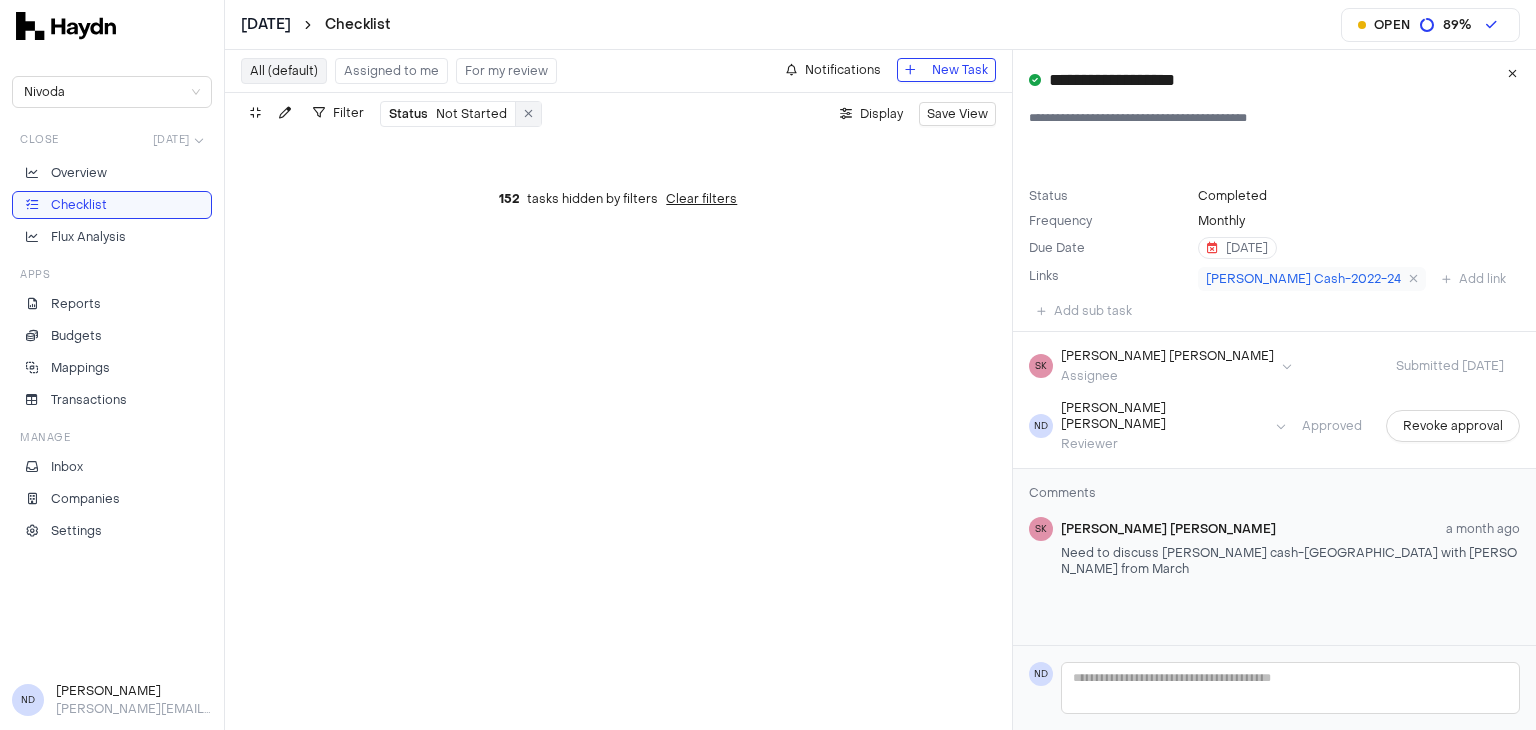 click at bounding box center (528, 114) 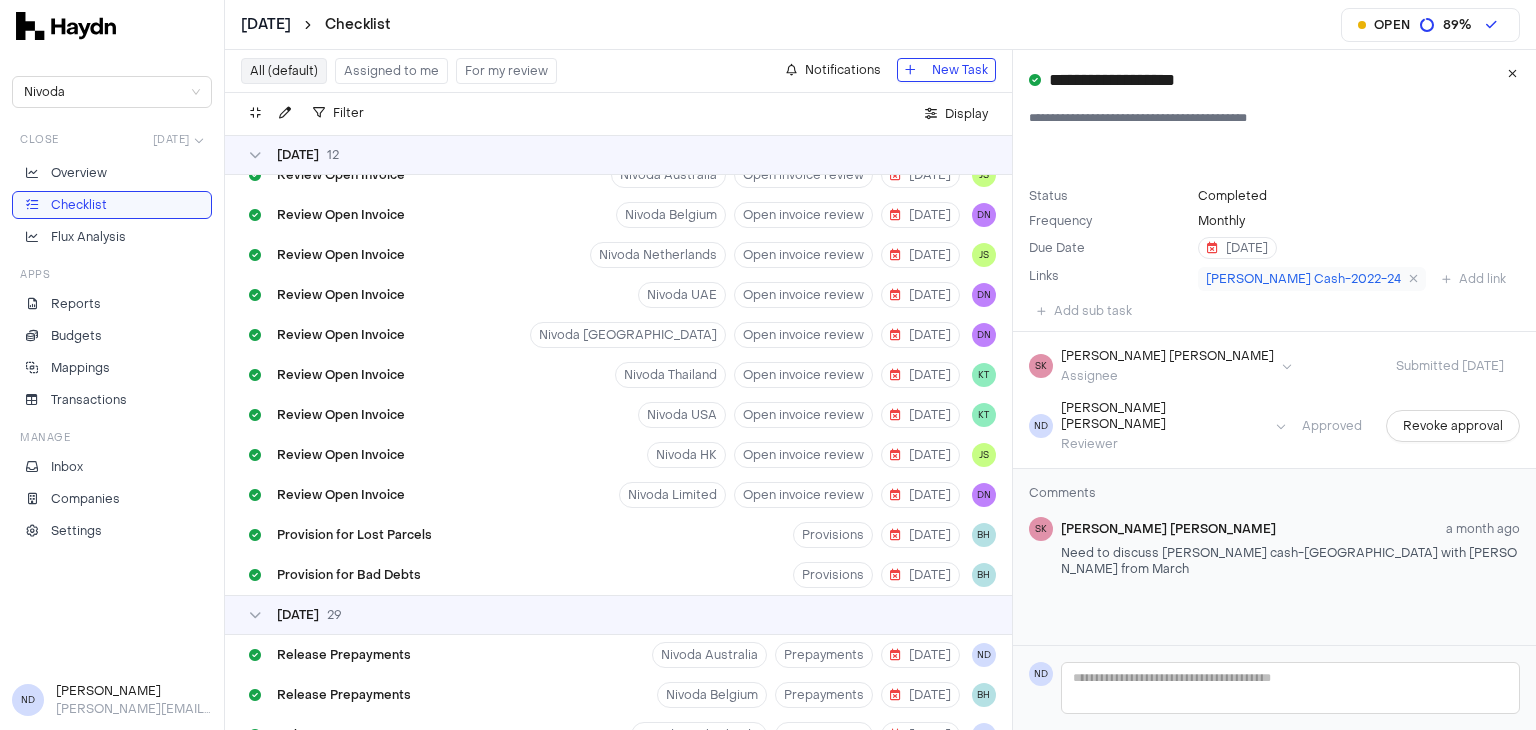 scroll, scrollTop: 0, scrollLeft: 0, axis: both 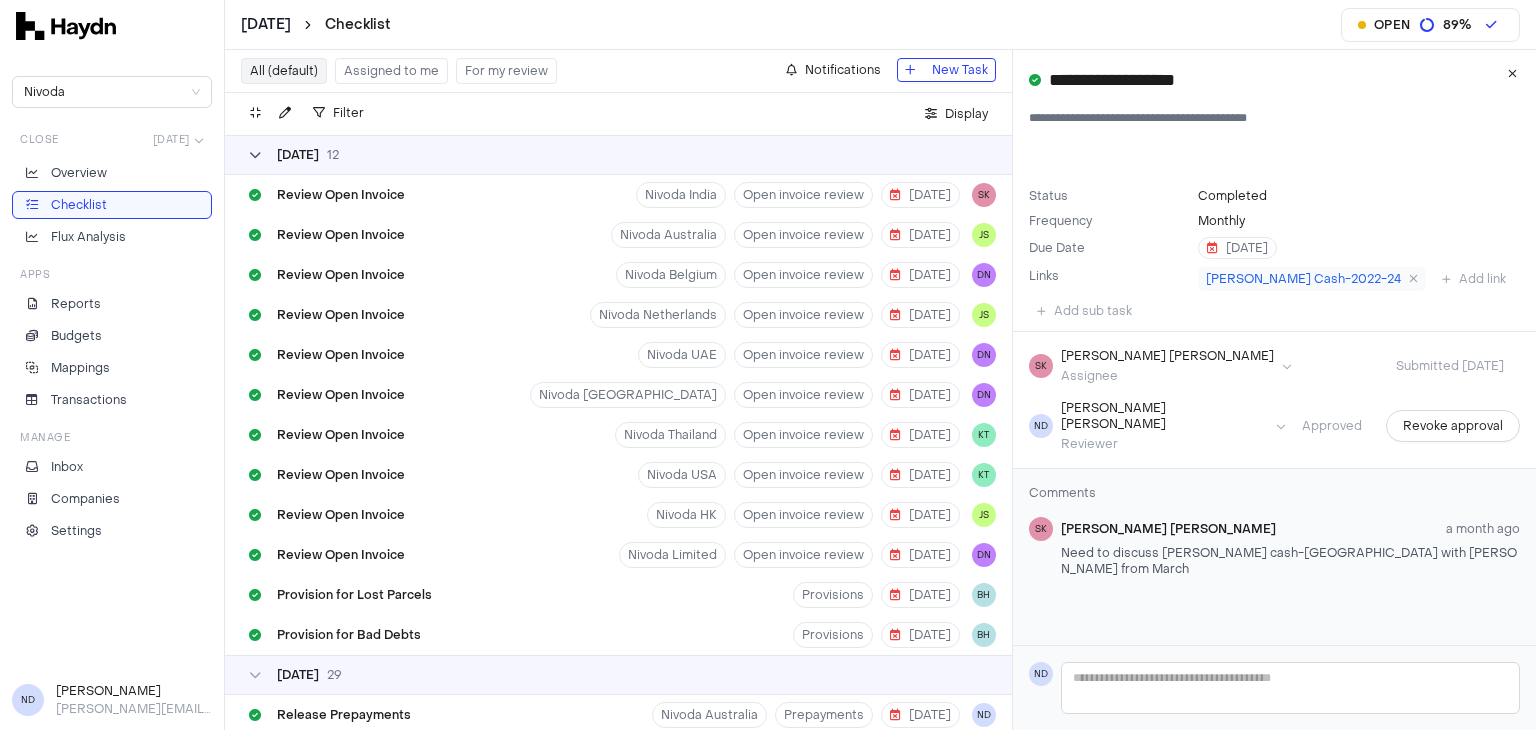 click on "02 Jun" at bounding box center (298, 155) 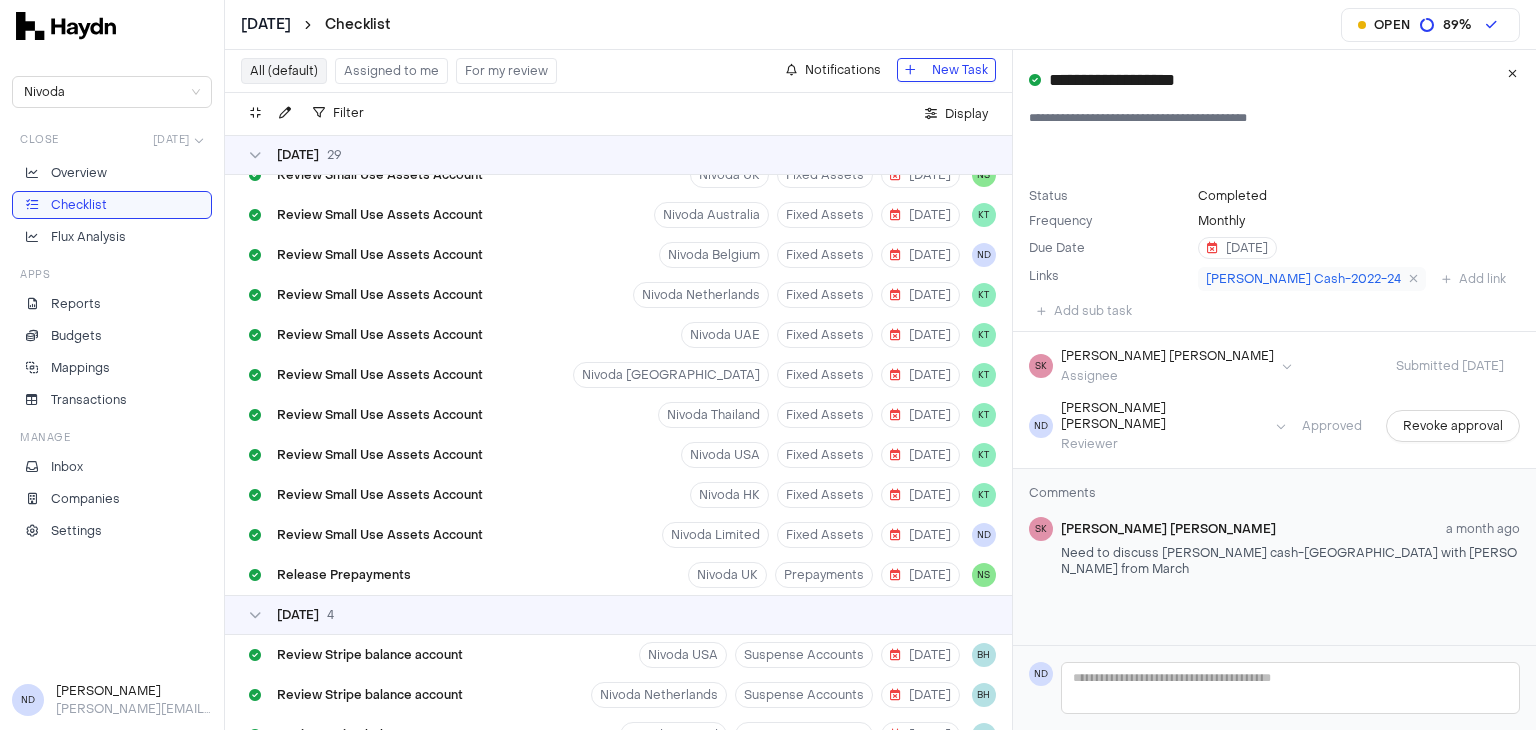 scroll, scrollTop: 0, scrollLeft: 0, axis: both 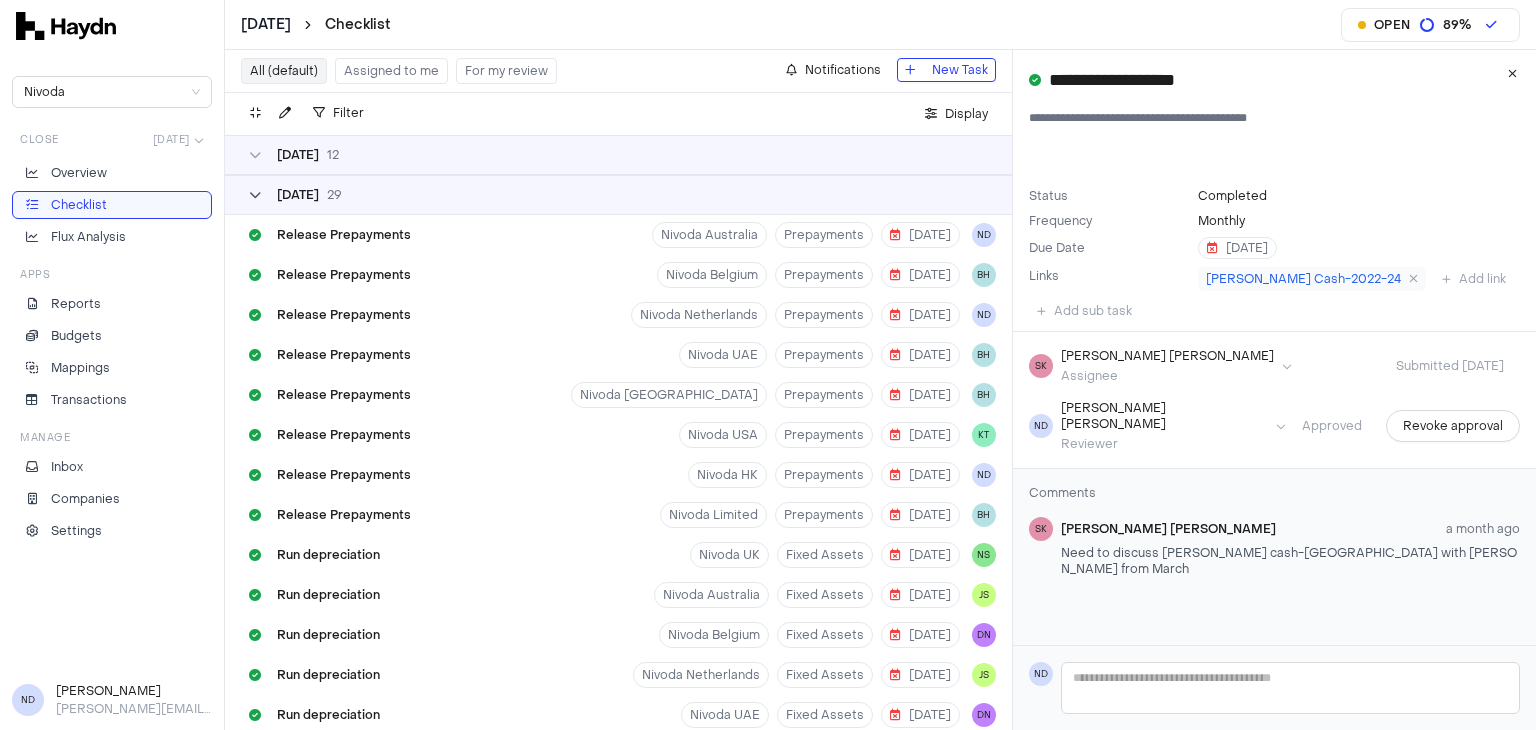 click on "03 Jun" at bounding box center (298, 195) 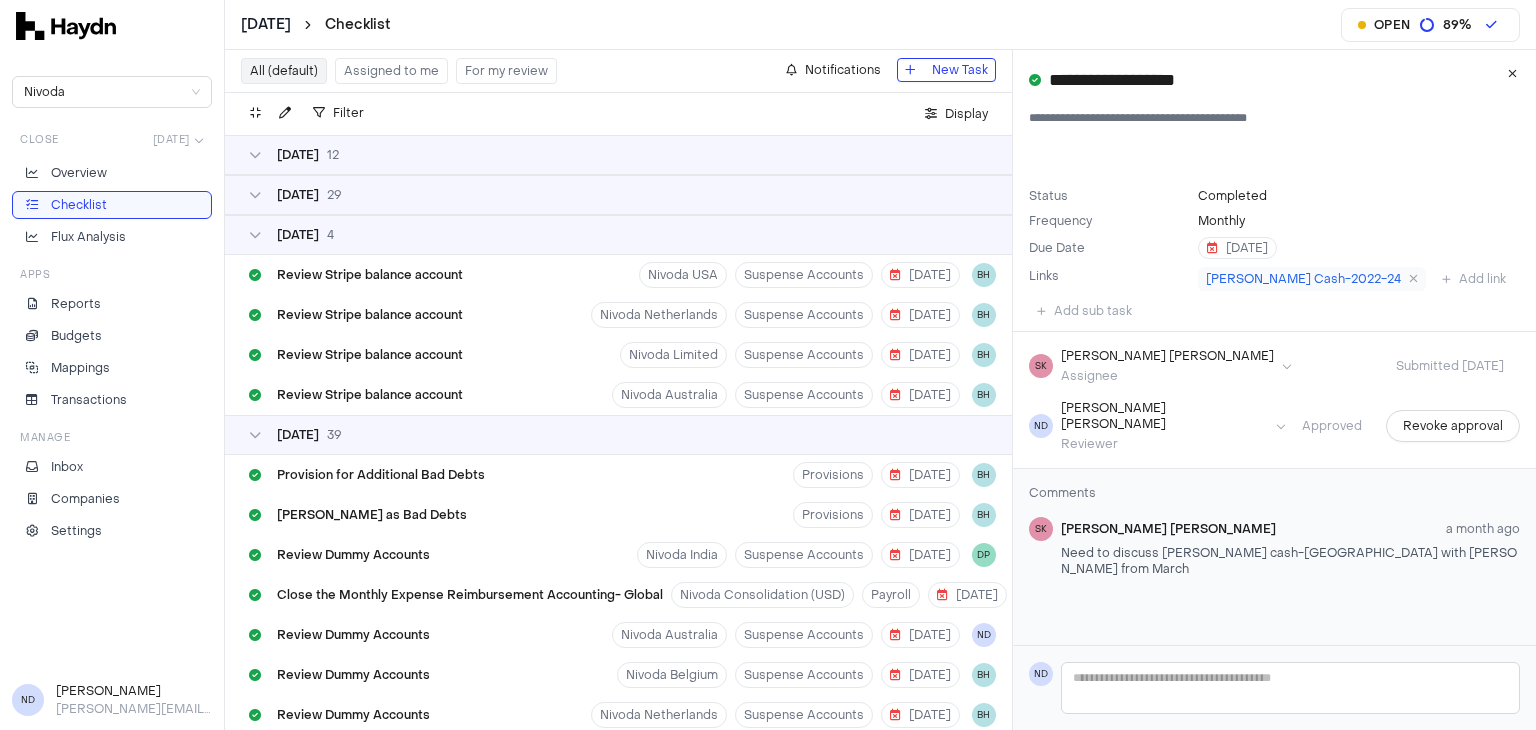 click on "04 Jun 4" at bounding box center (618, 235) 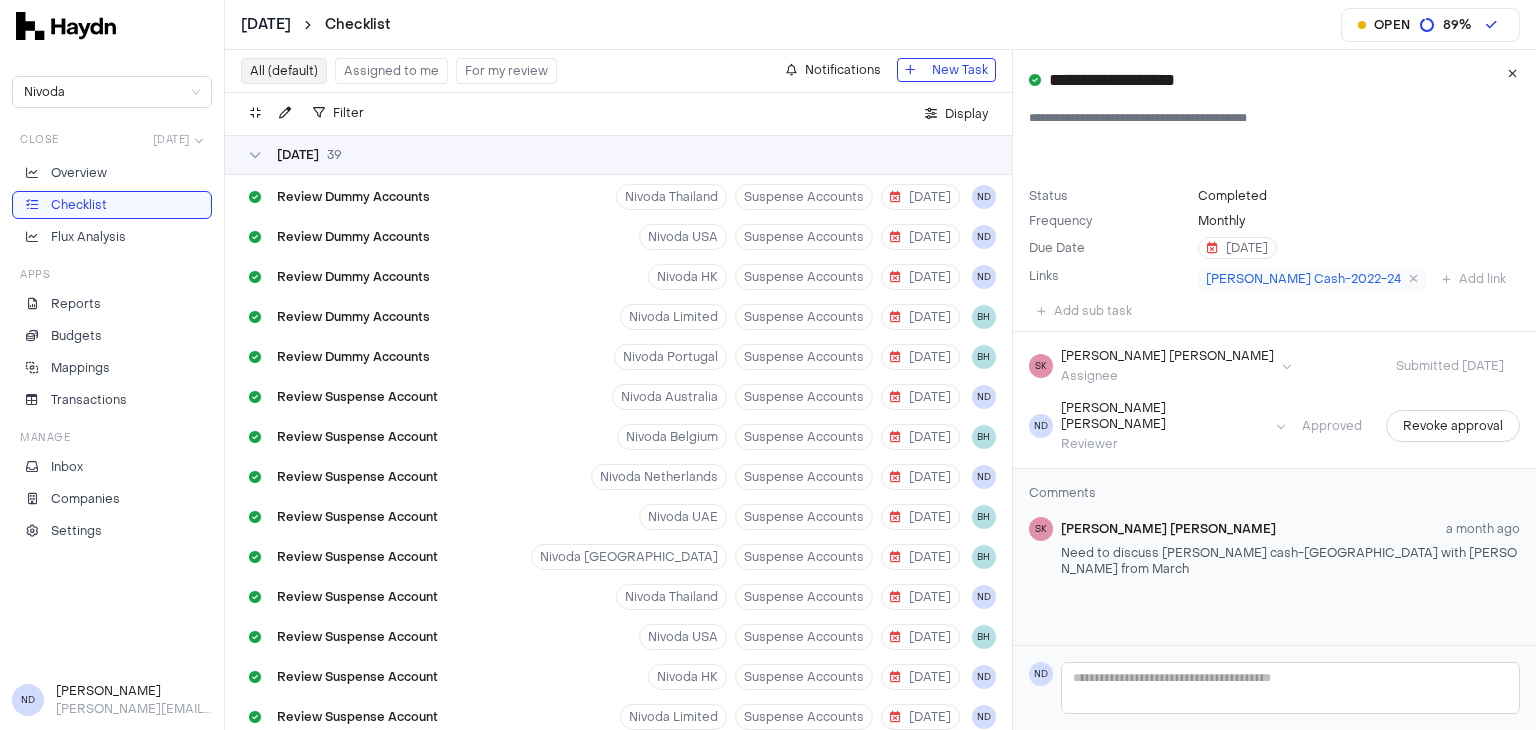 scroll, scrollTop: 0, scrollLeft: 0, axis: both 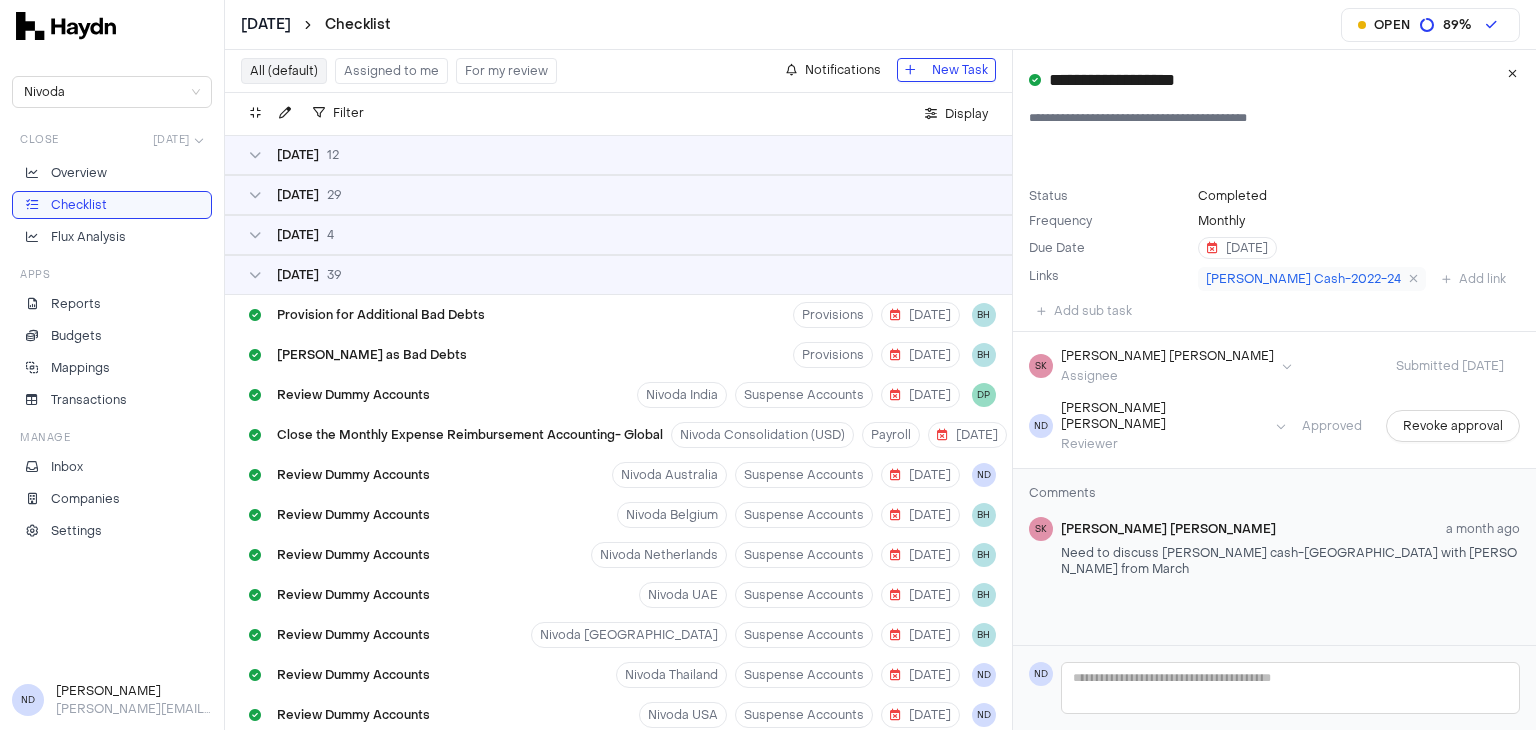 click on "05 Jun 39" at bounding box center (618, 275) 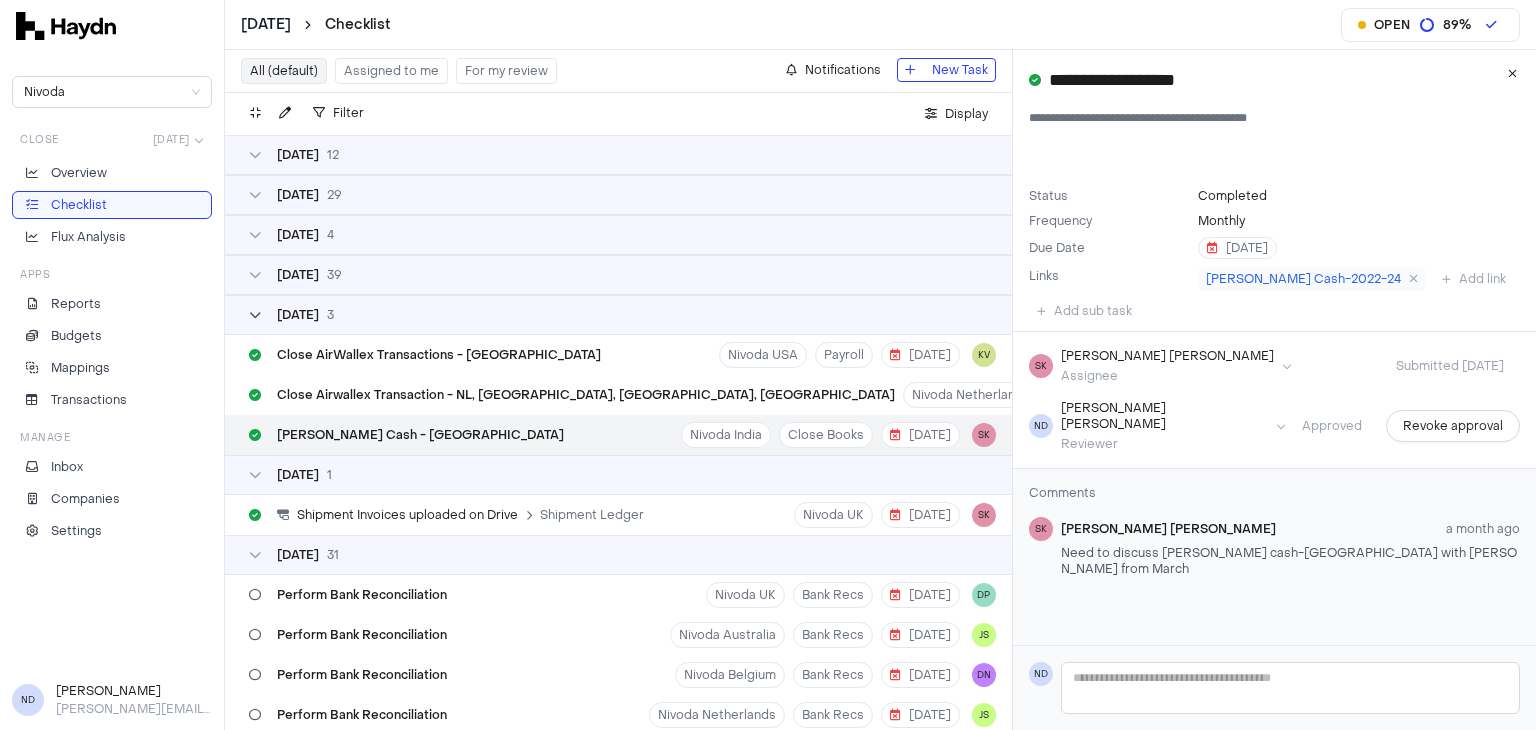 click on "06 Jun 3" at bounding box center [305, 315] 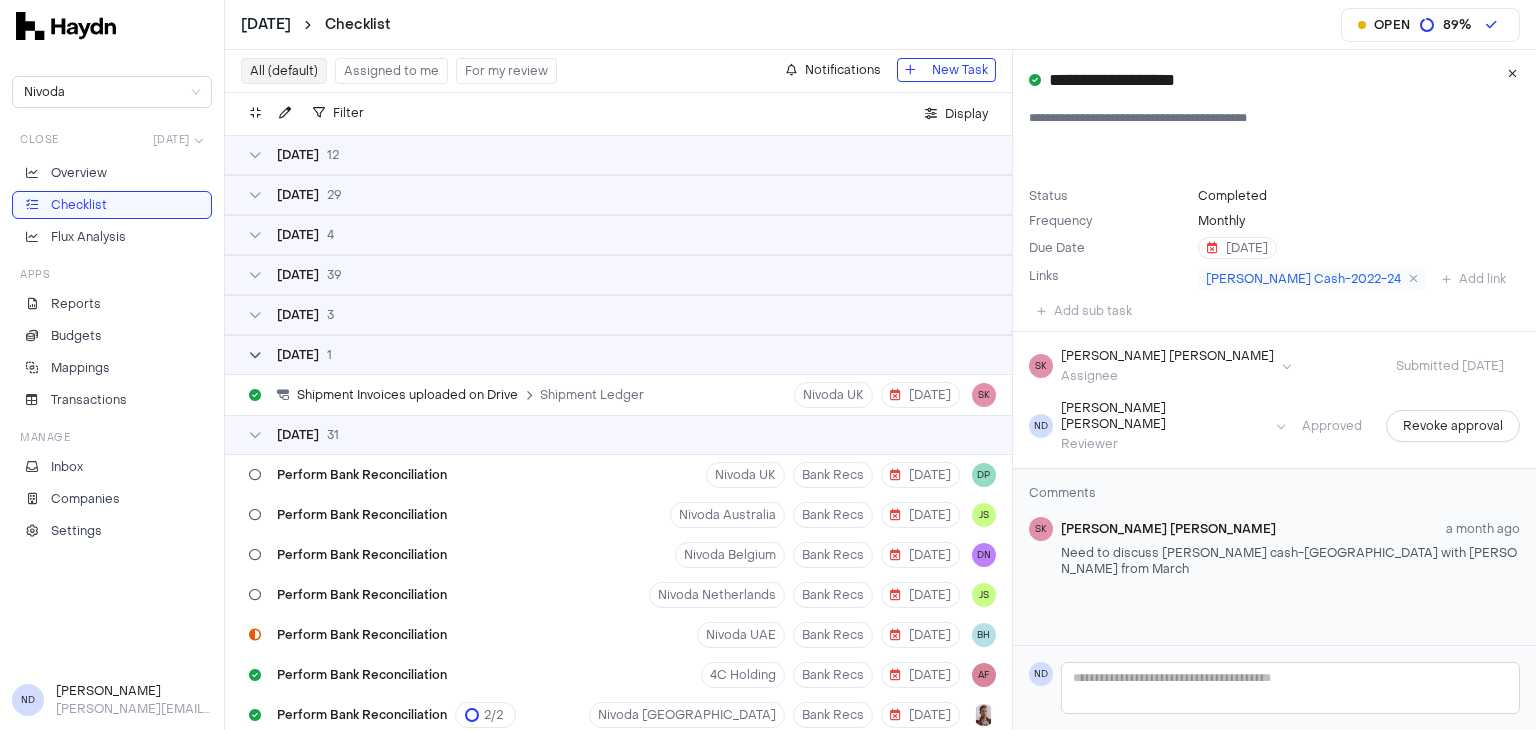 click on "09 Jun" at bounding box center [298, 355] 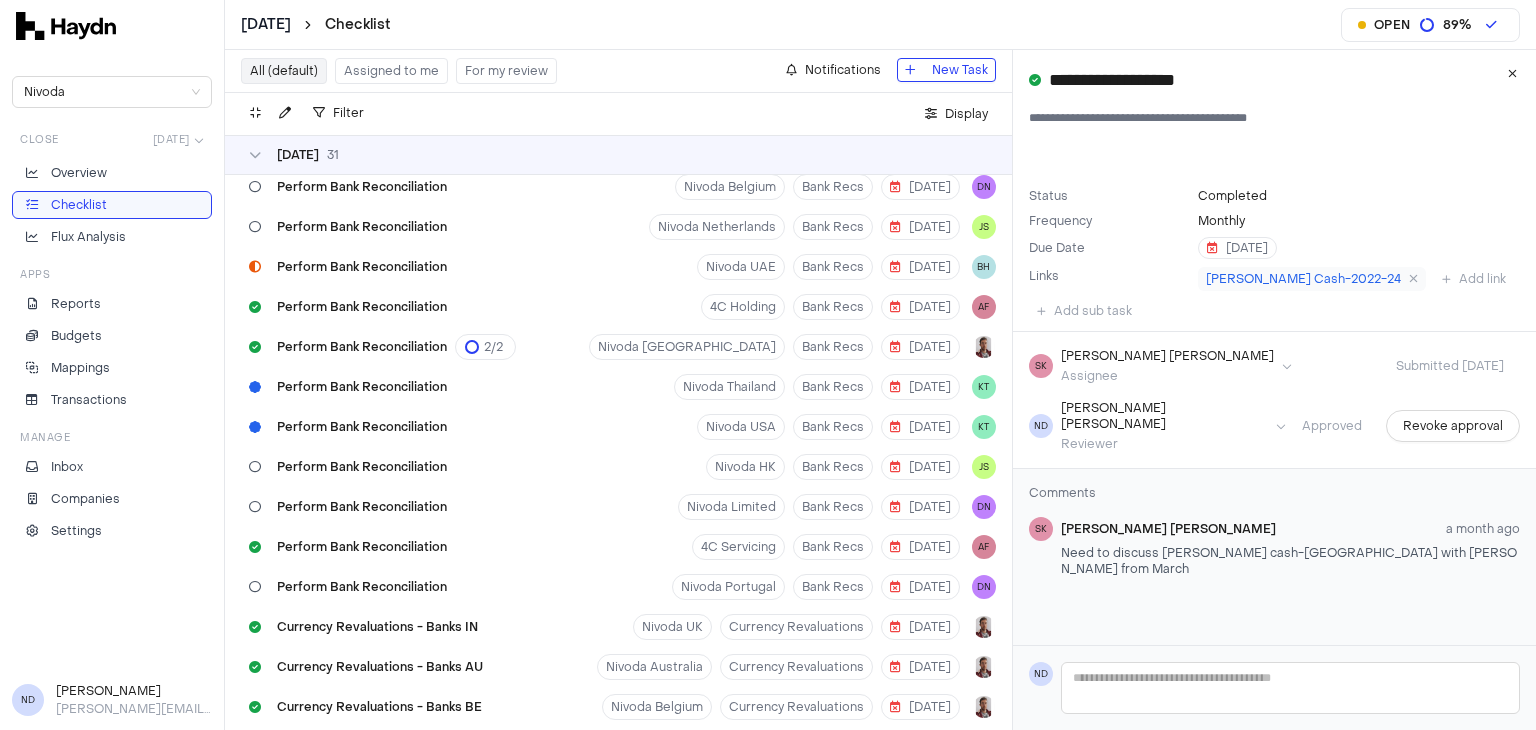 scroll, scrollTop: 330, scrollLeft: 0, axis: vertical 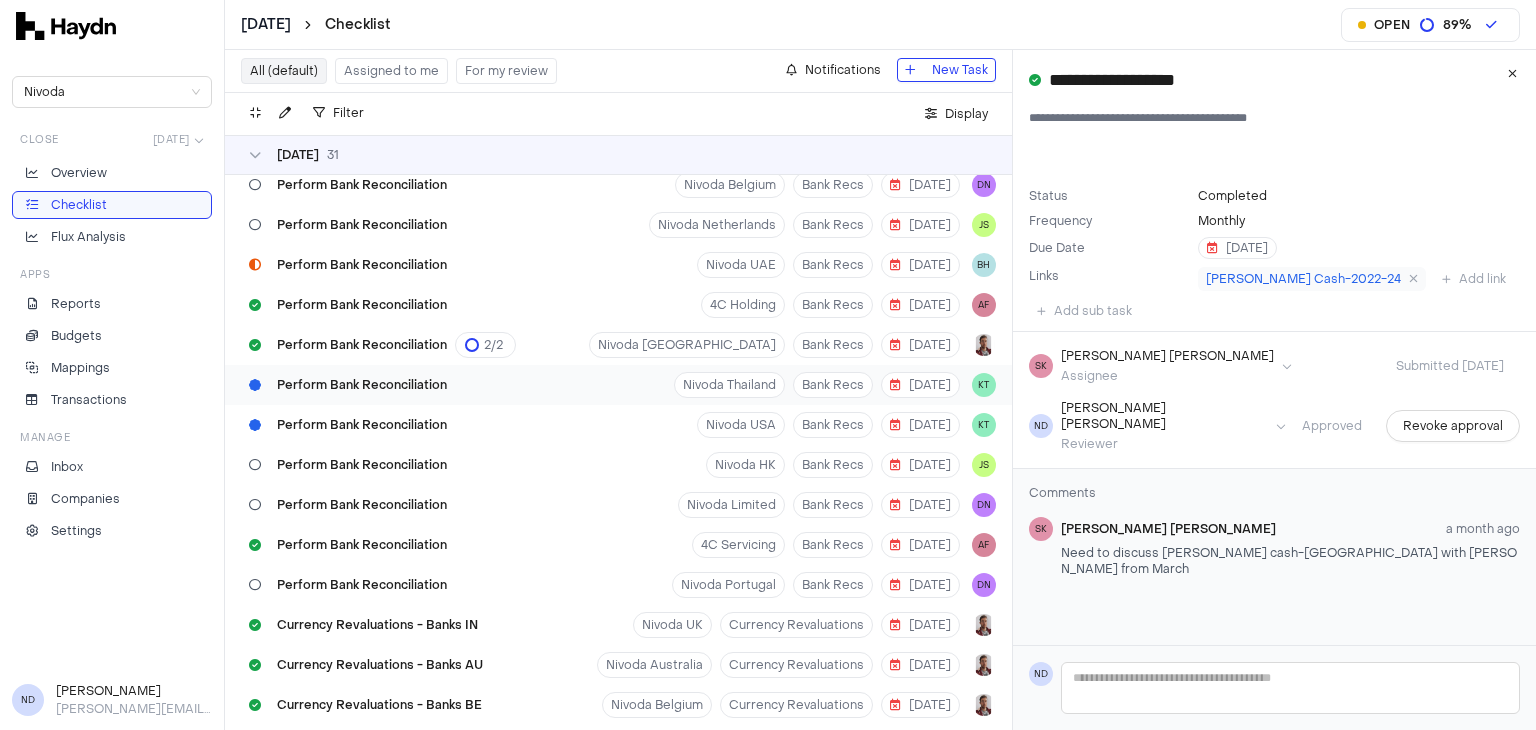click on "Perform Bank Reconciliation" at bounding box center (348, 385) 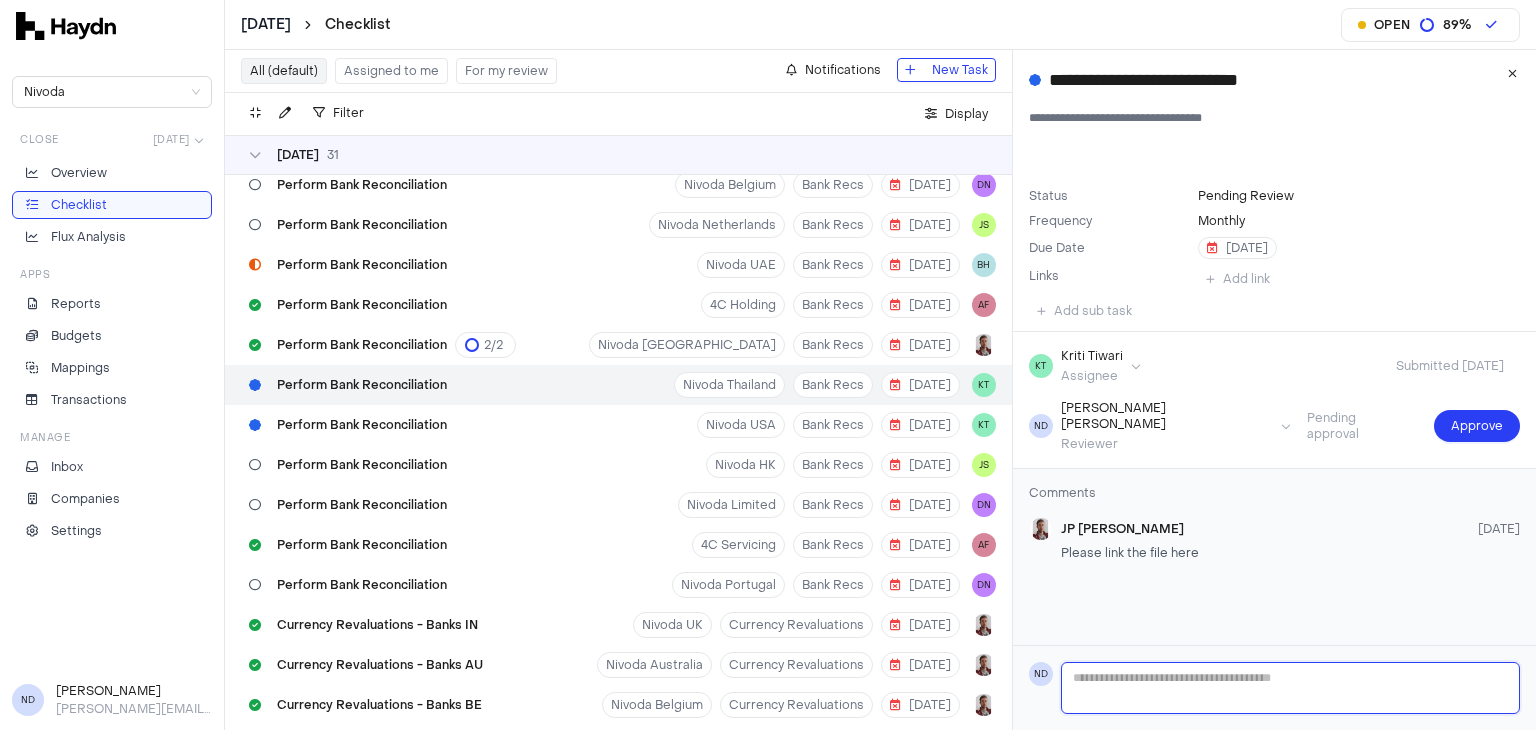 click at bounding box center (1290, 688) 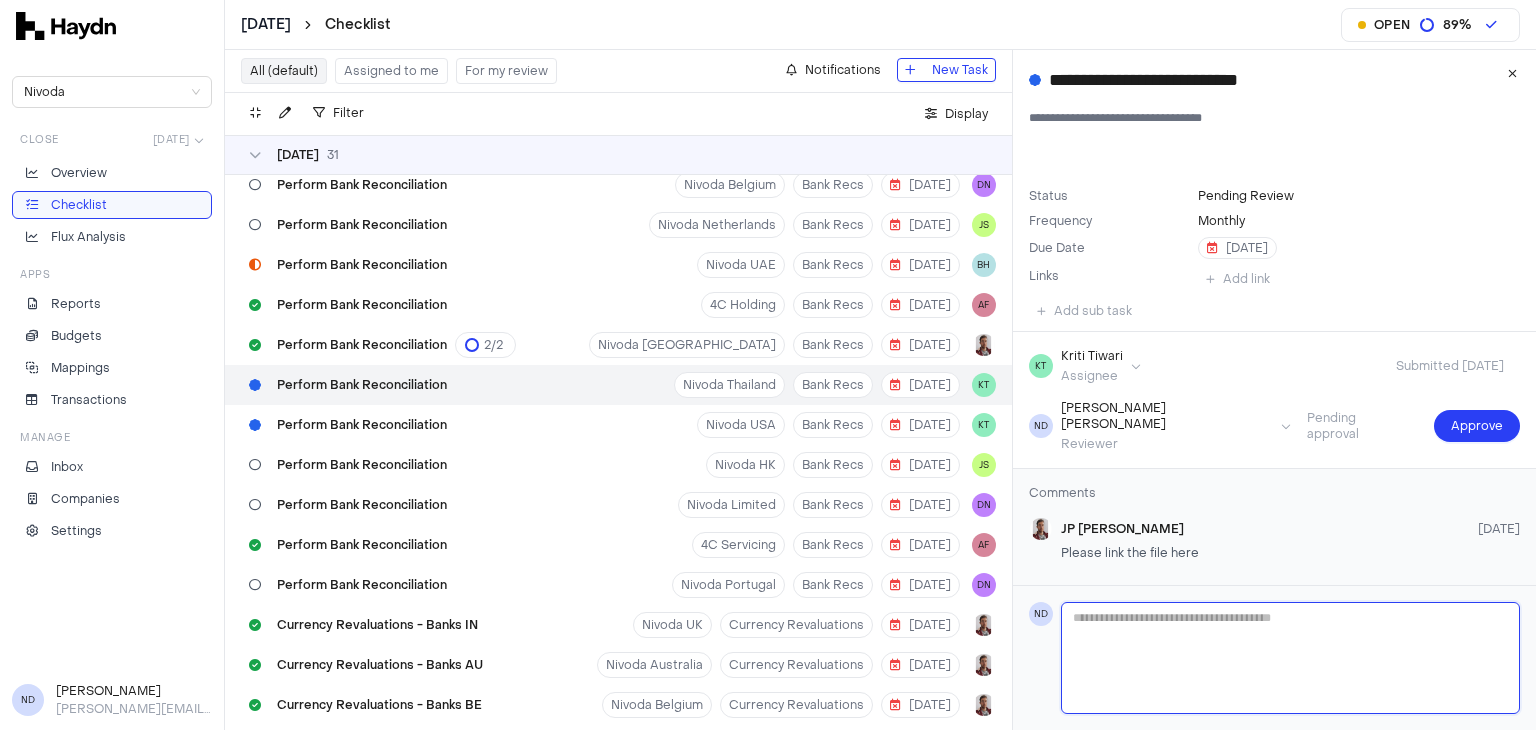 type 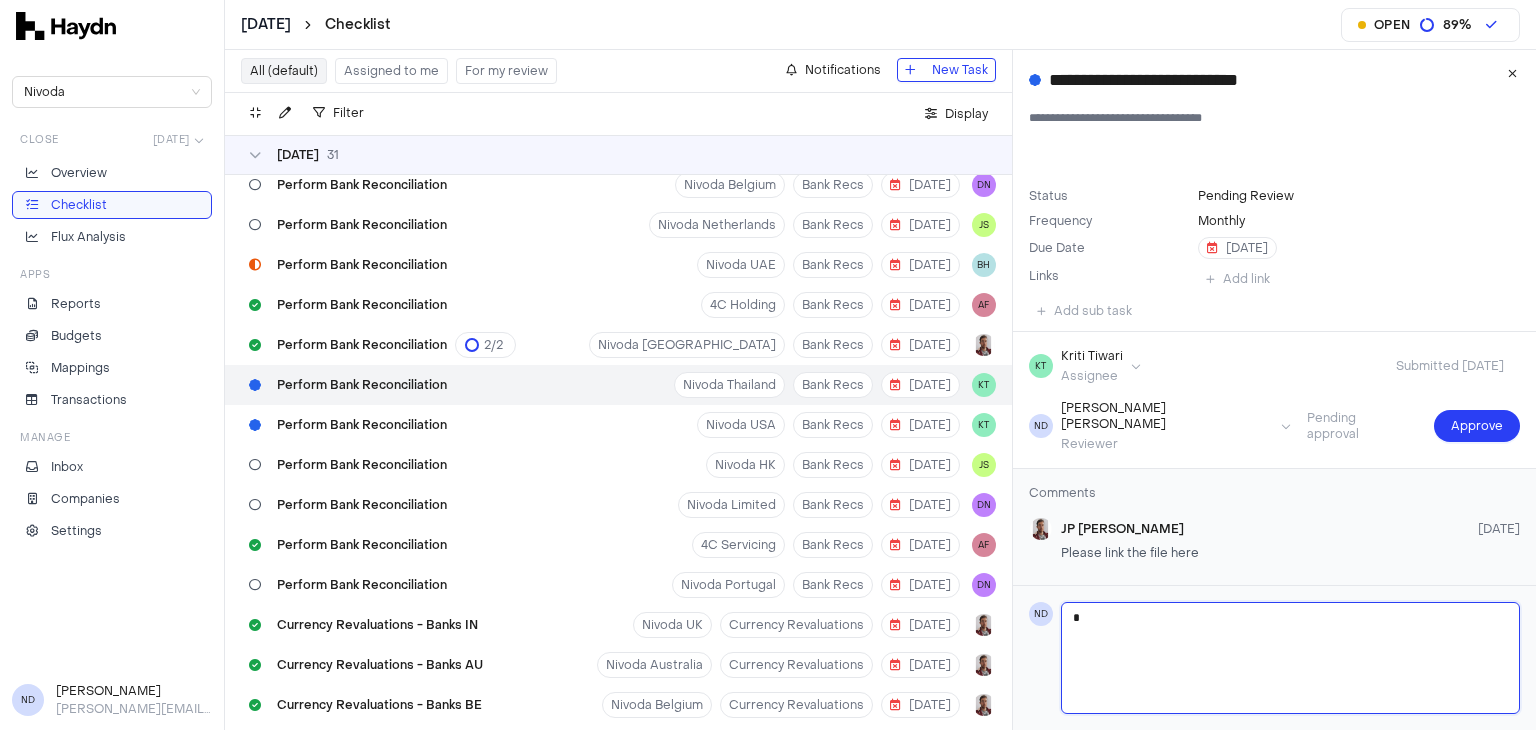 type 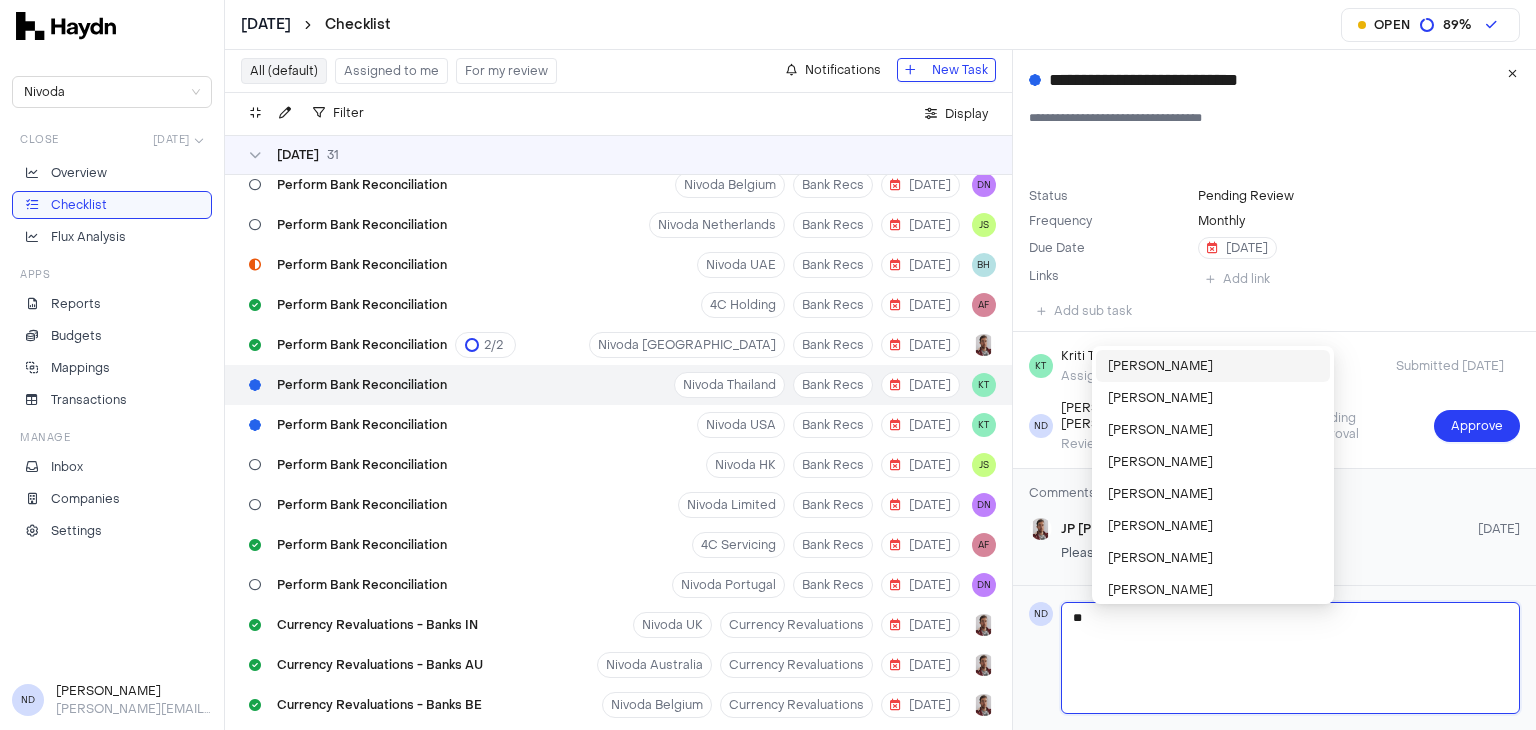 type 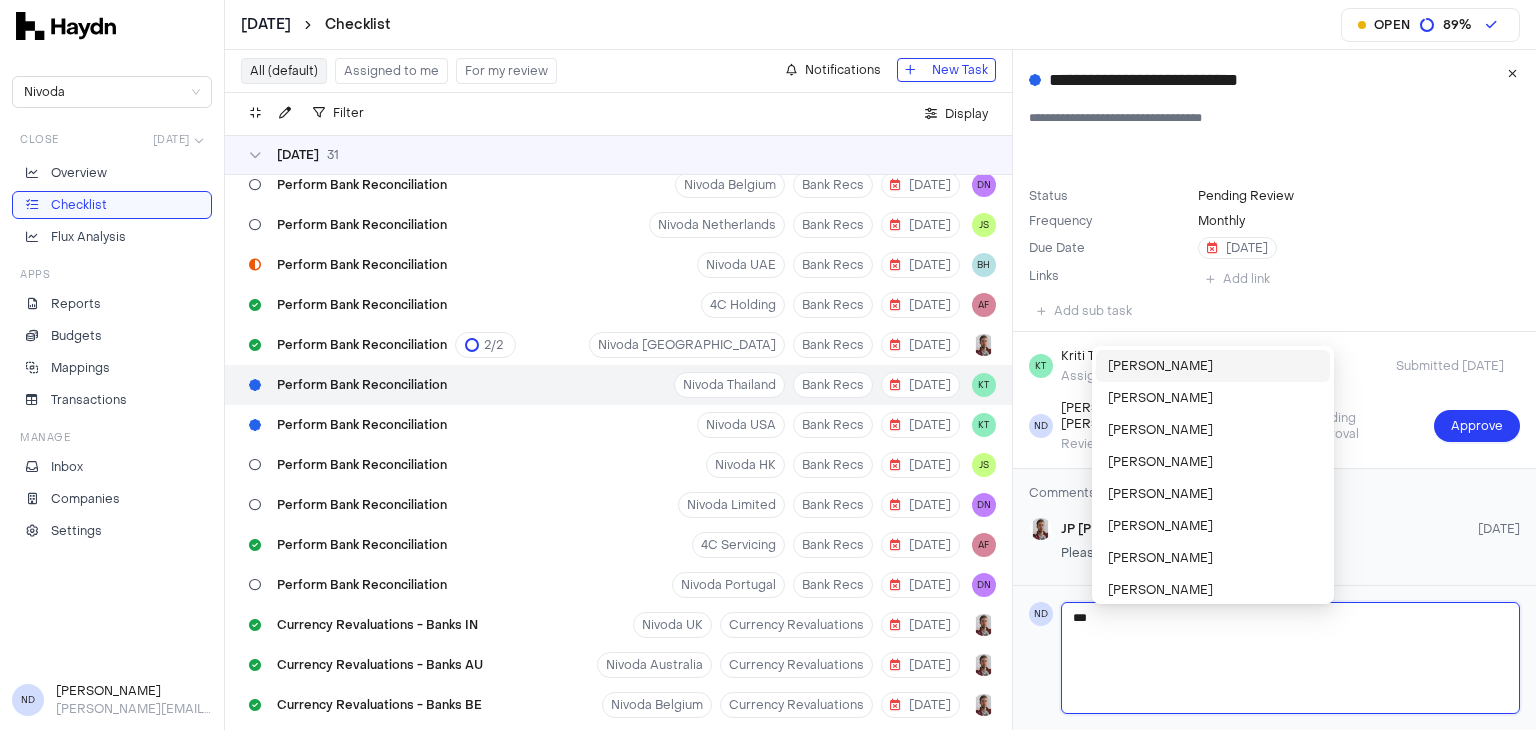 type 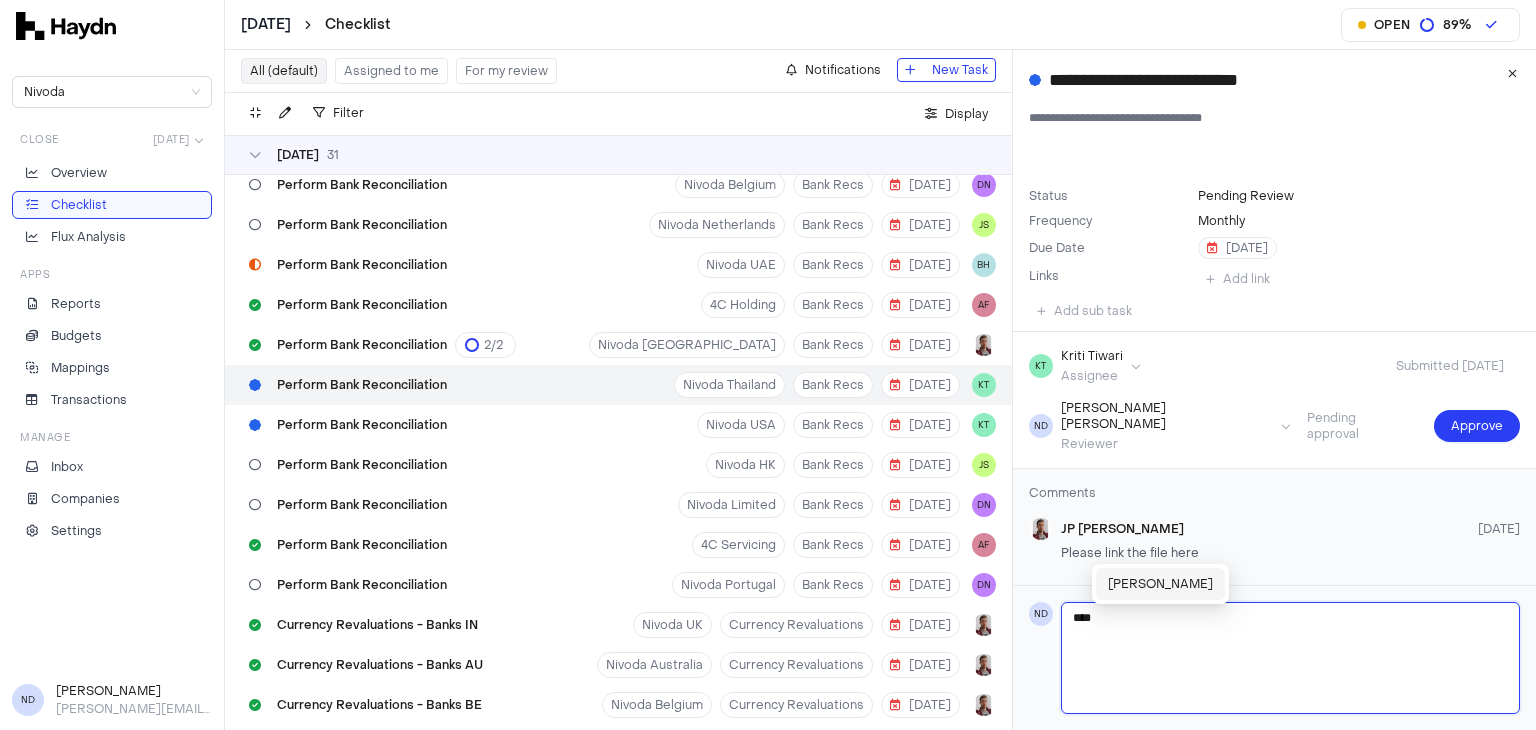 type 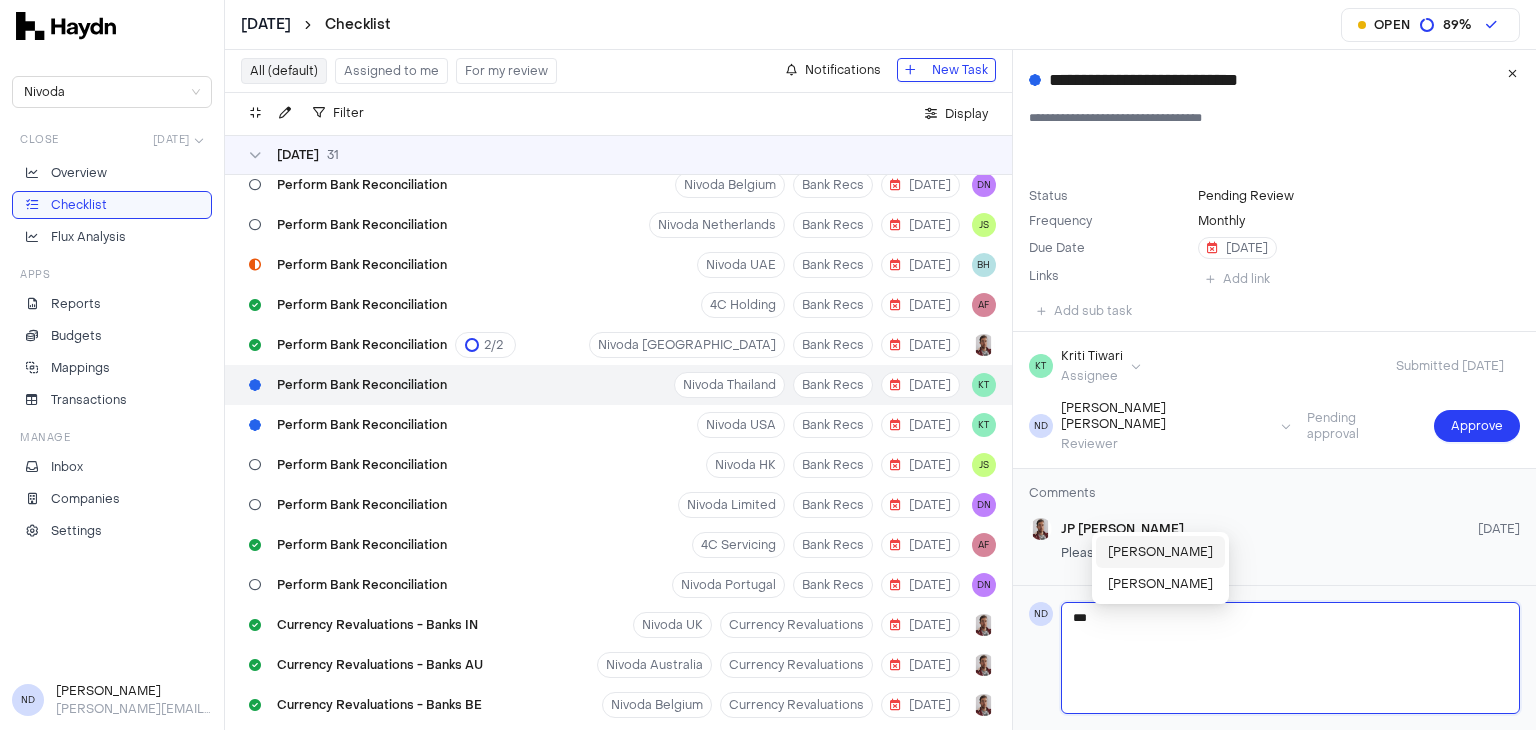 type 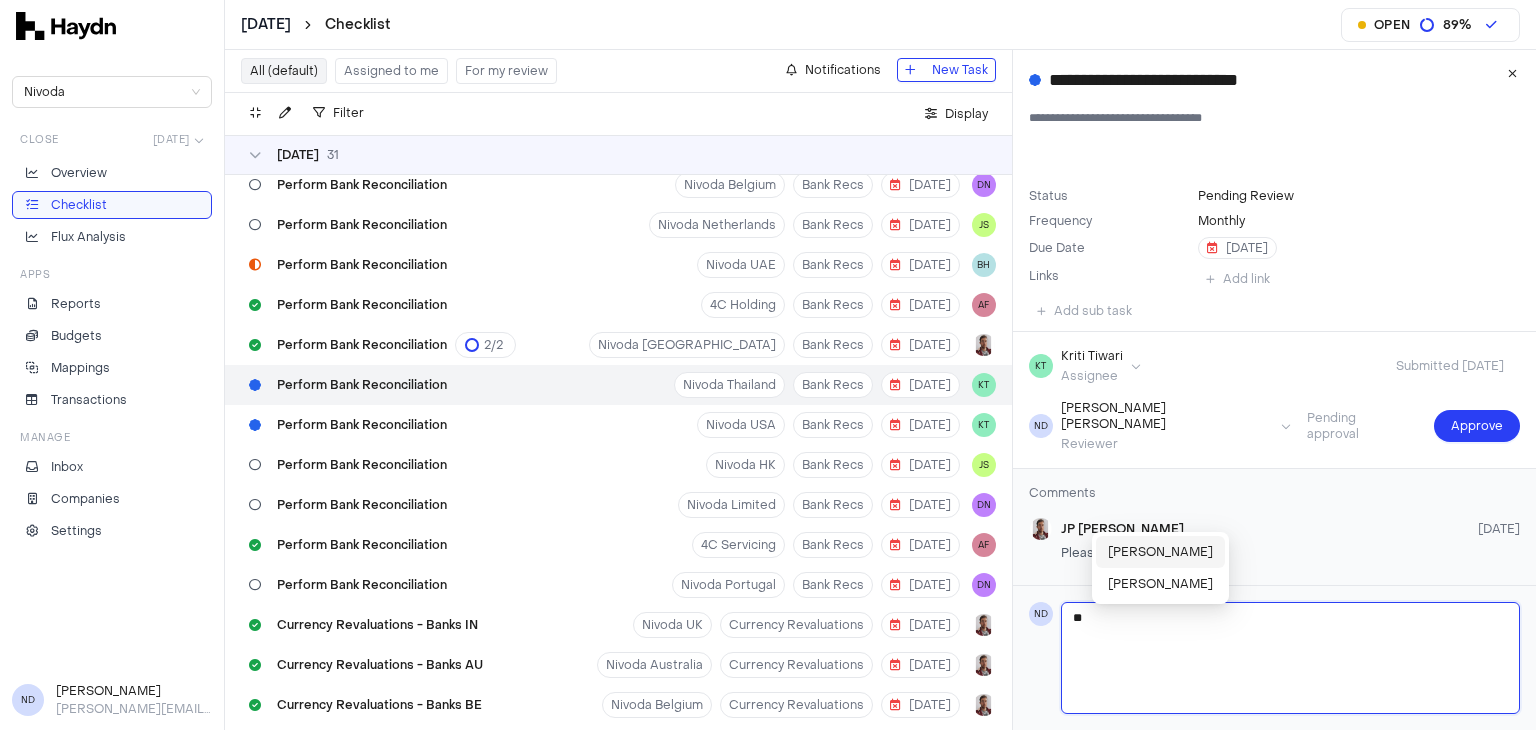 type 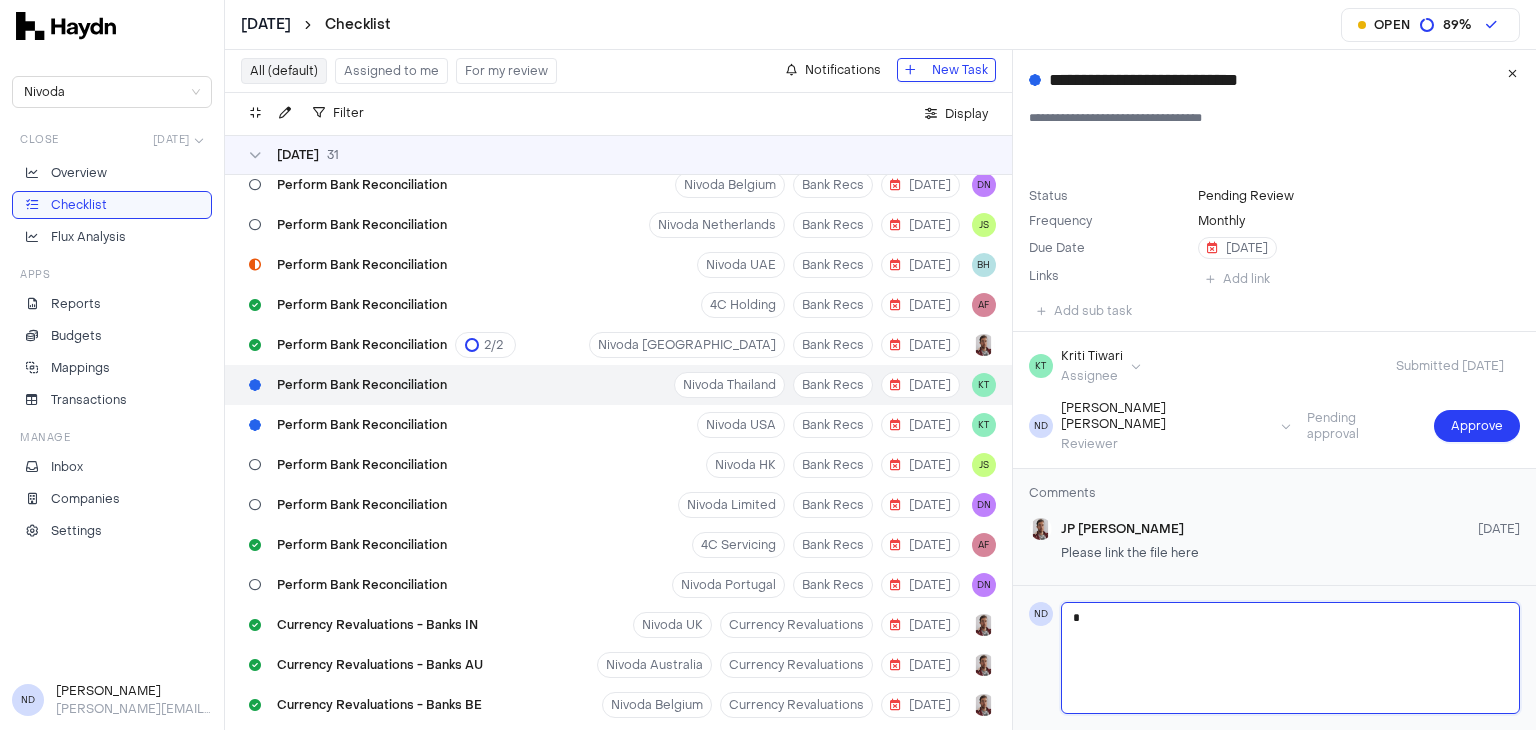 type 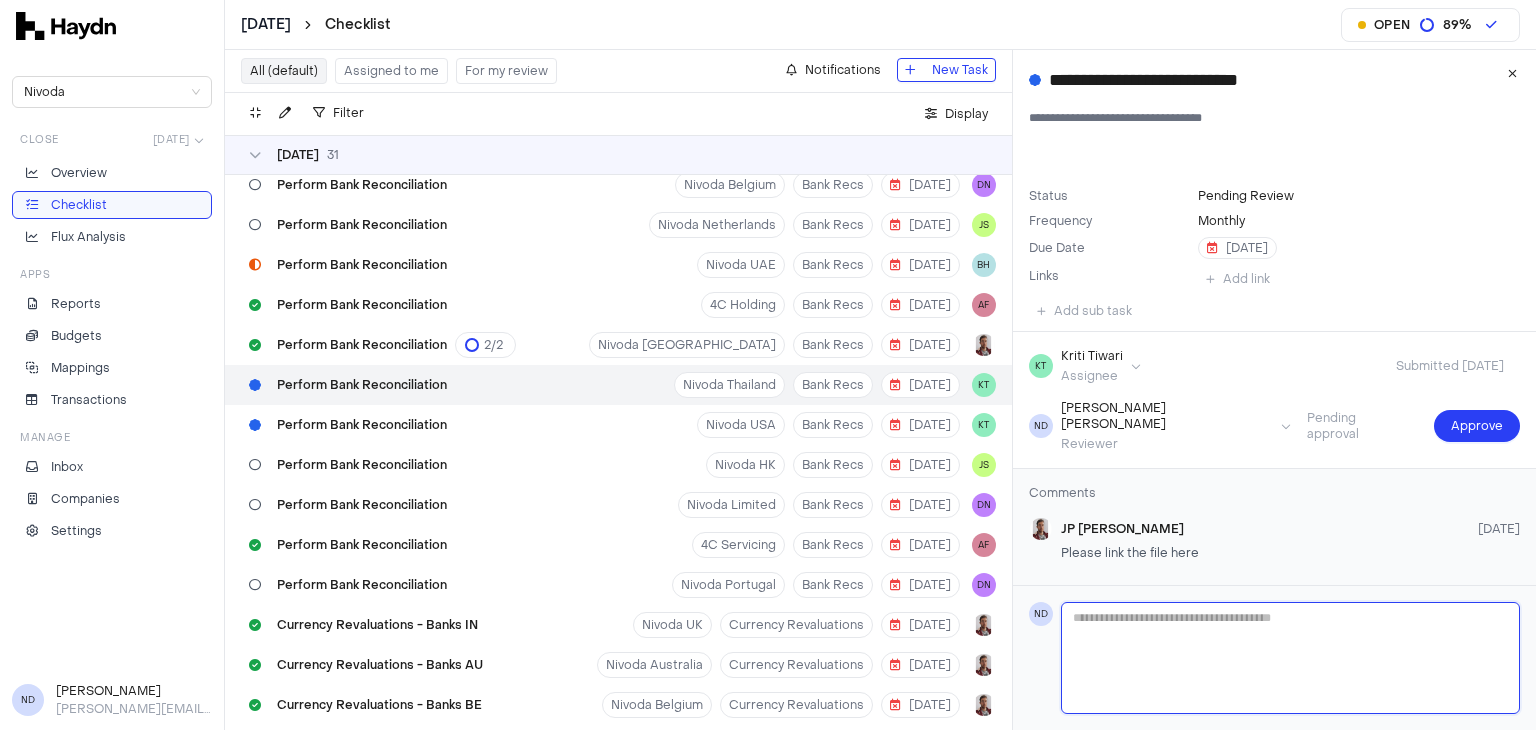 type 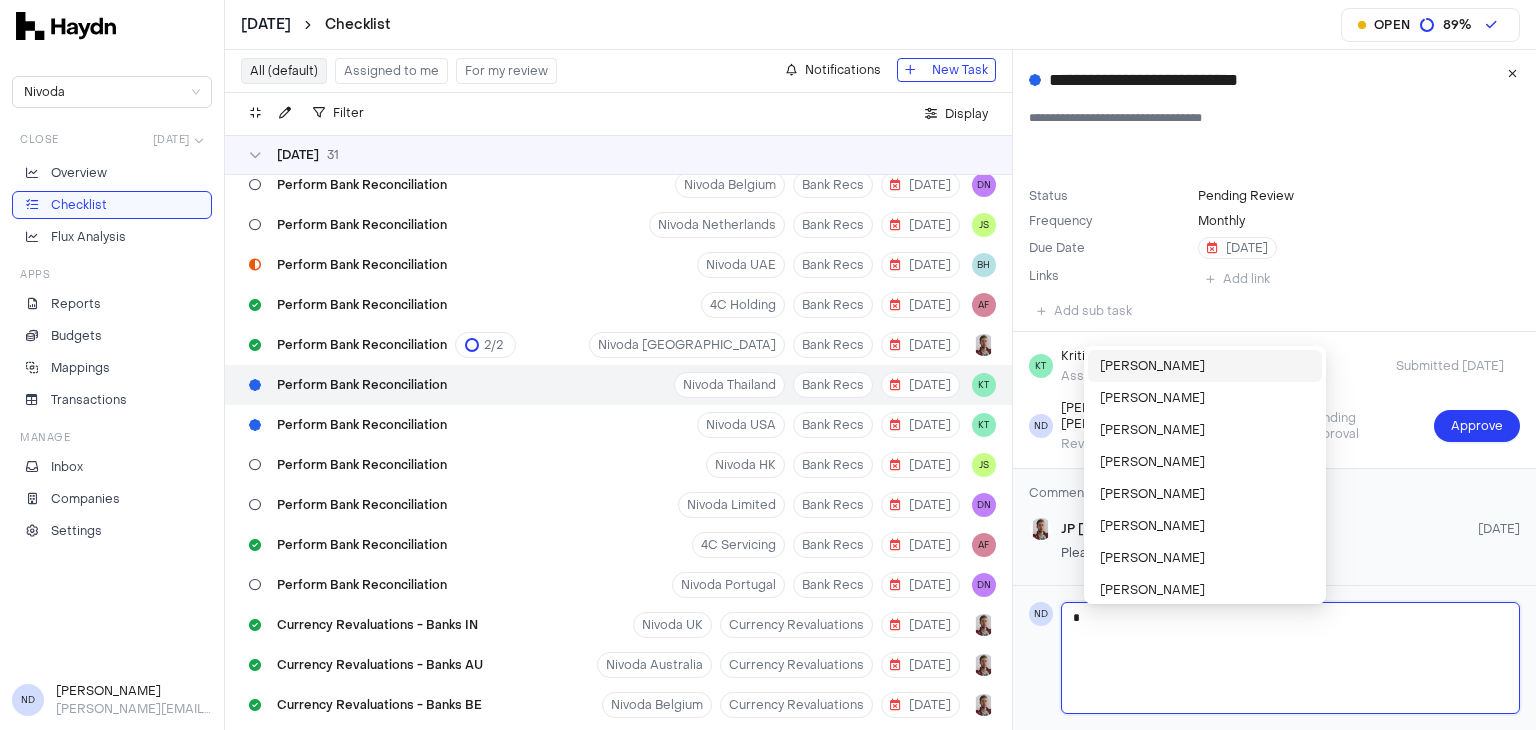 type 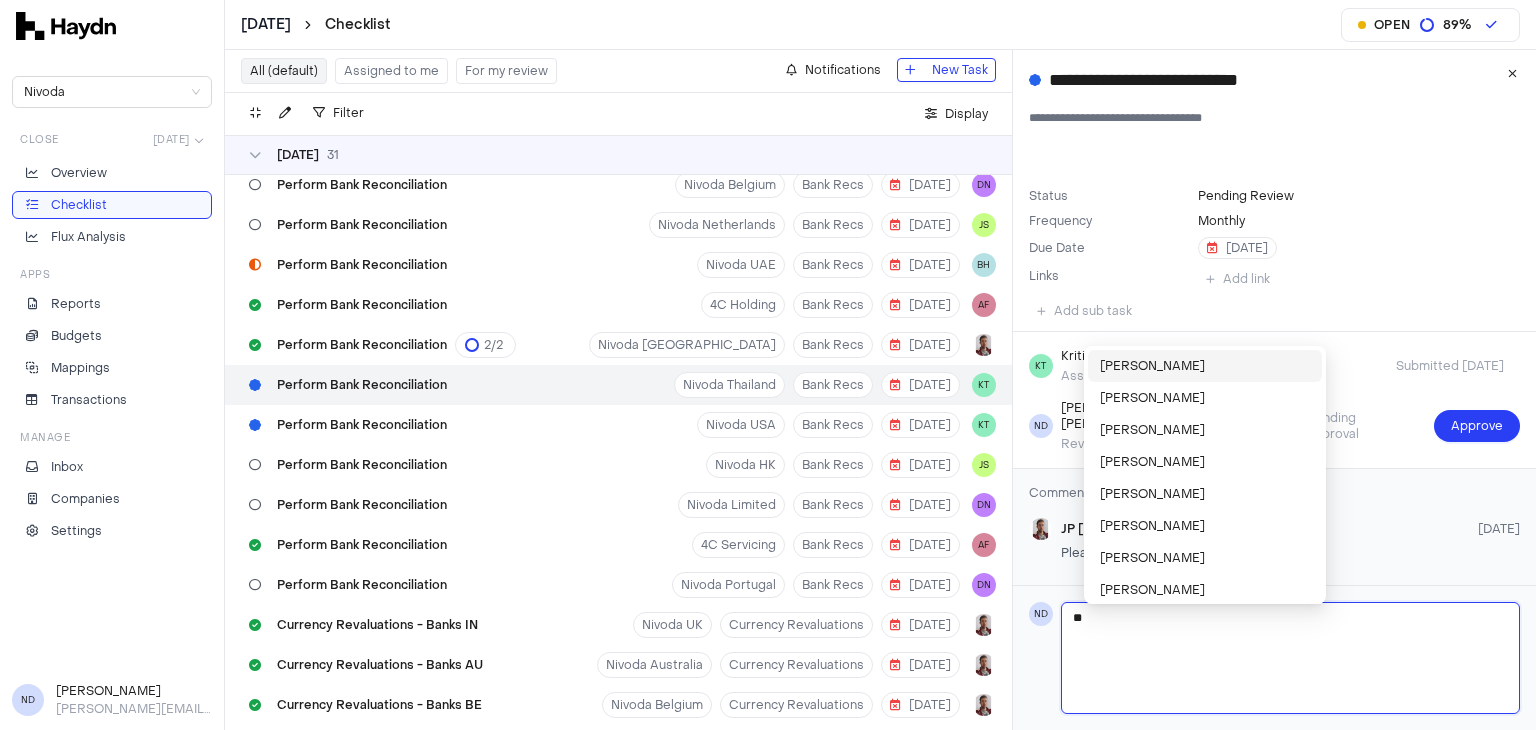 type 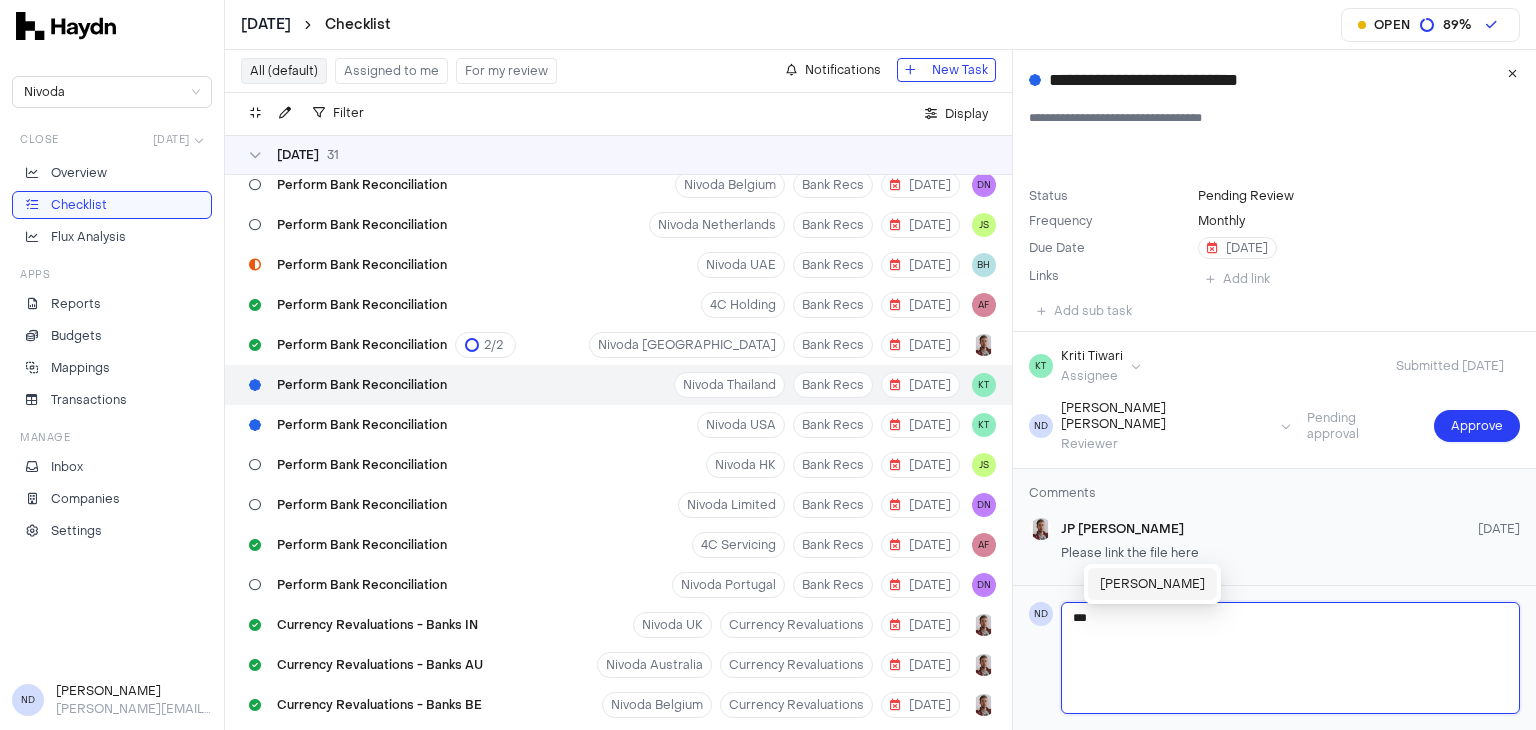 type on "***" 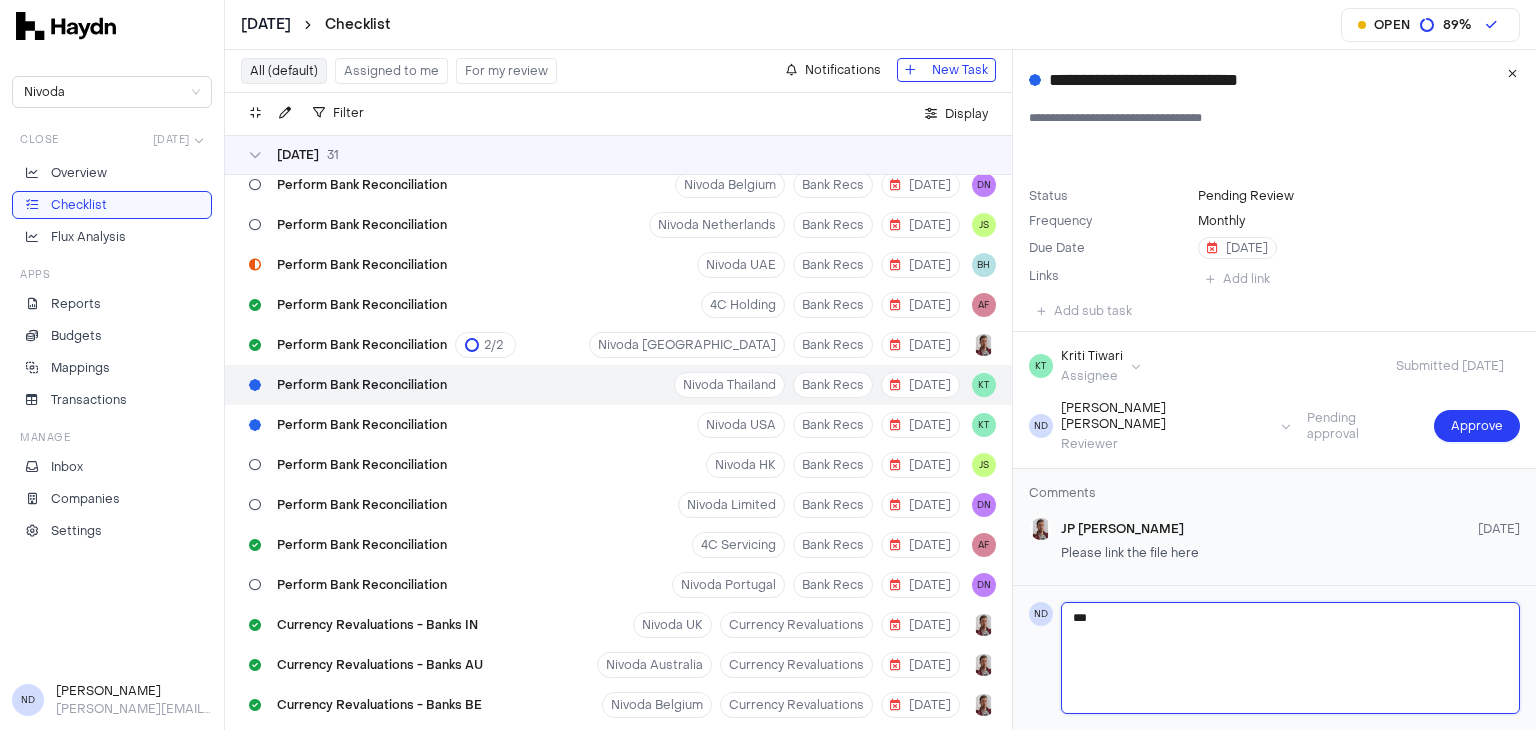 click on "***" at bounding box center [1291, 658] 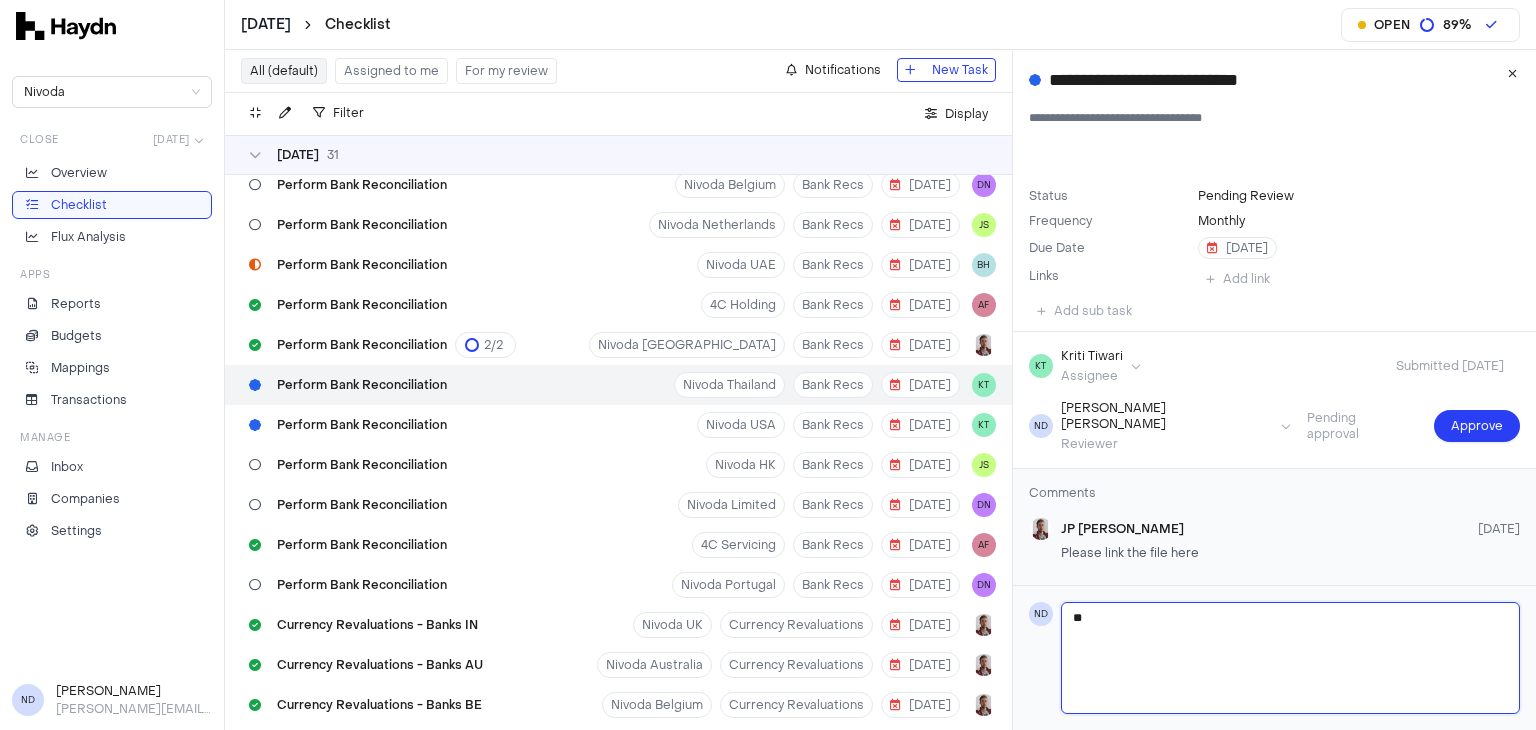 type 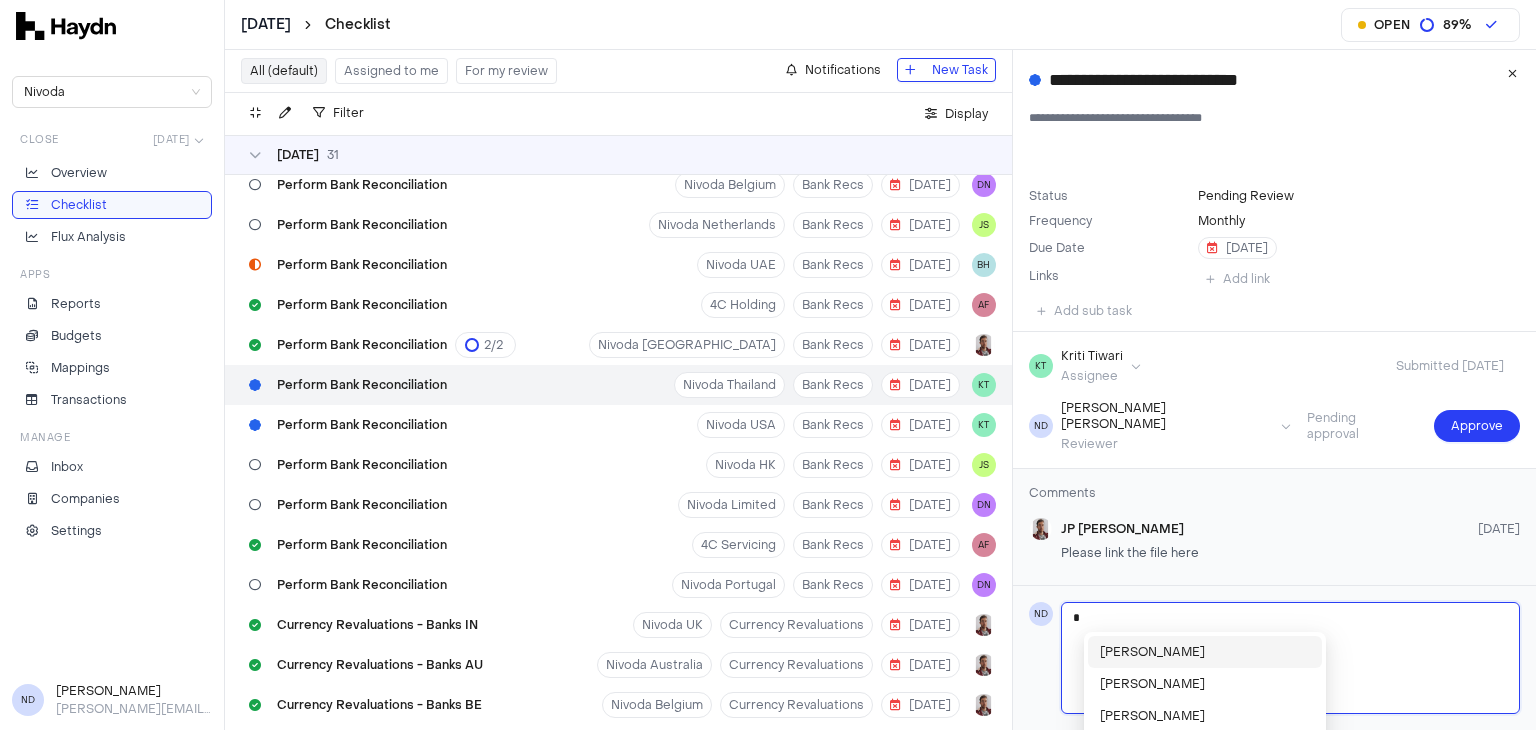 type 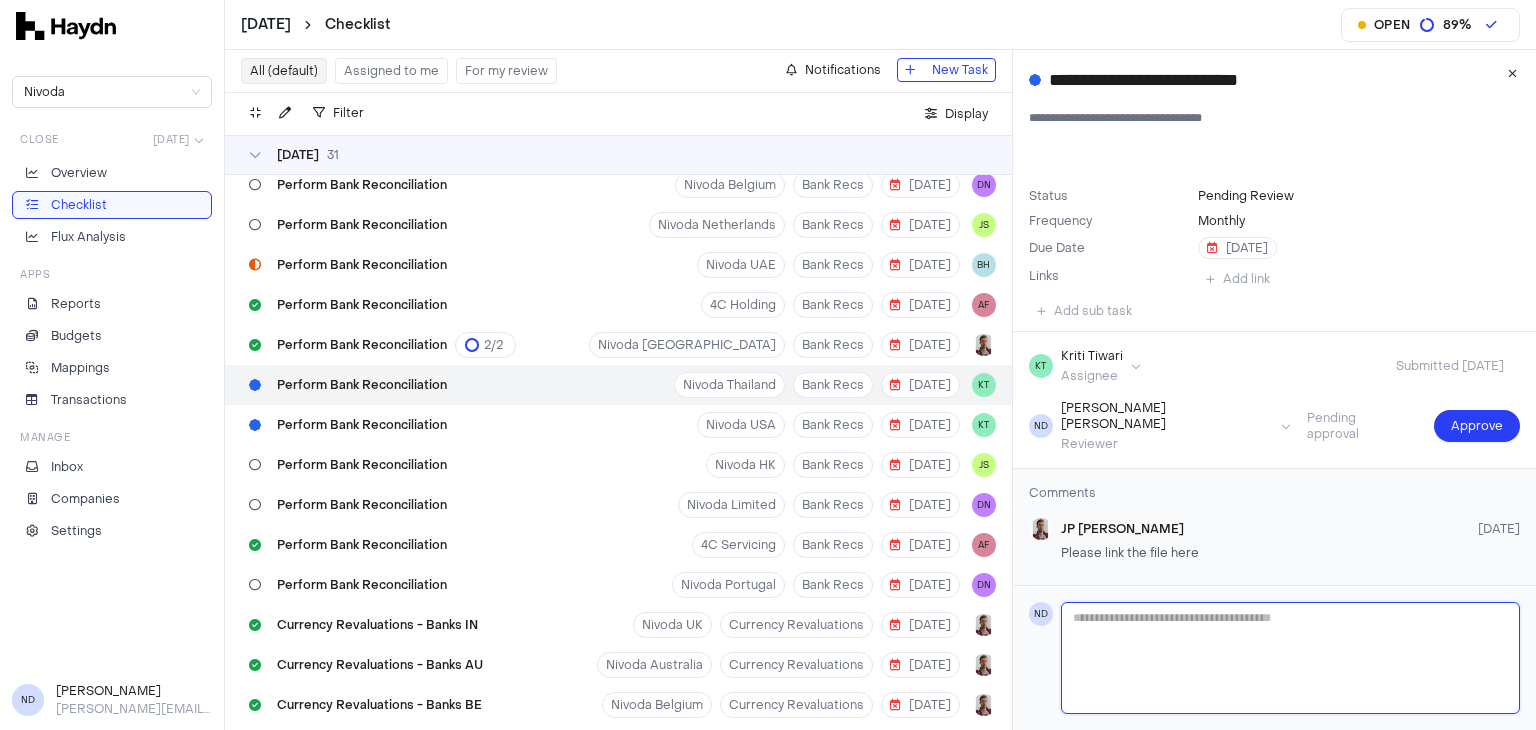 type 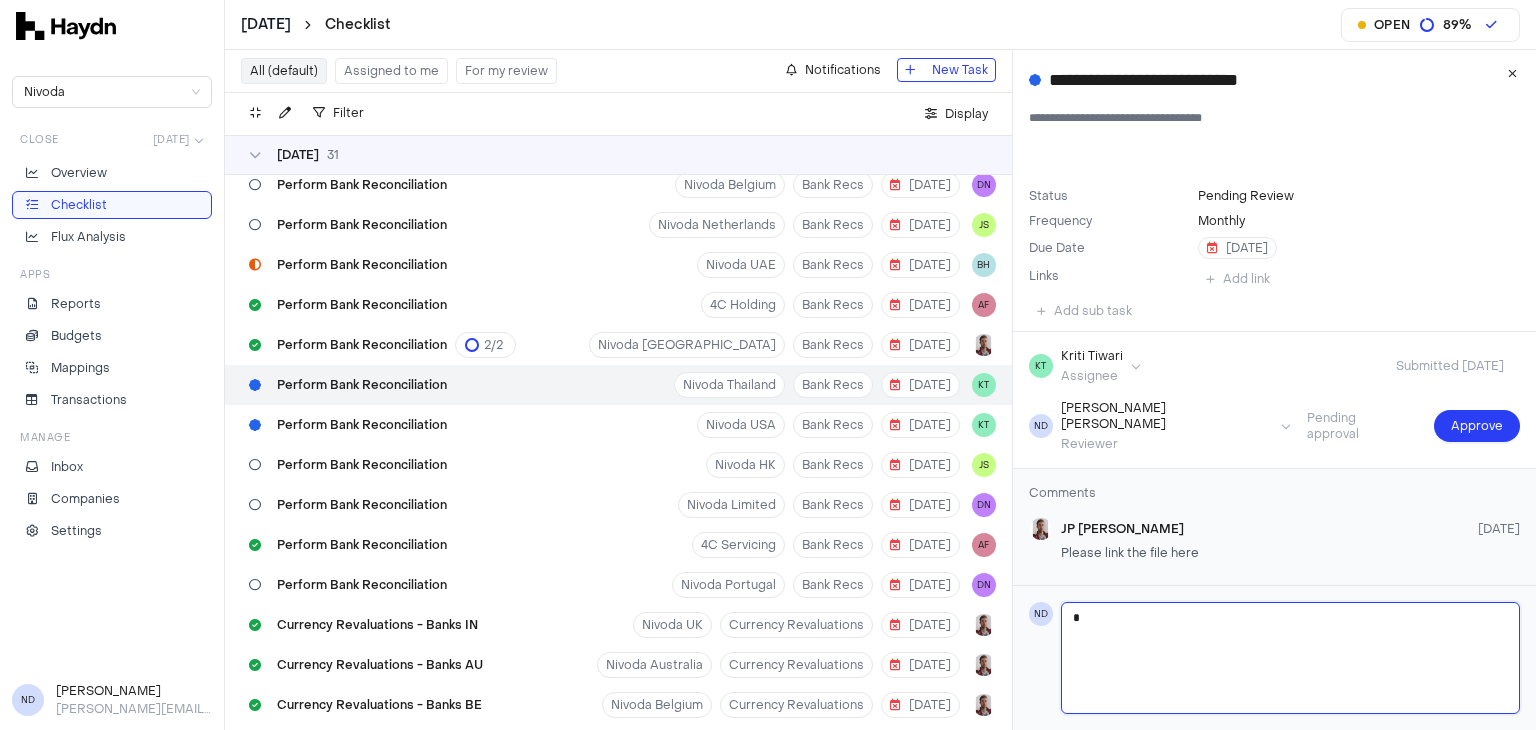 type 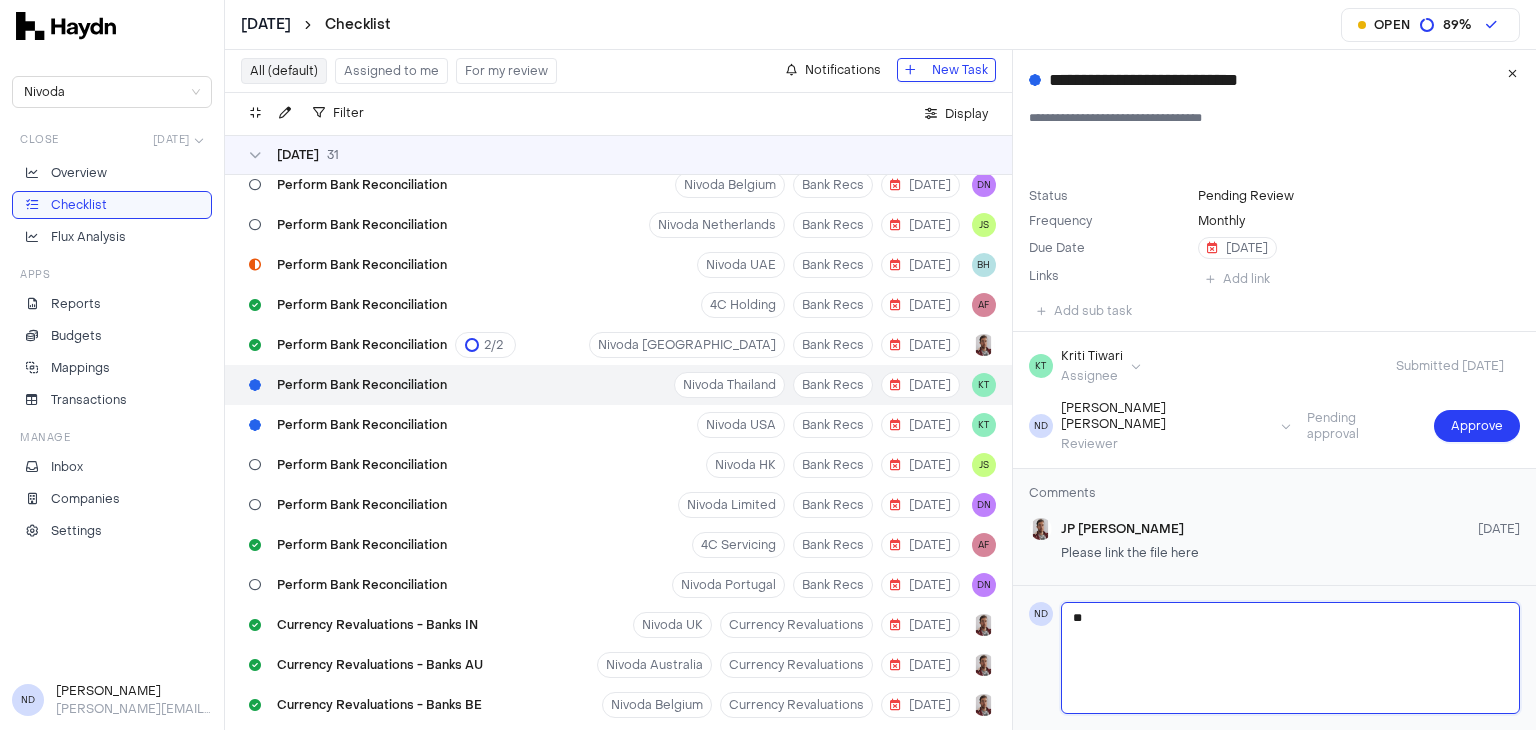 type 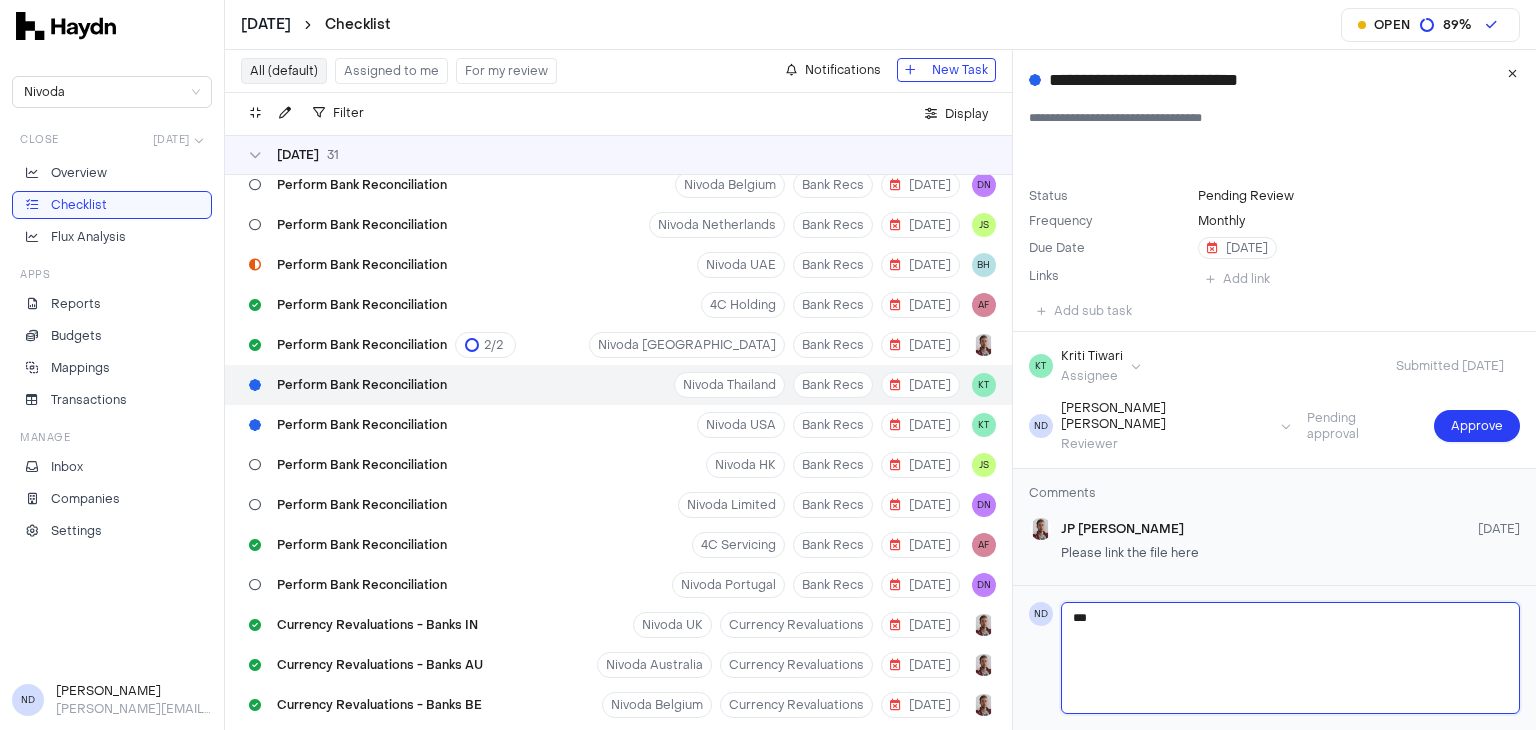 type 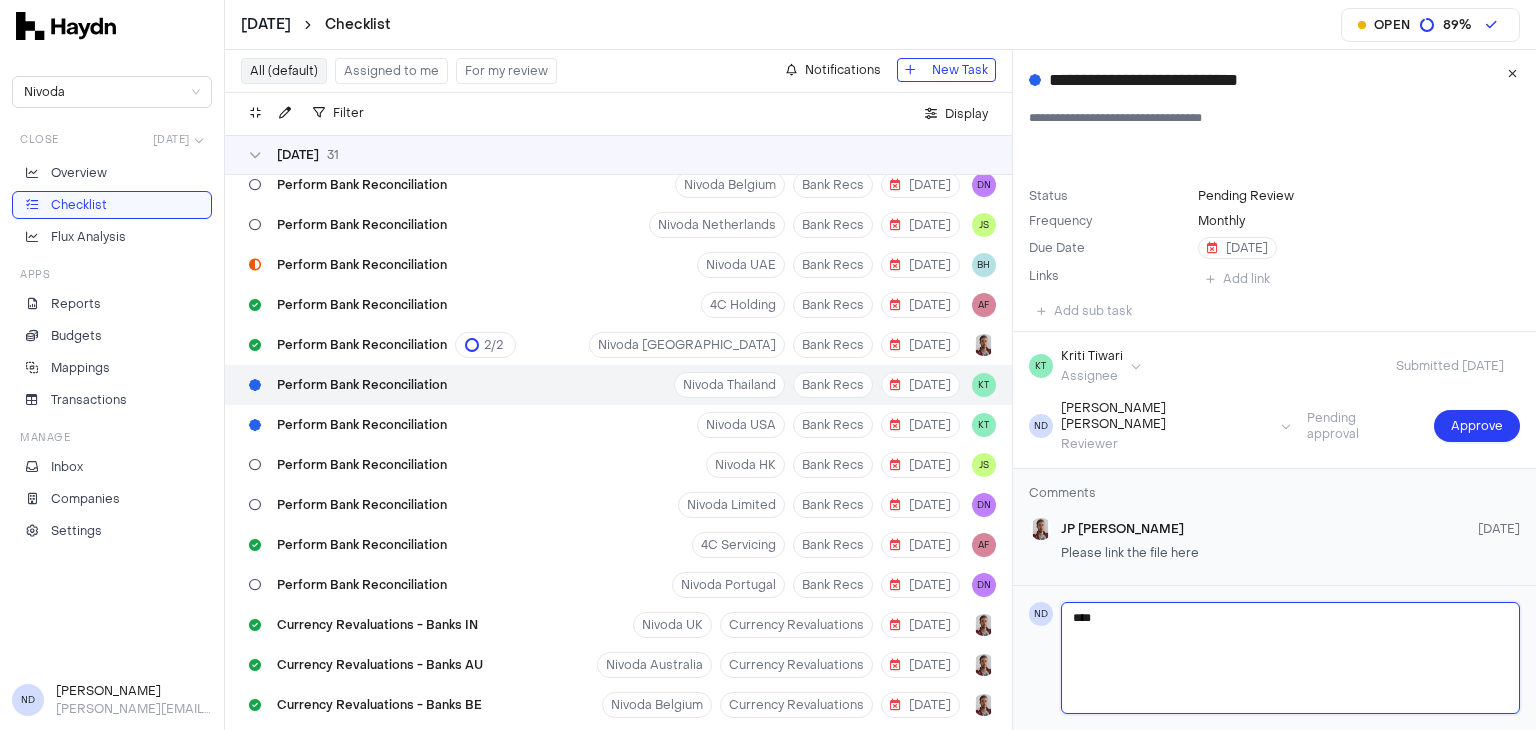 type on "****" 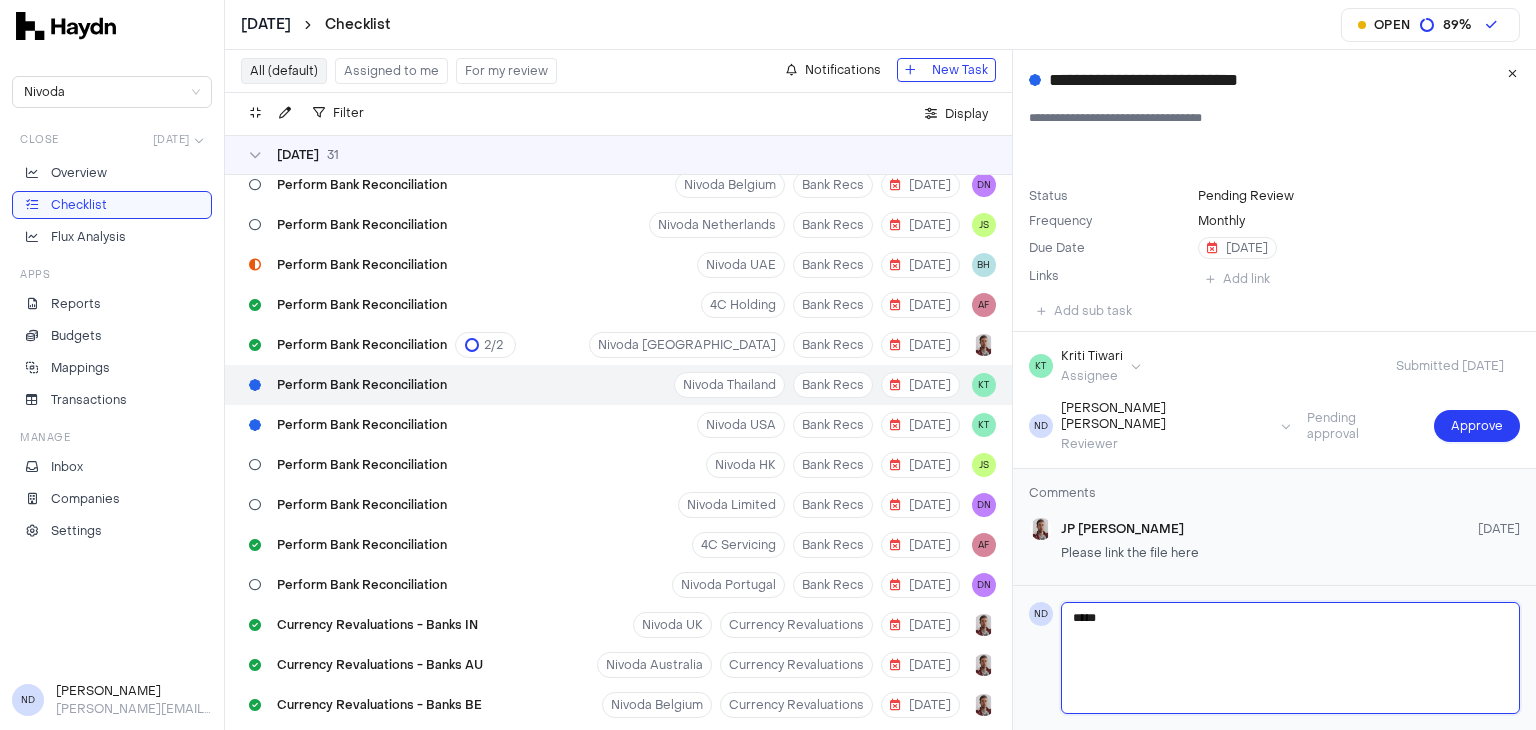 type 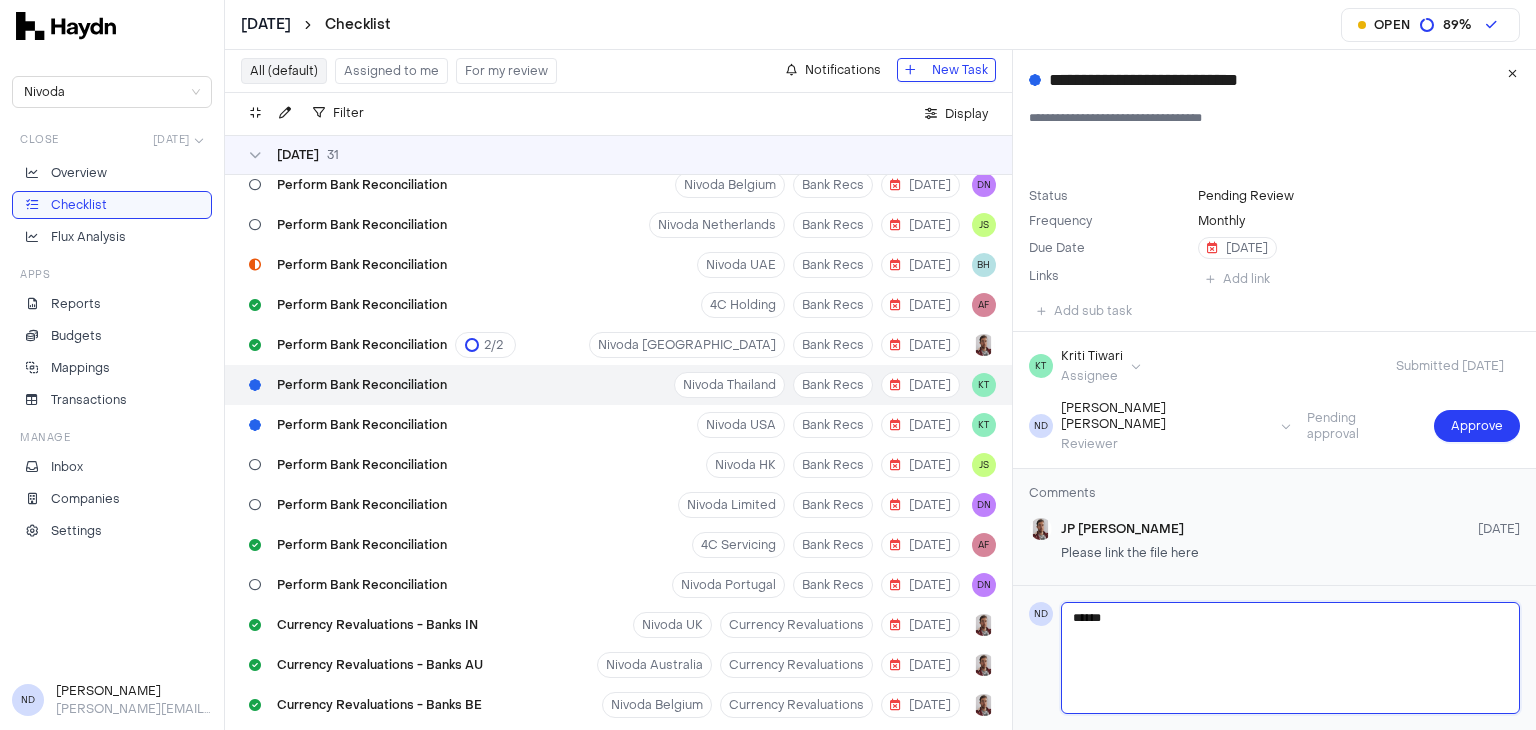 type 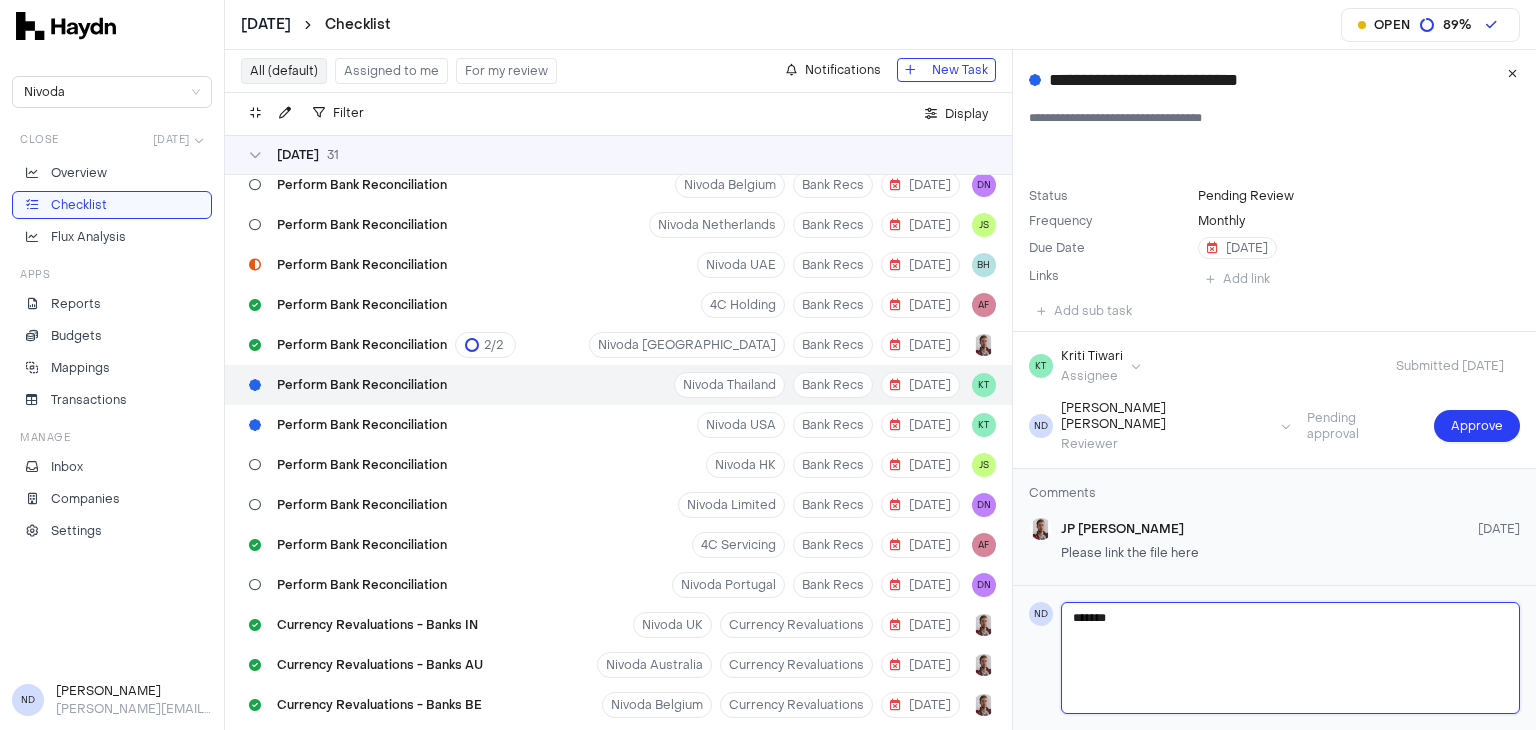 type 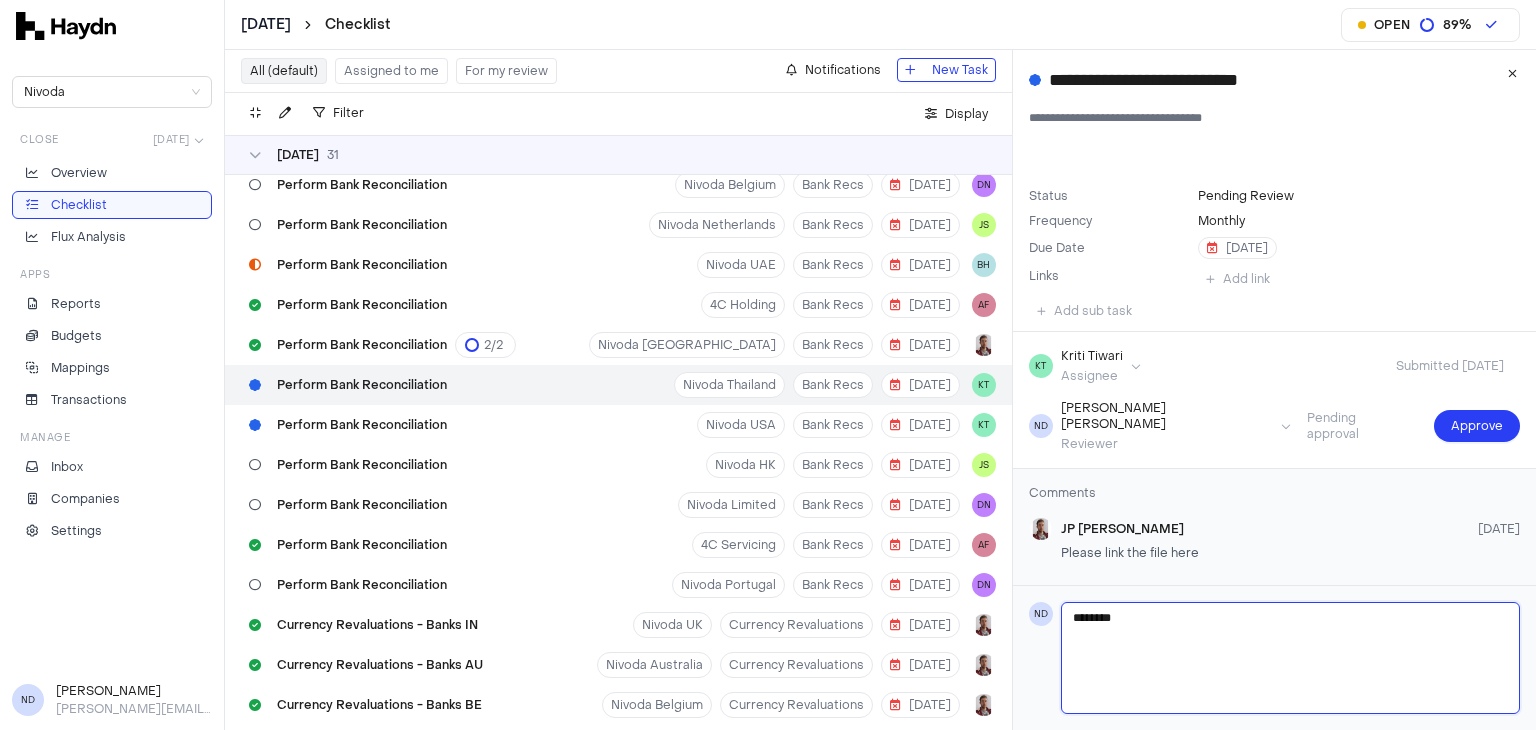 type 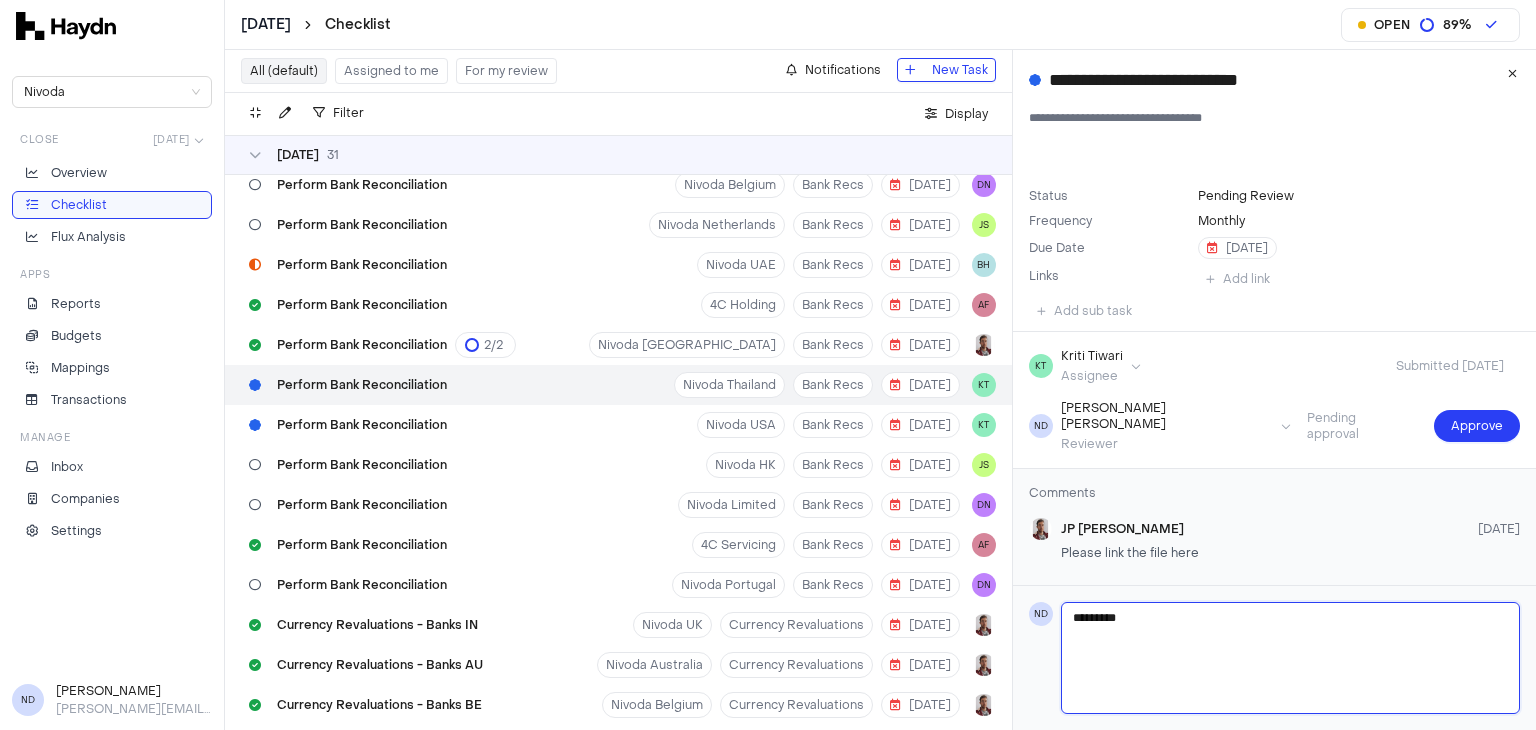 type 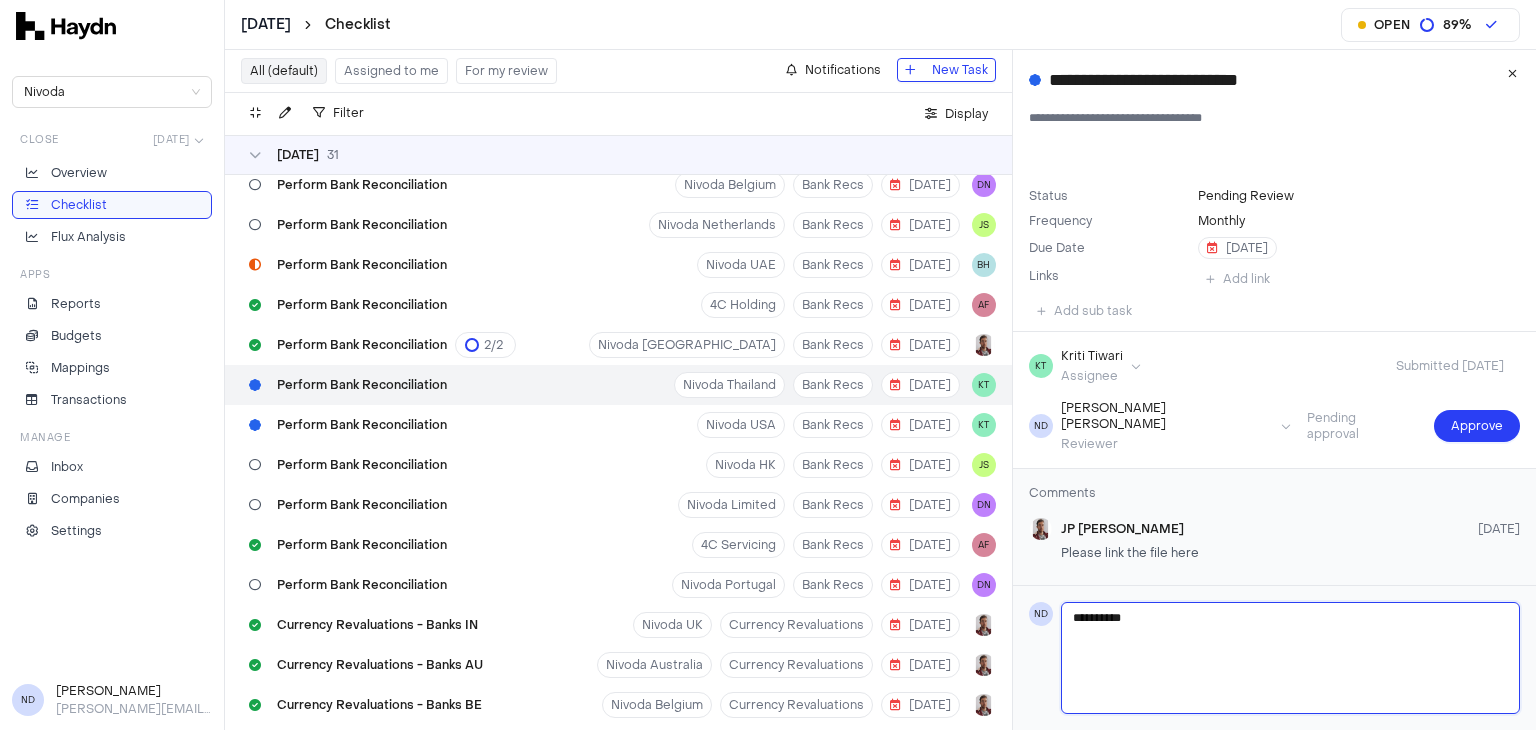 type 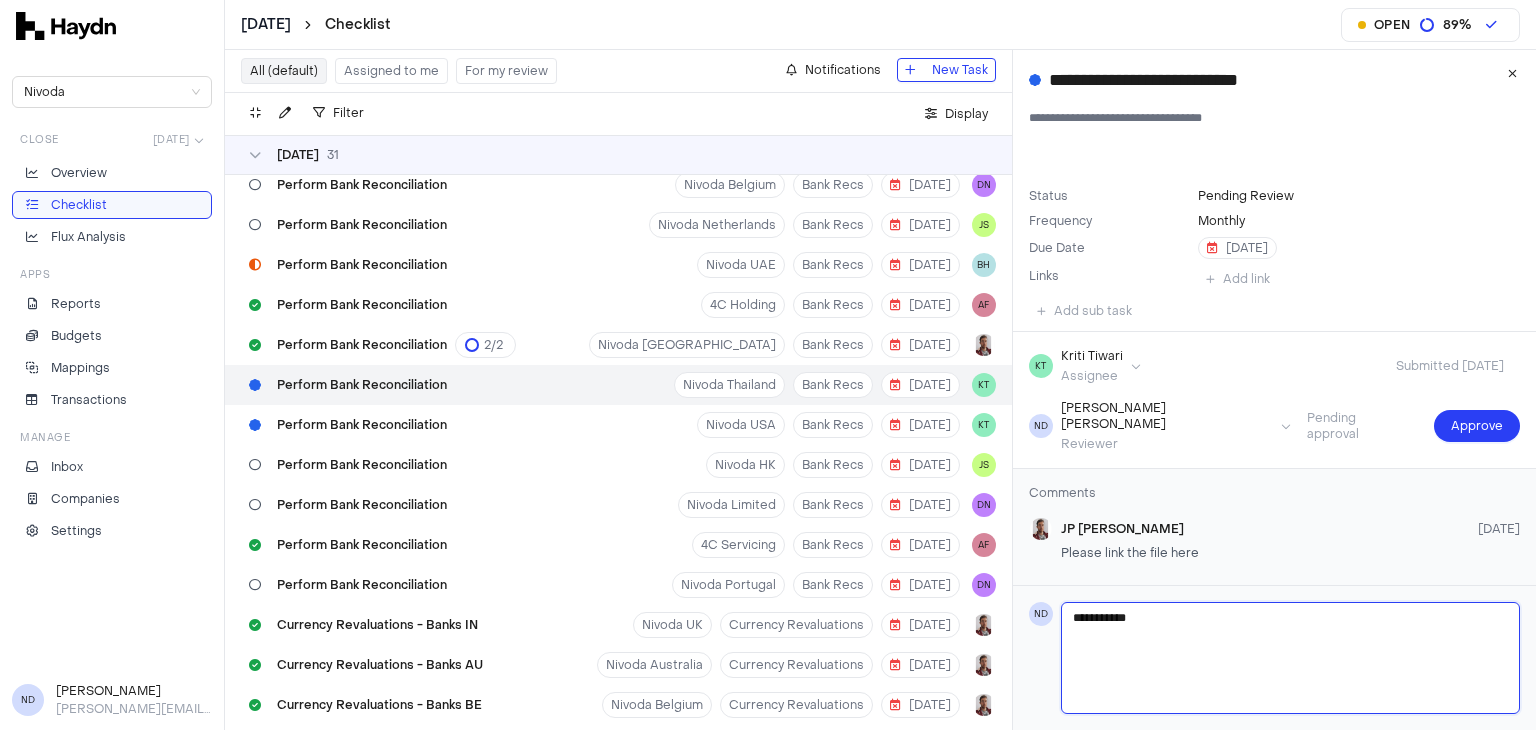 type 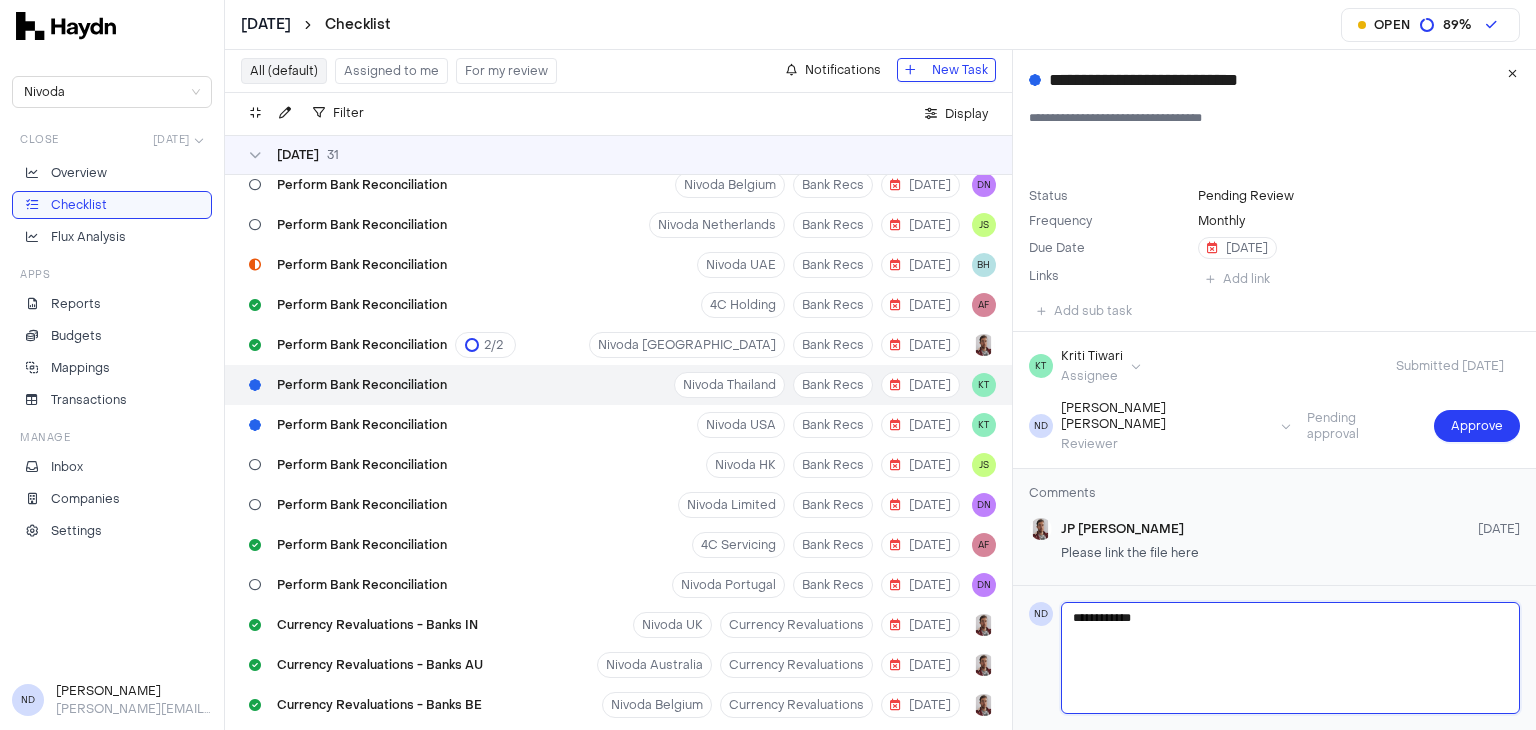 type 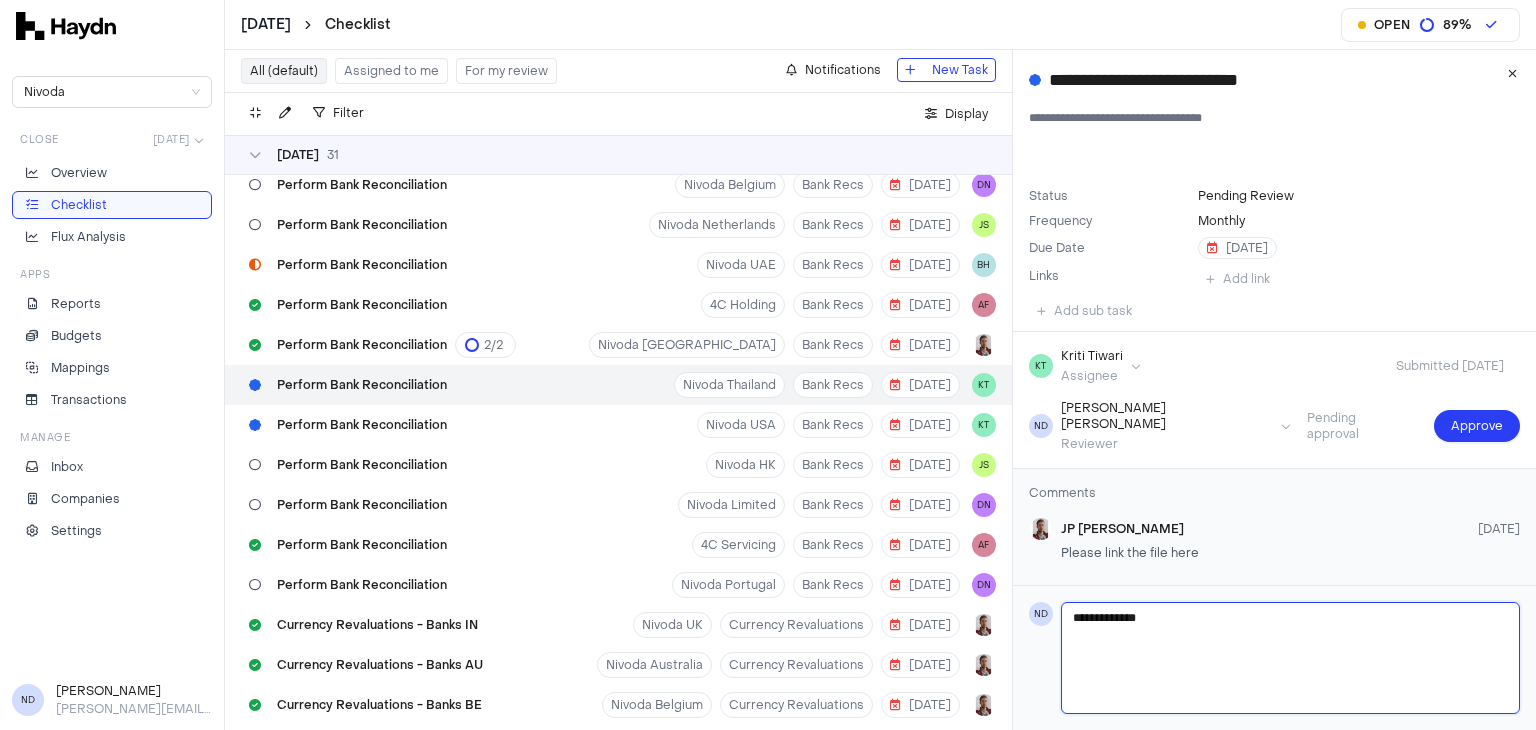 type 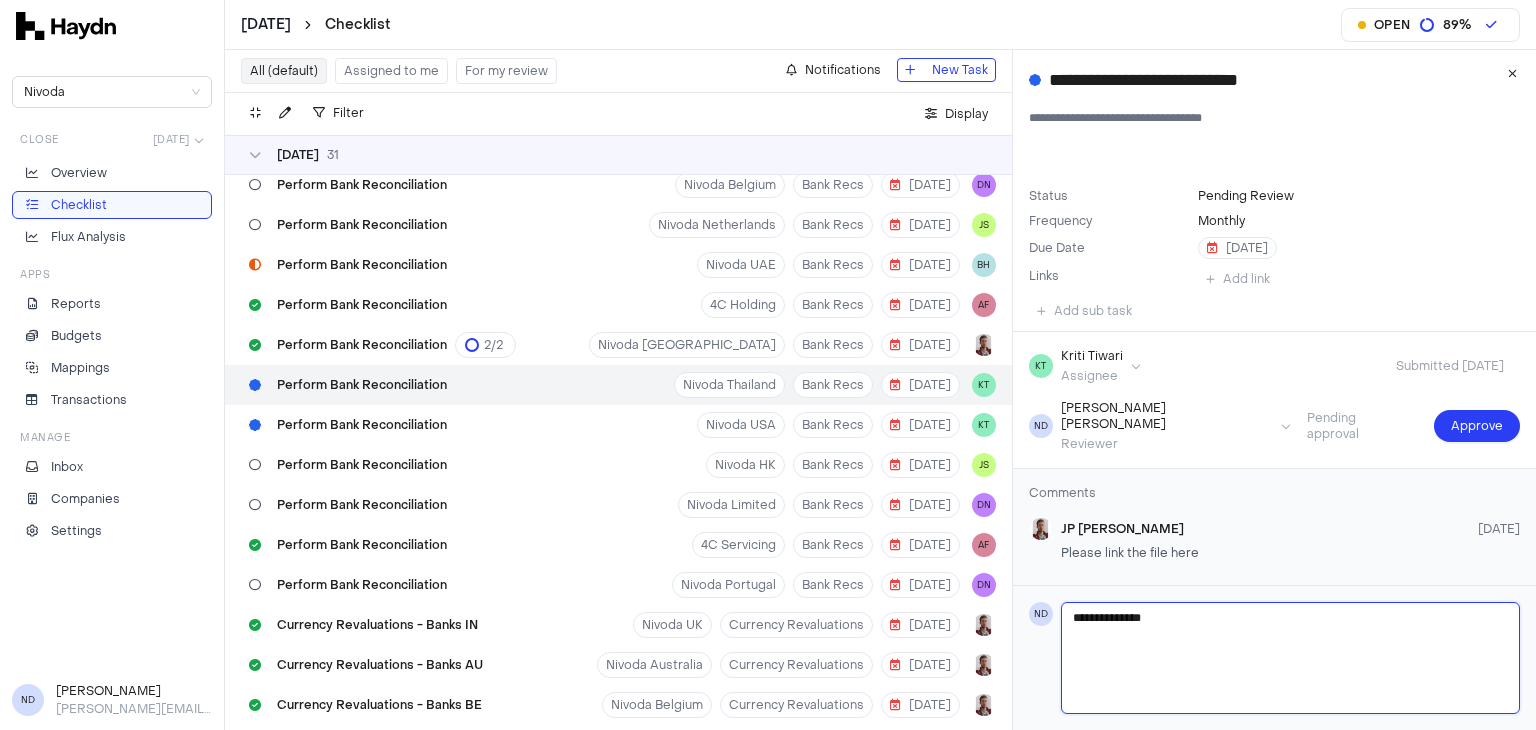 type 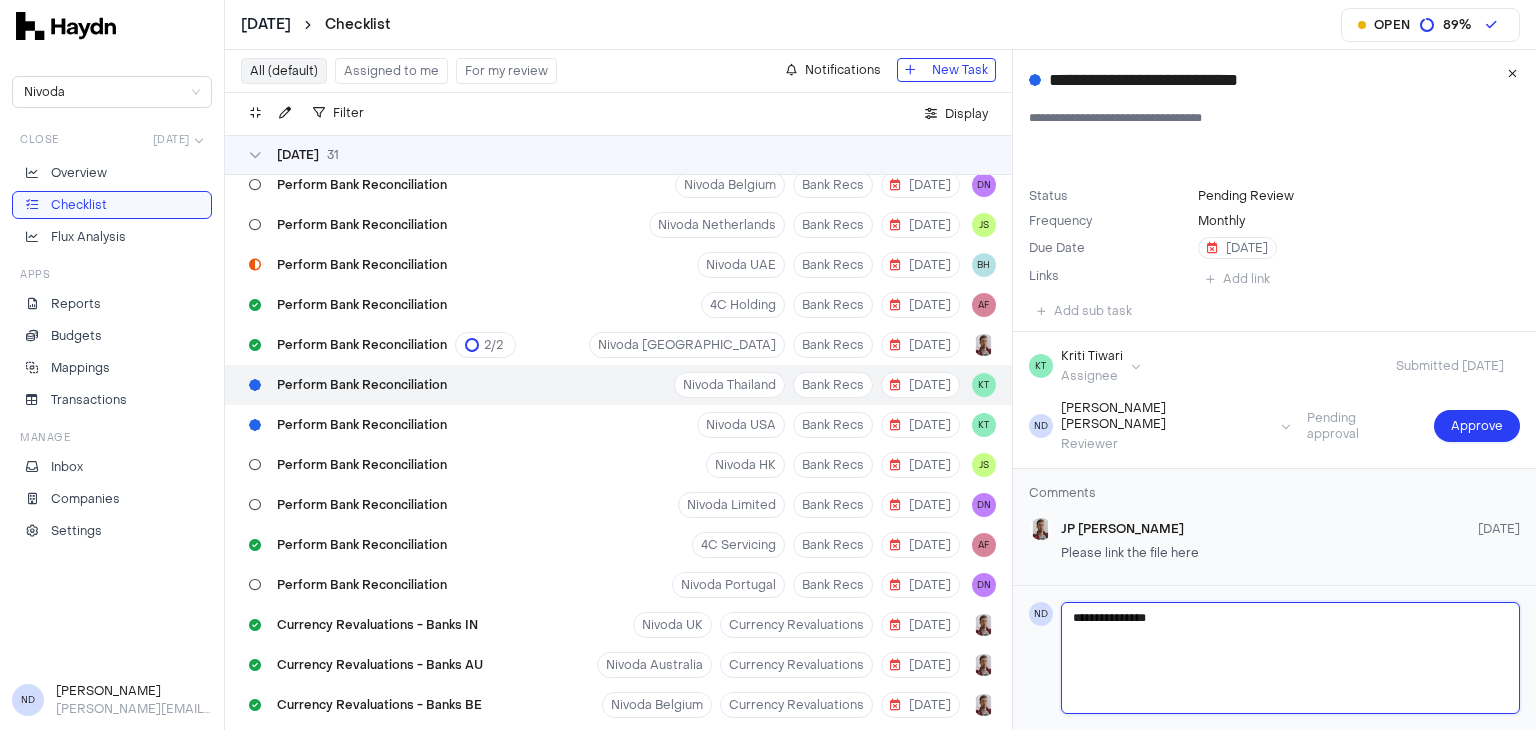 type 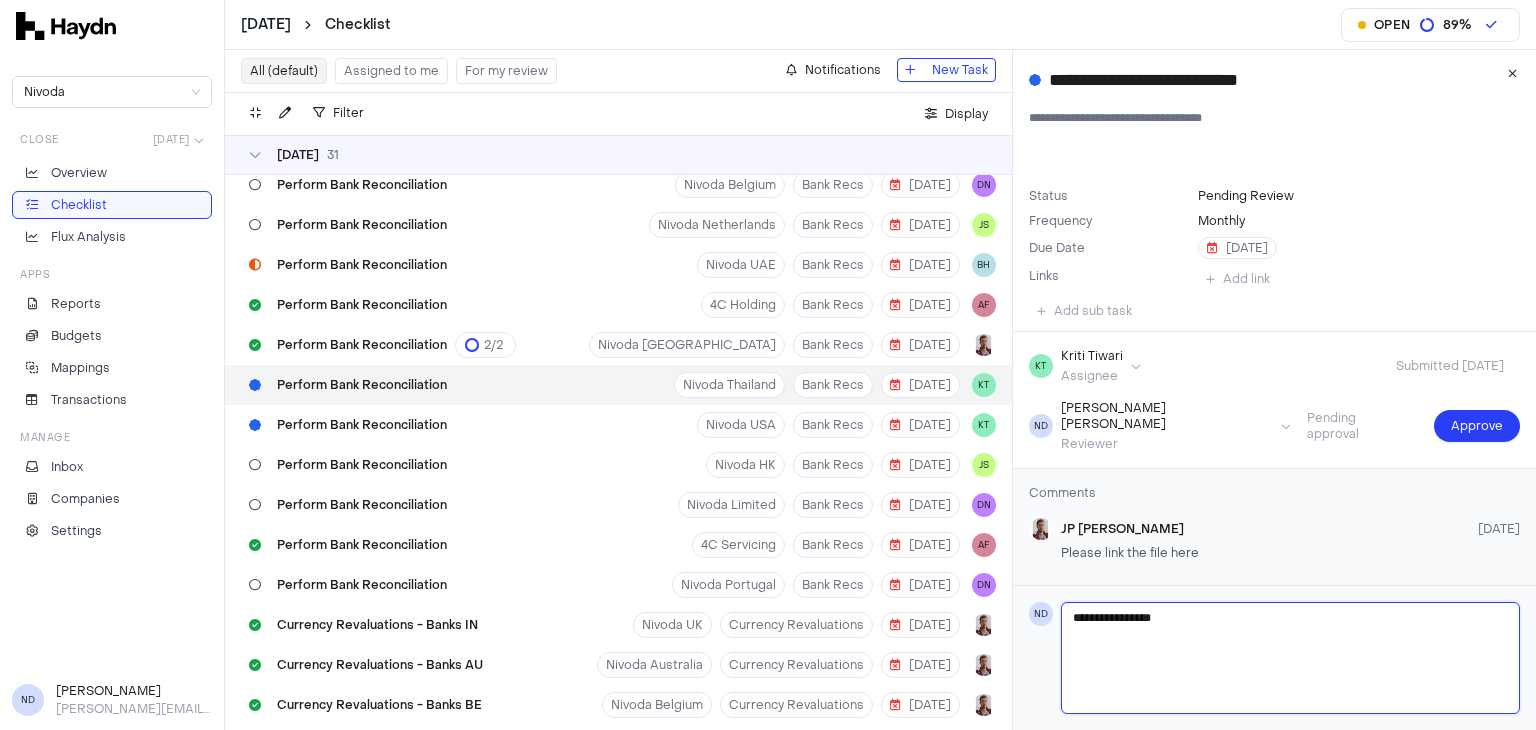 type on "**********" 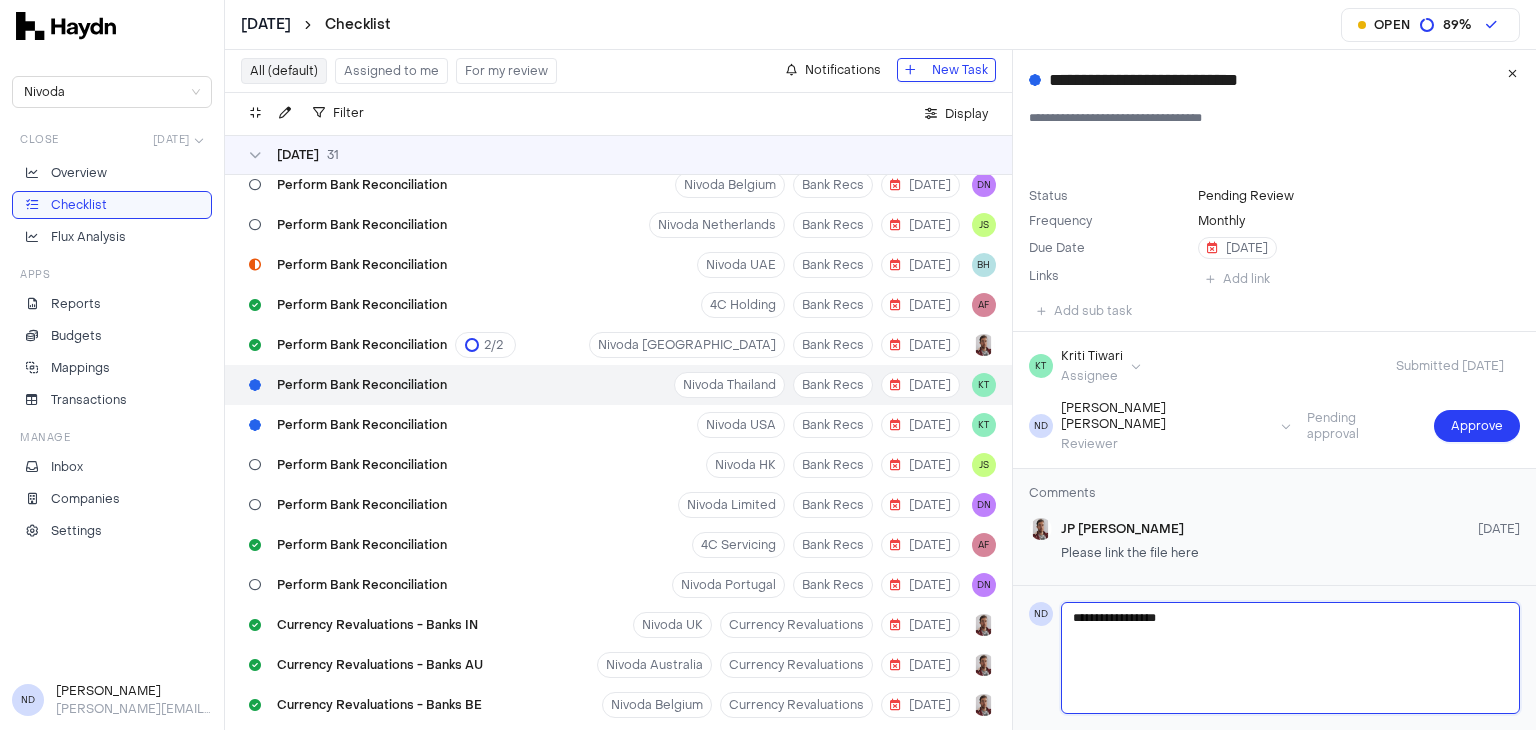 type 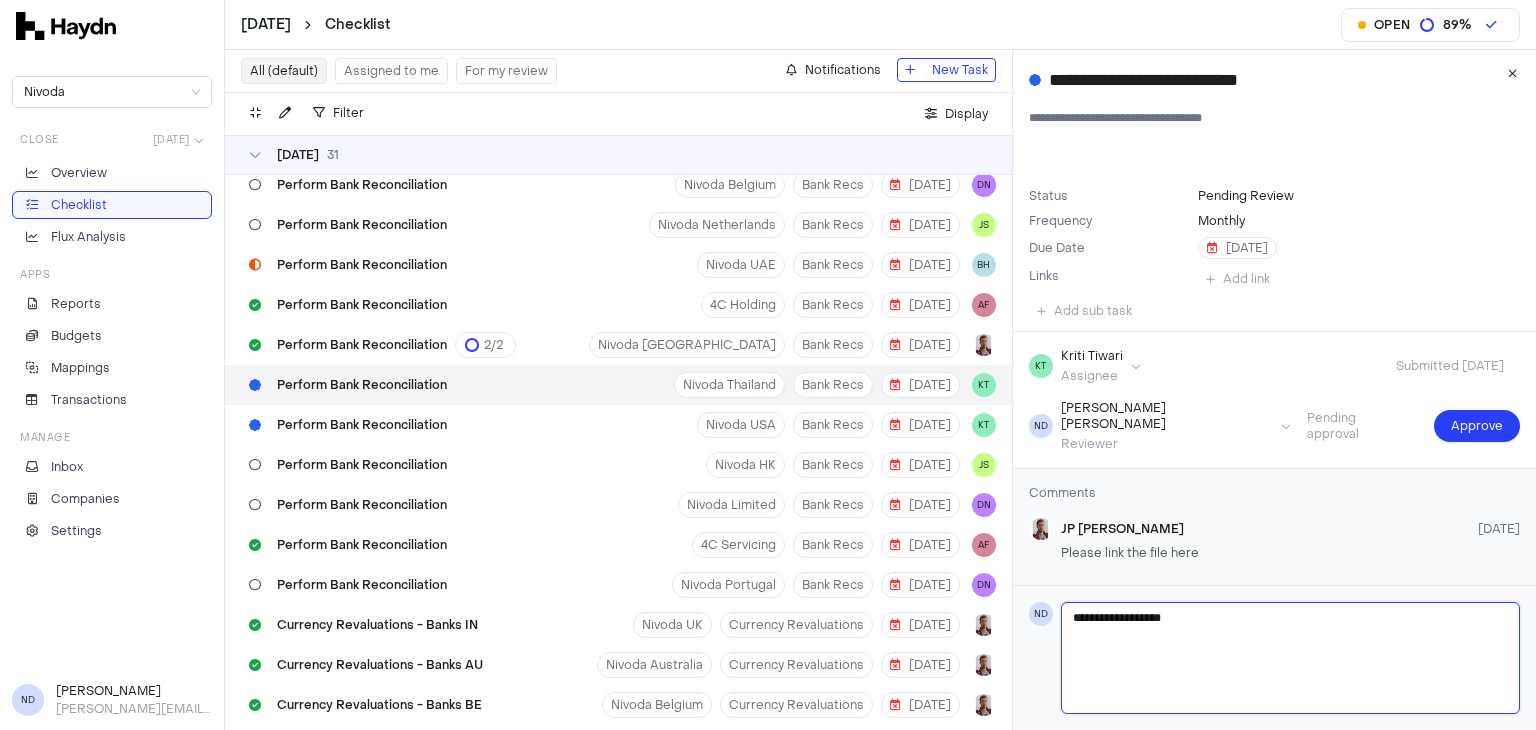 type 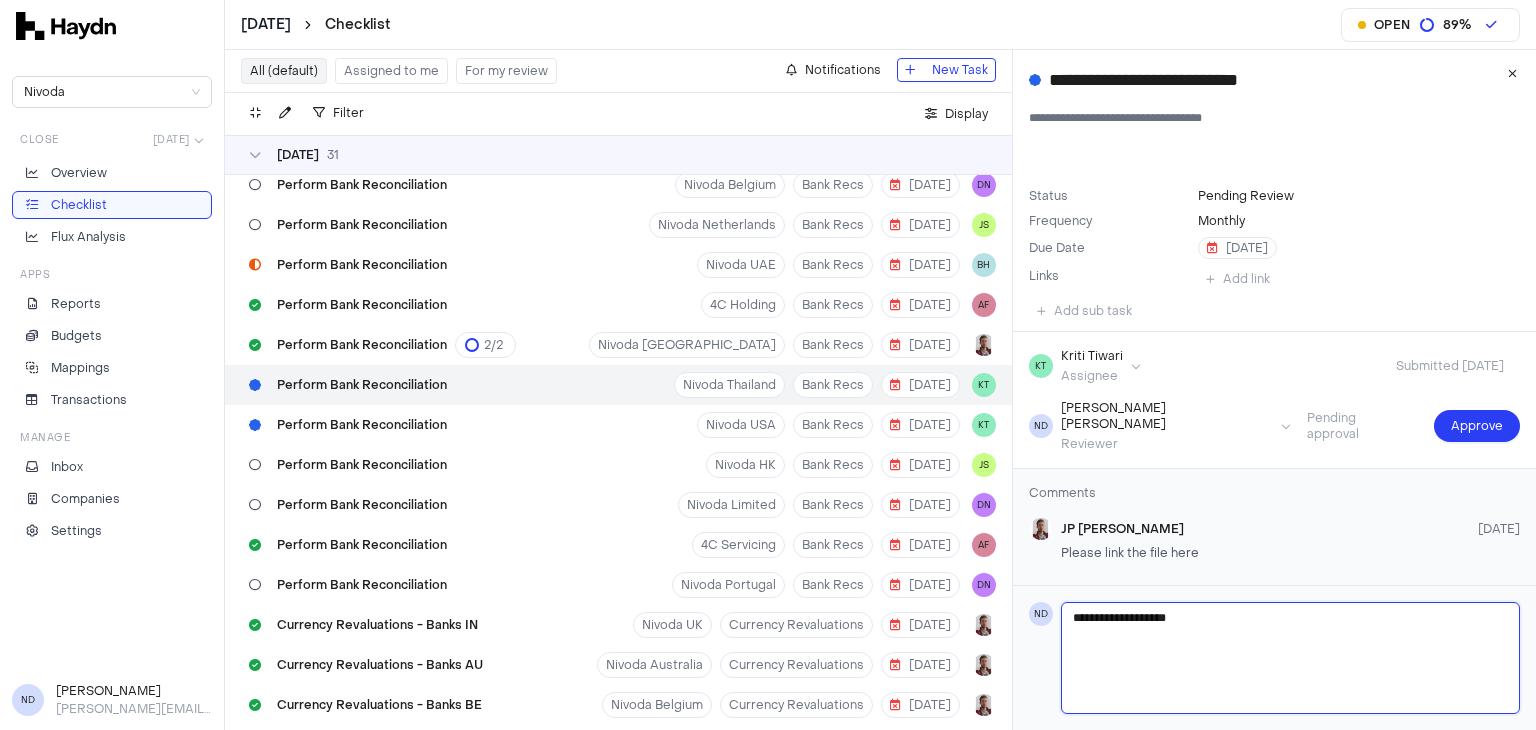 type 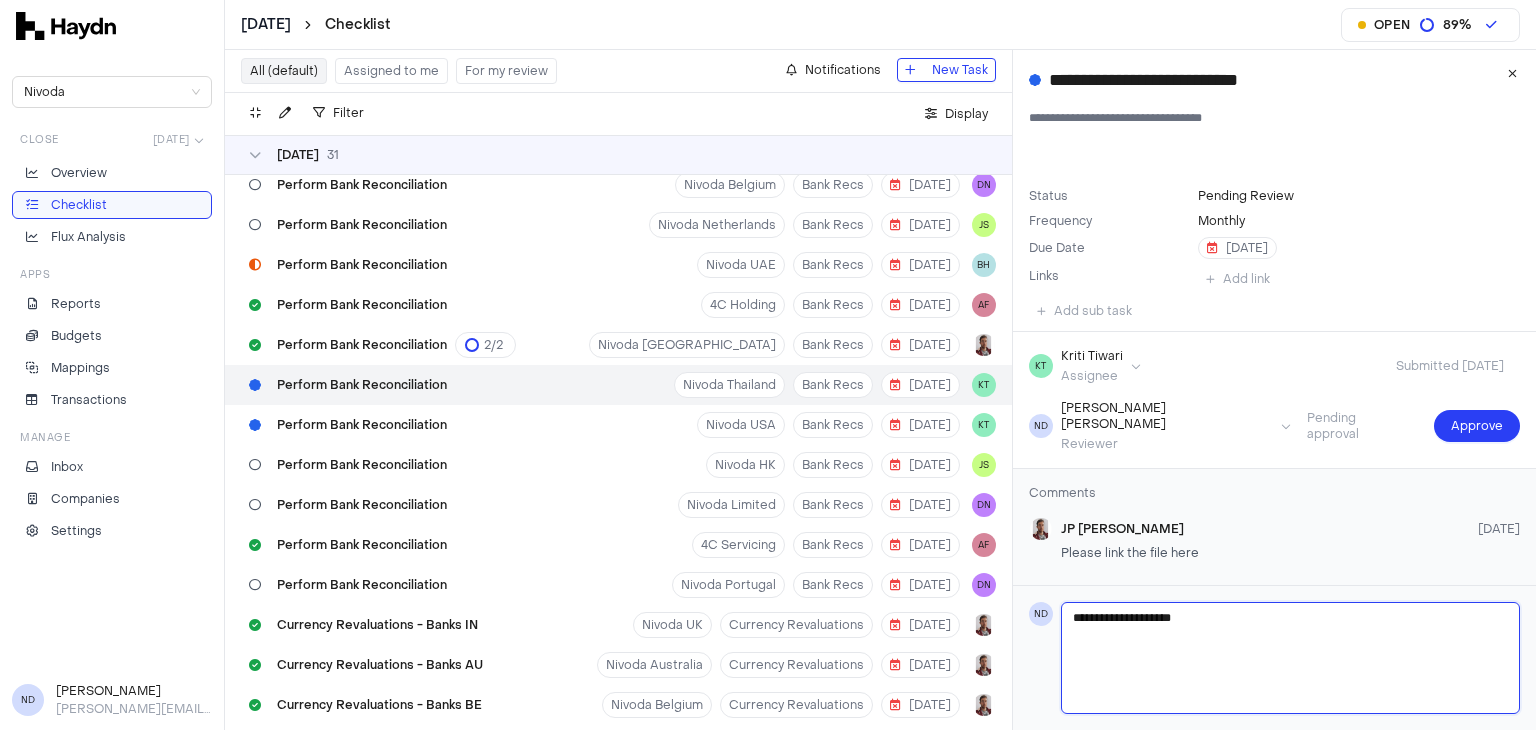 type 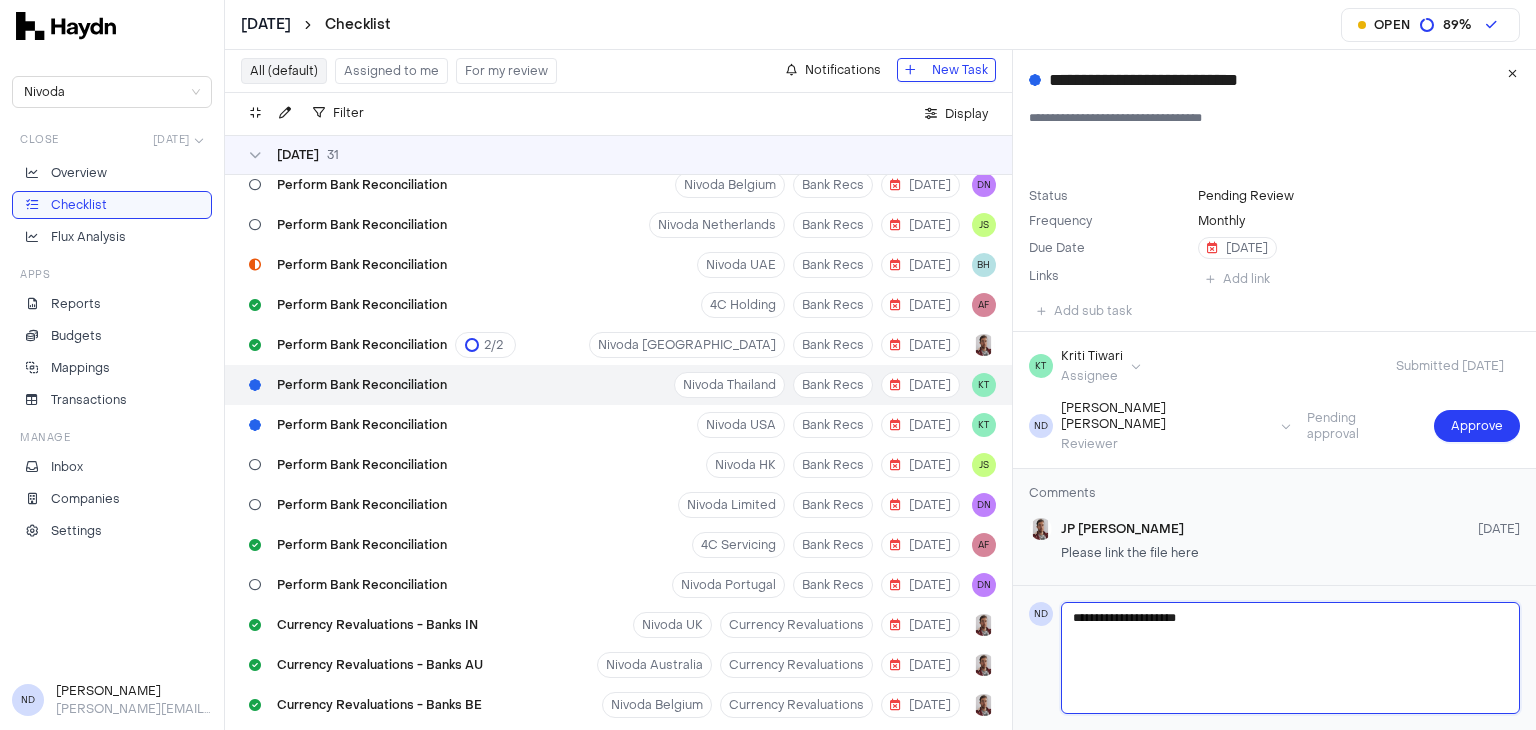 type 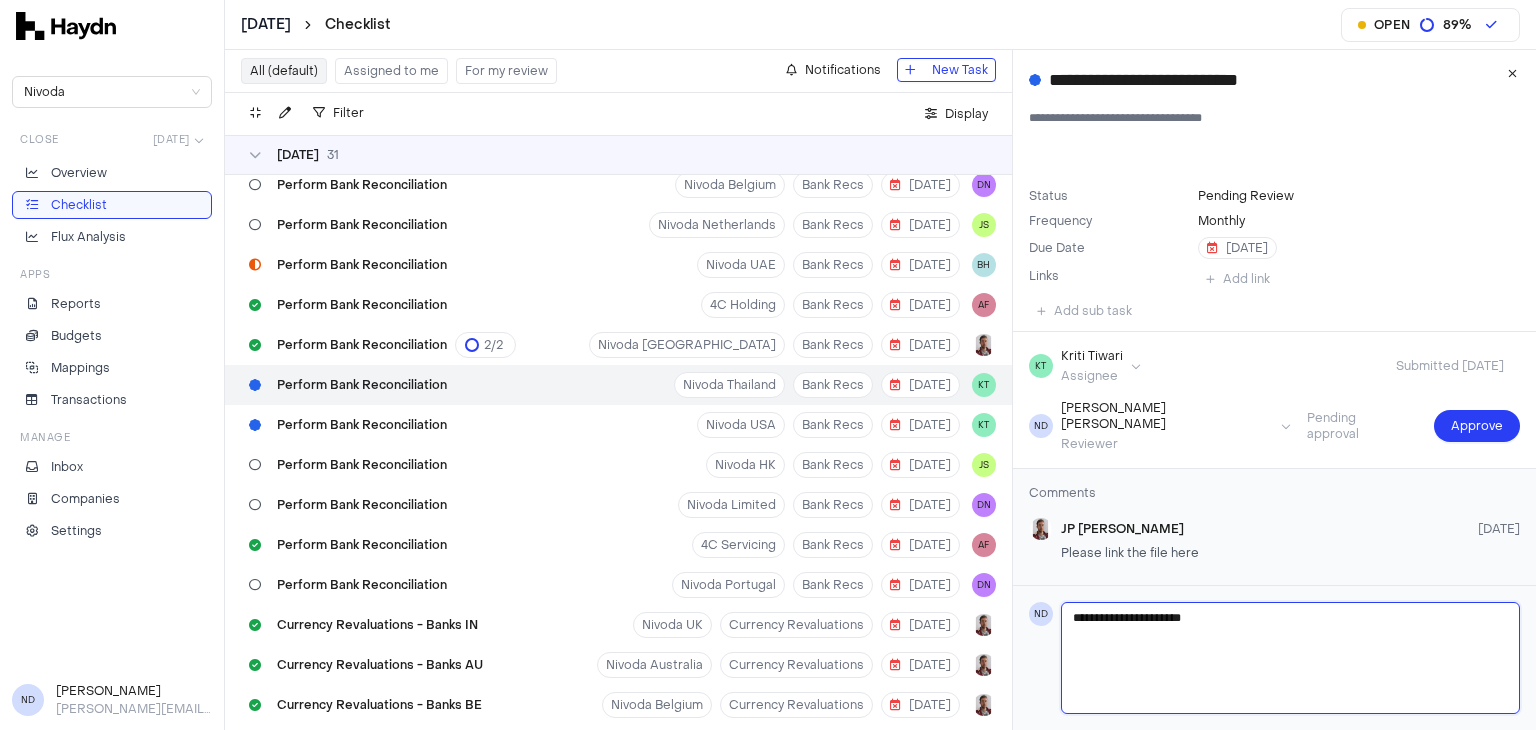 type 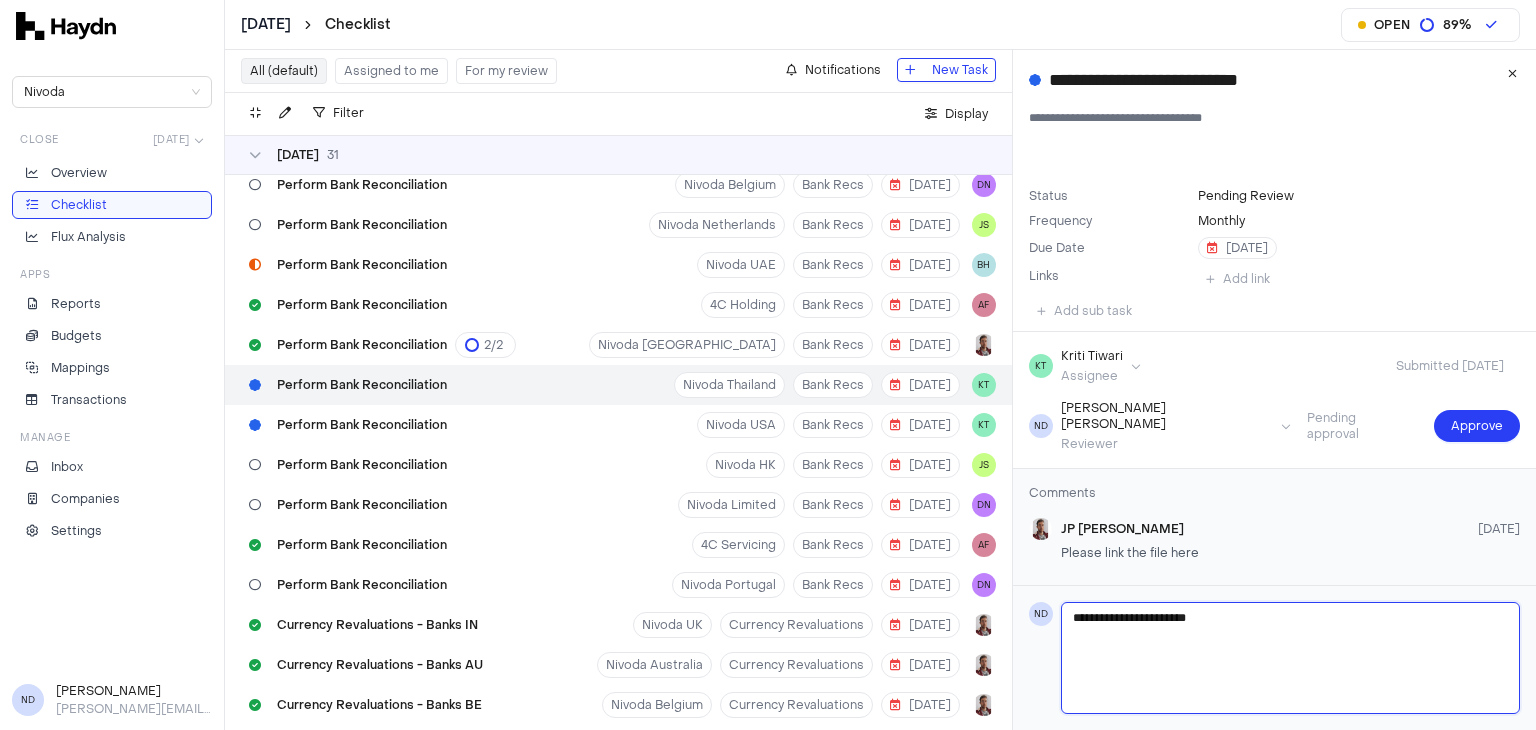 type 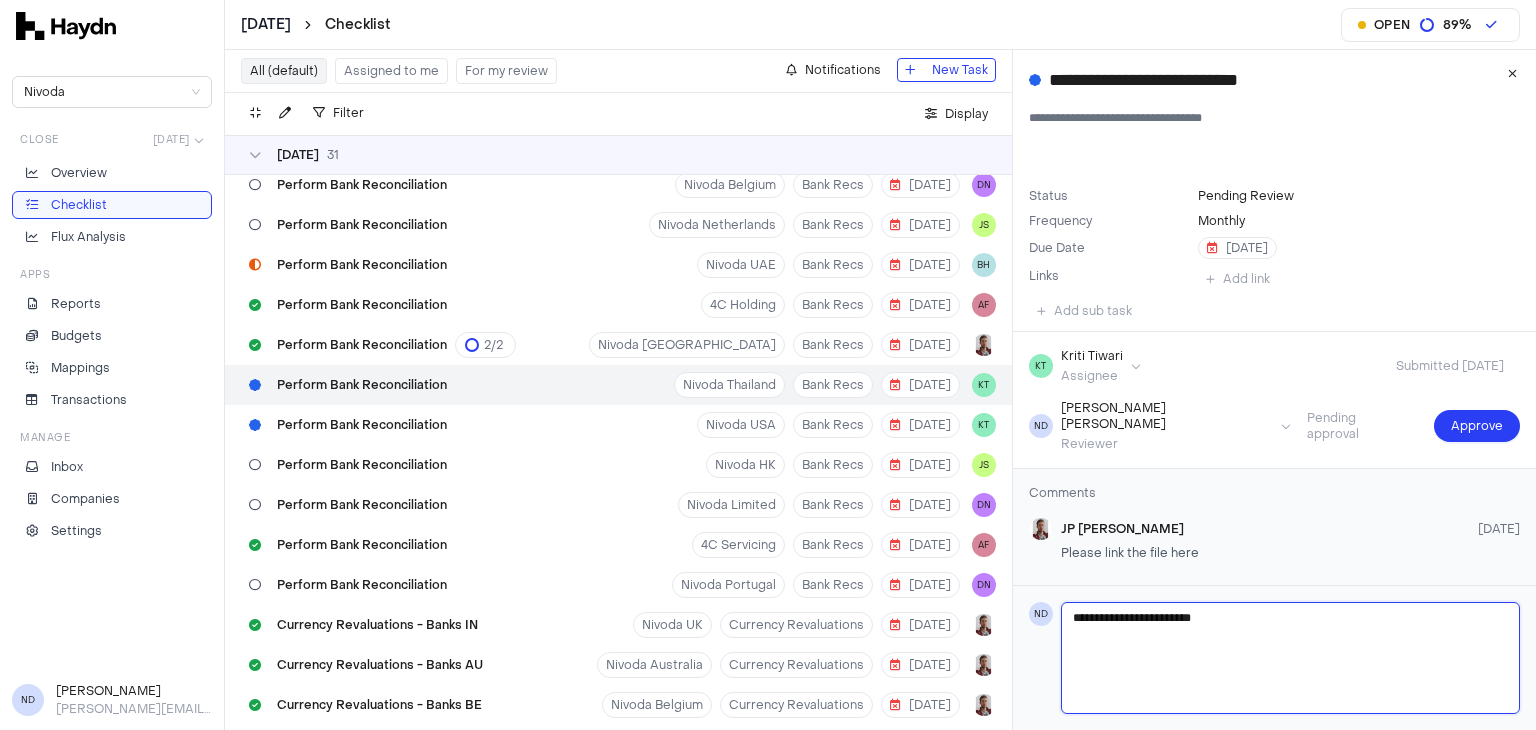type 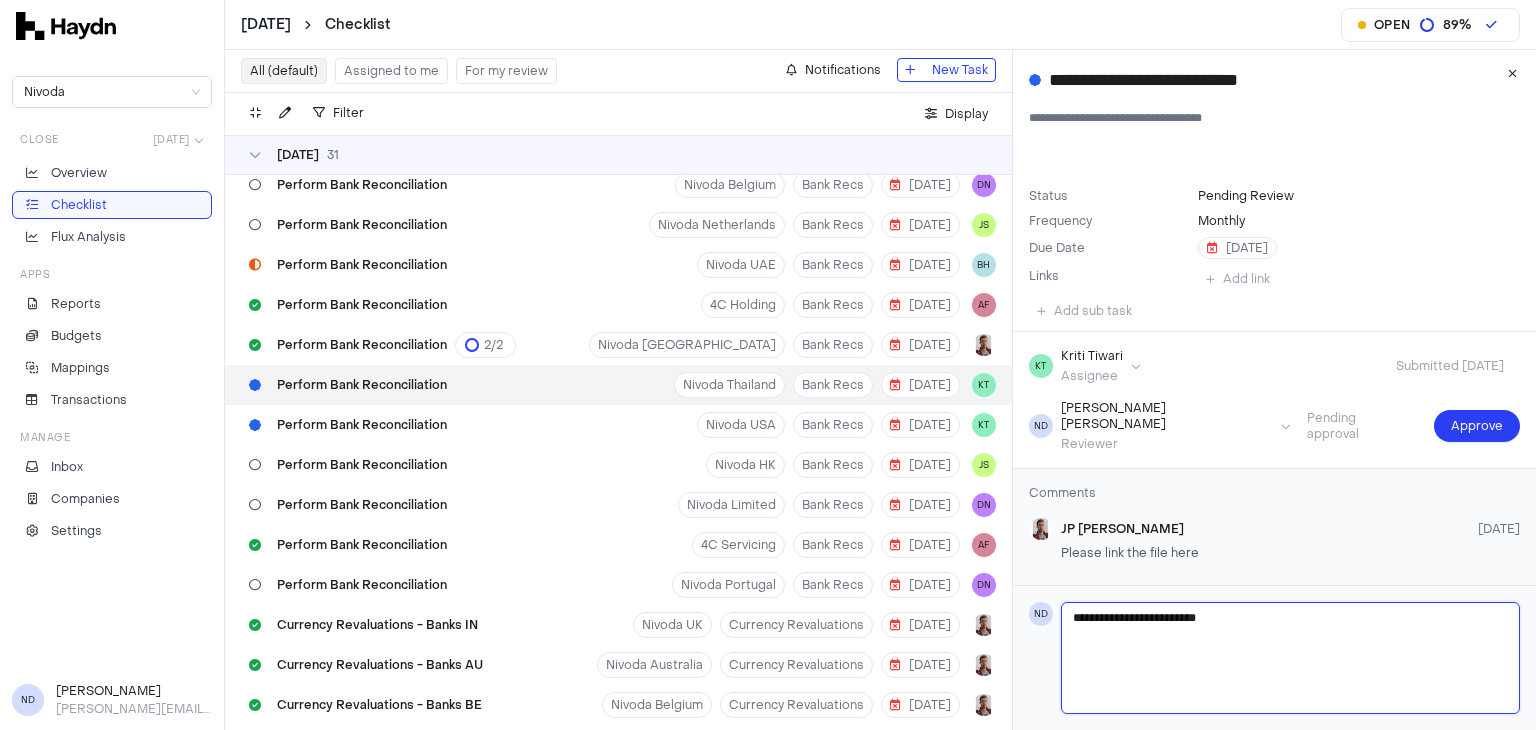 type 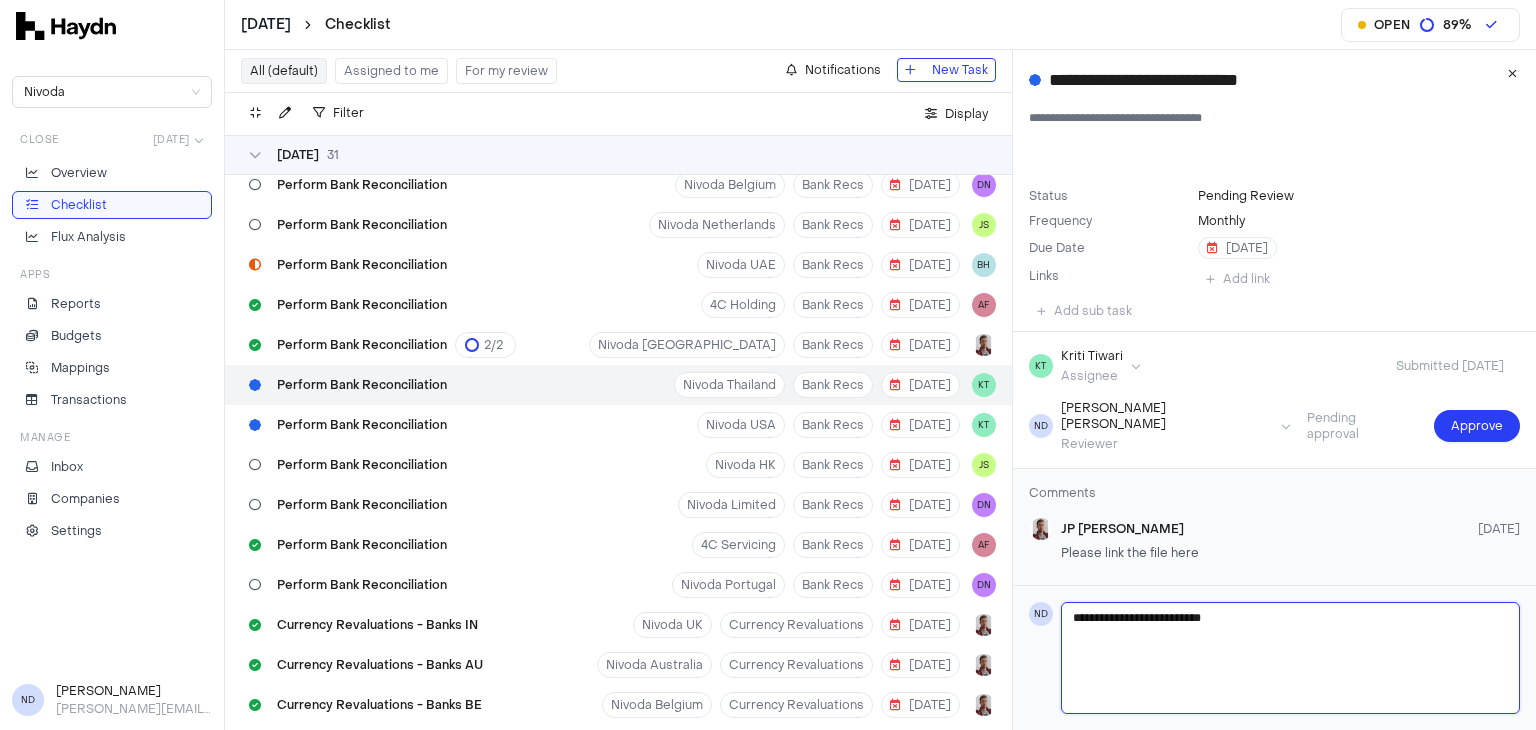 type 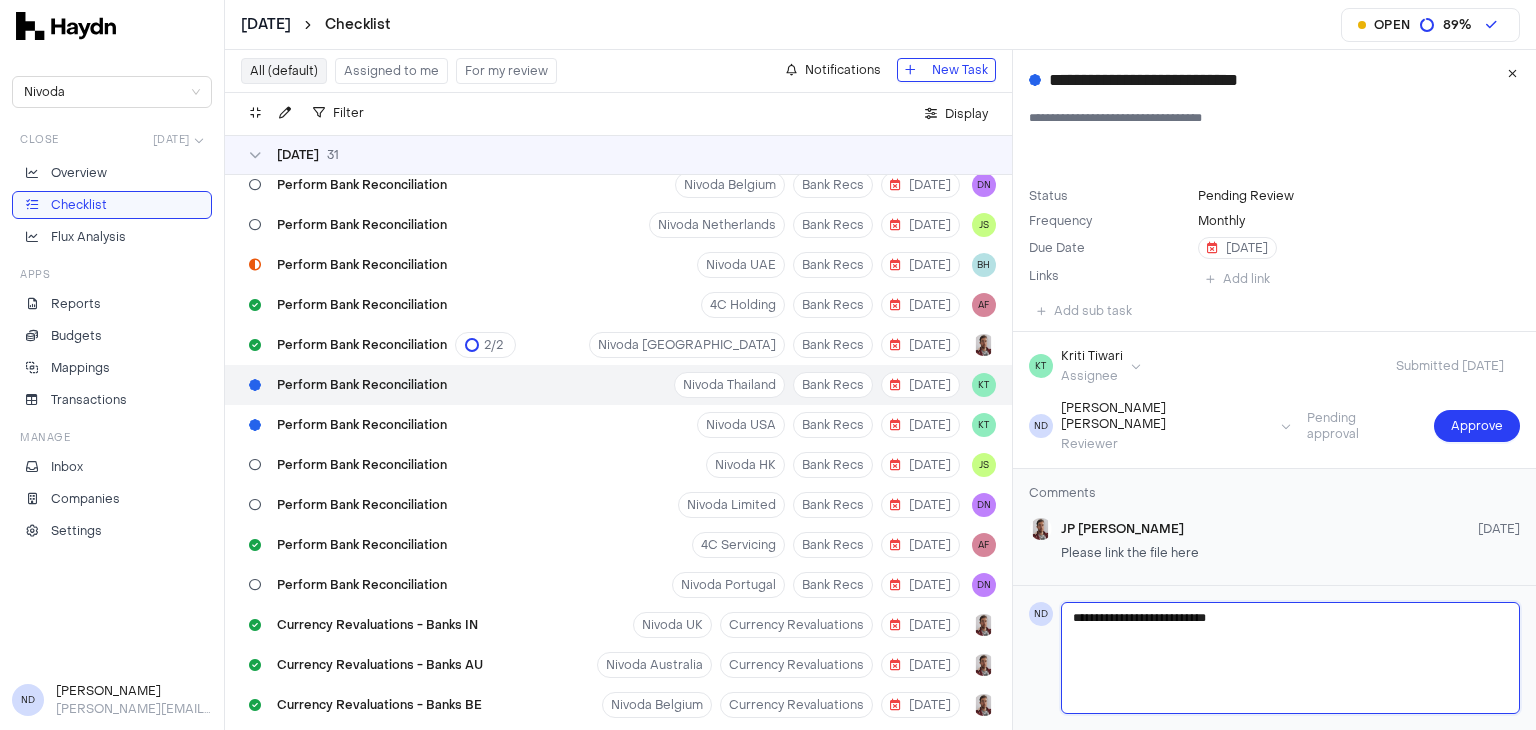 type 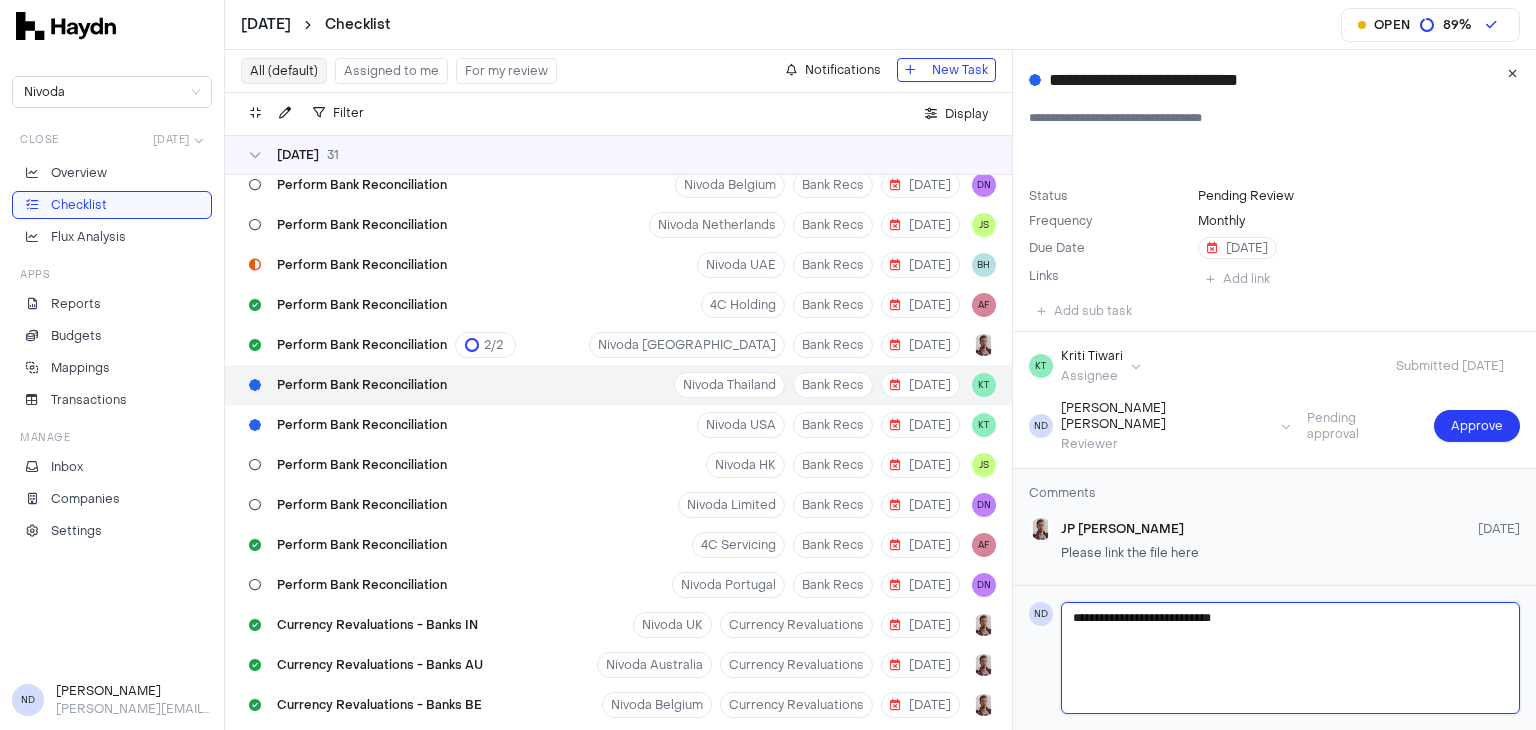 type 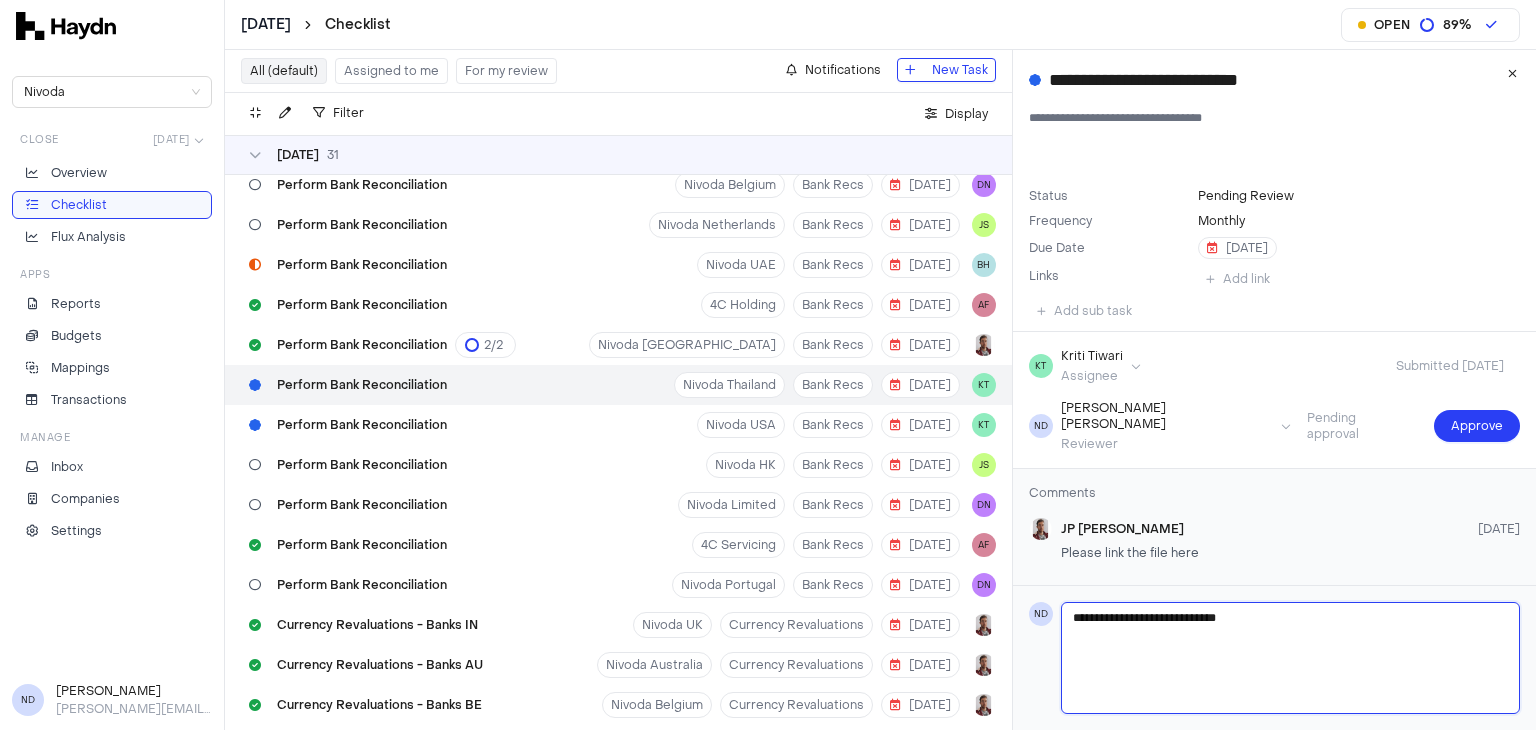 type 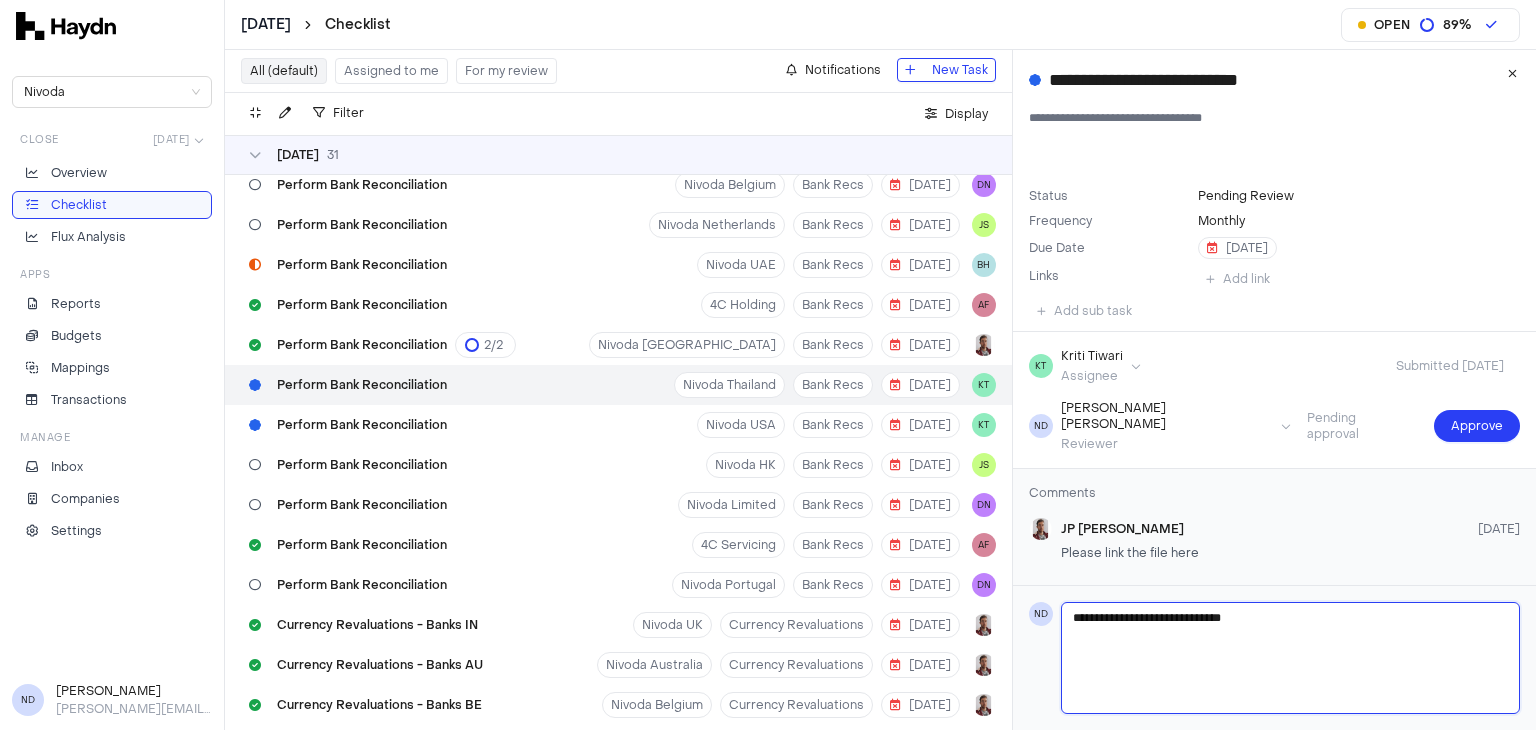 type on "**********" 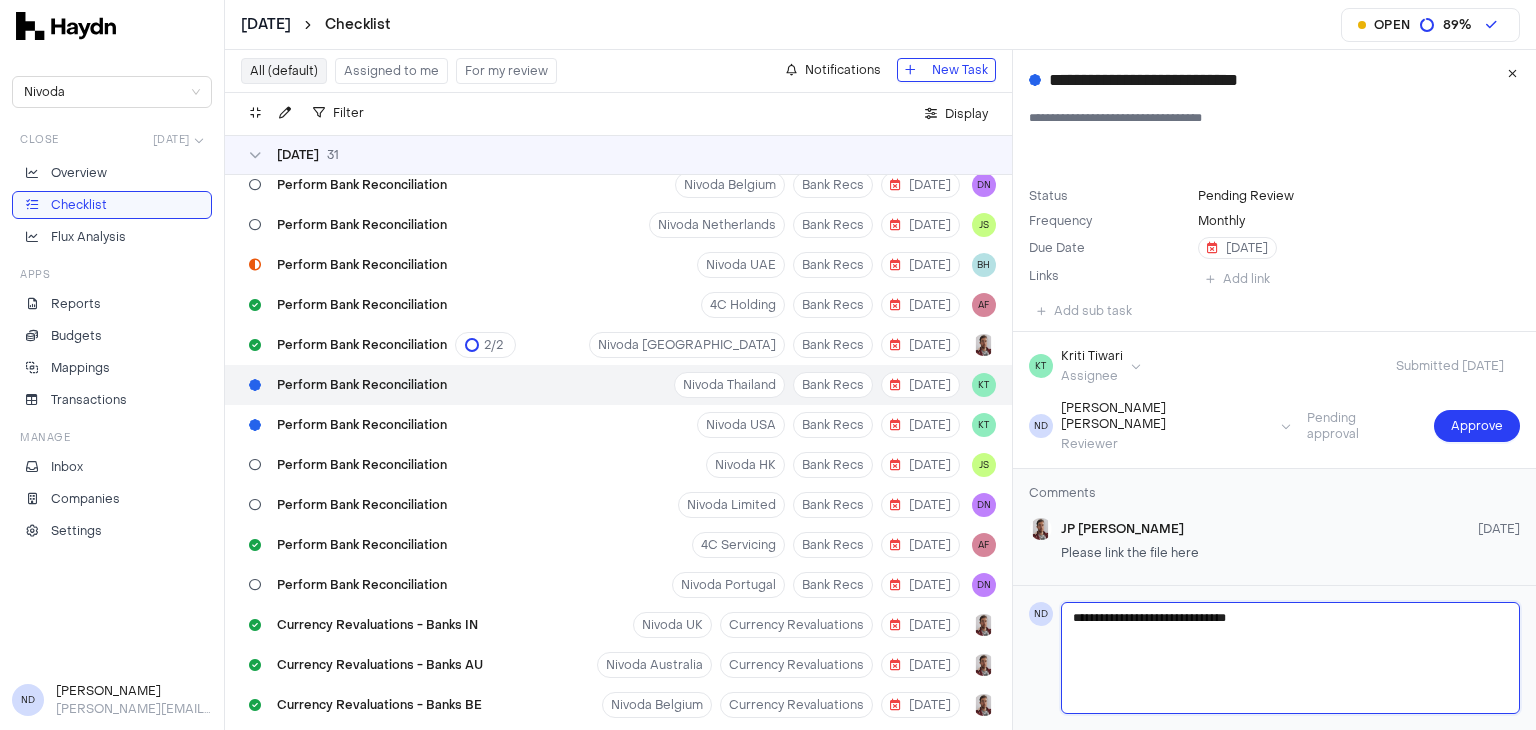 type 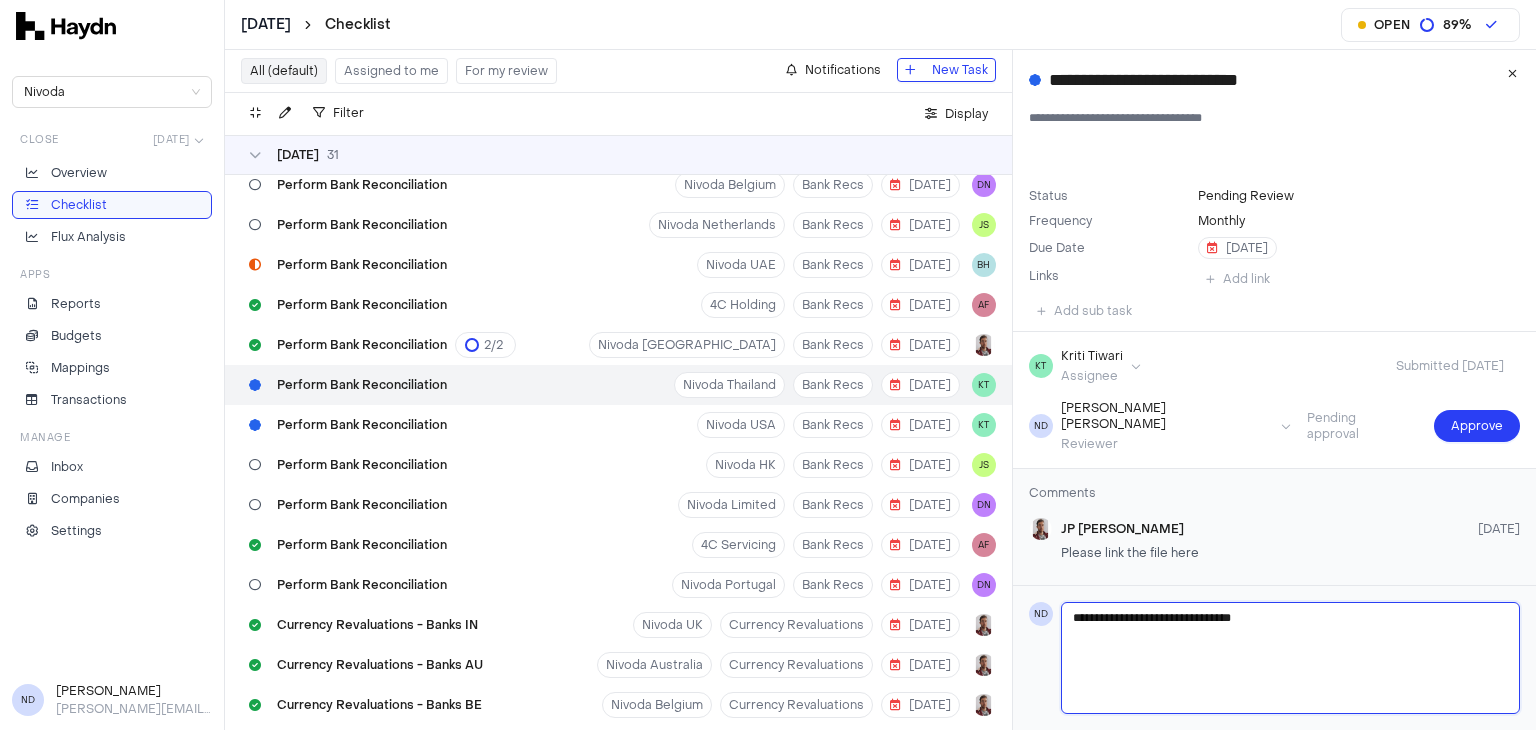 type 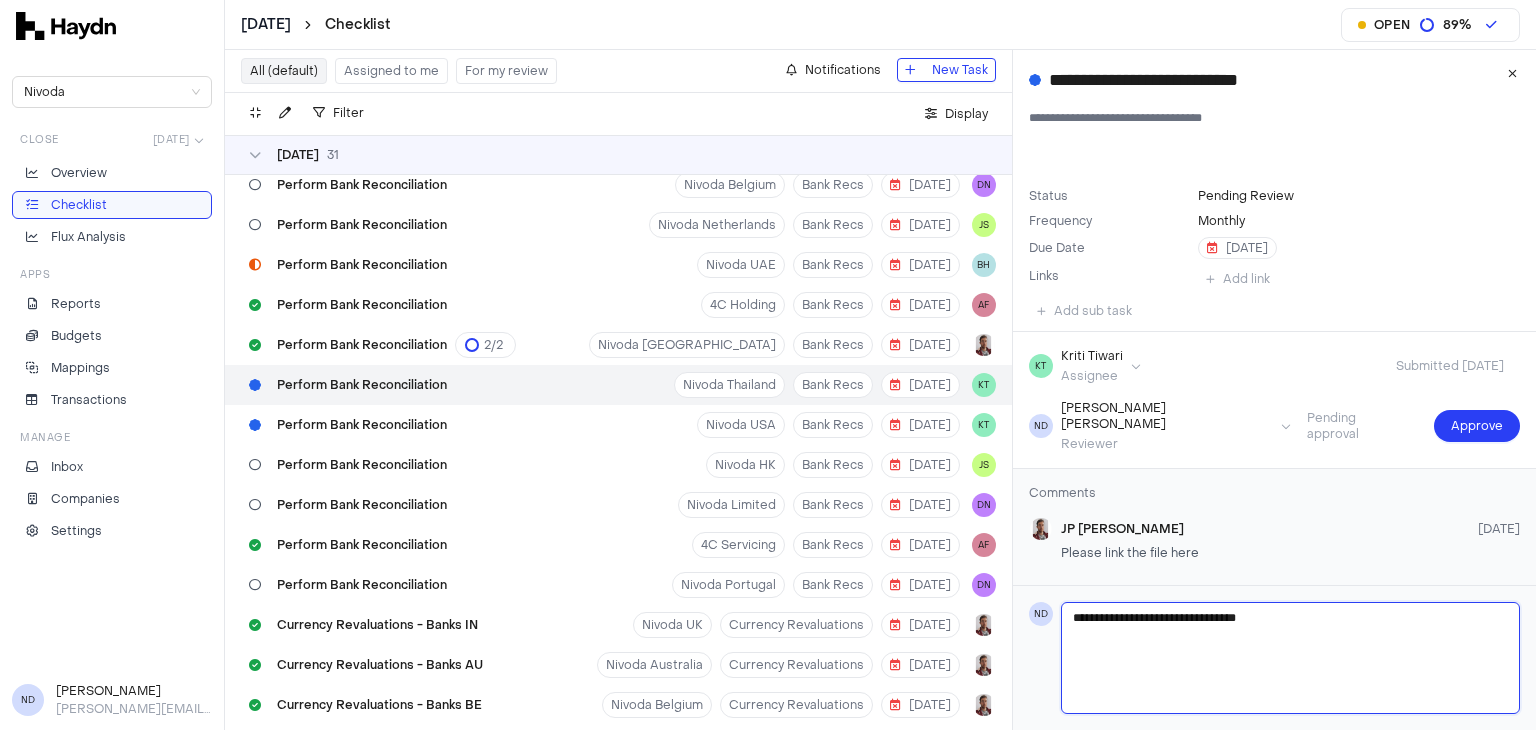type 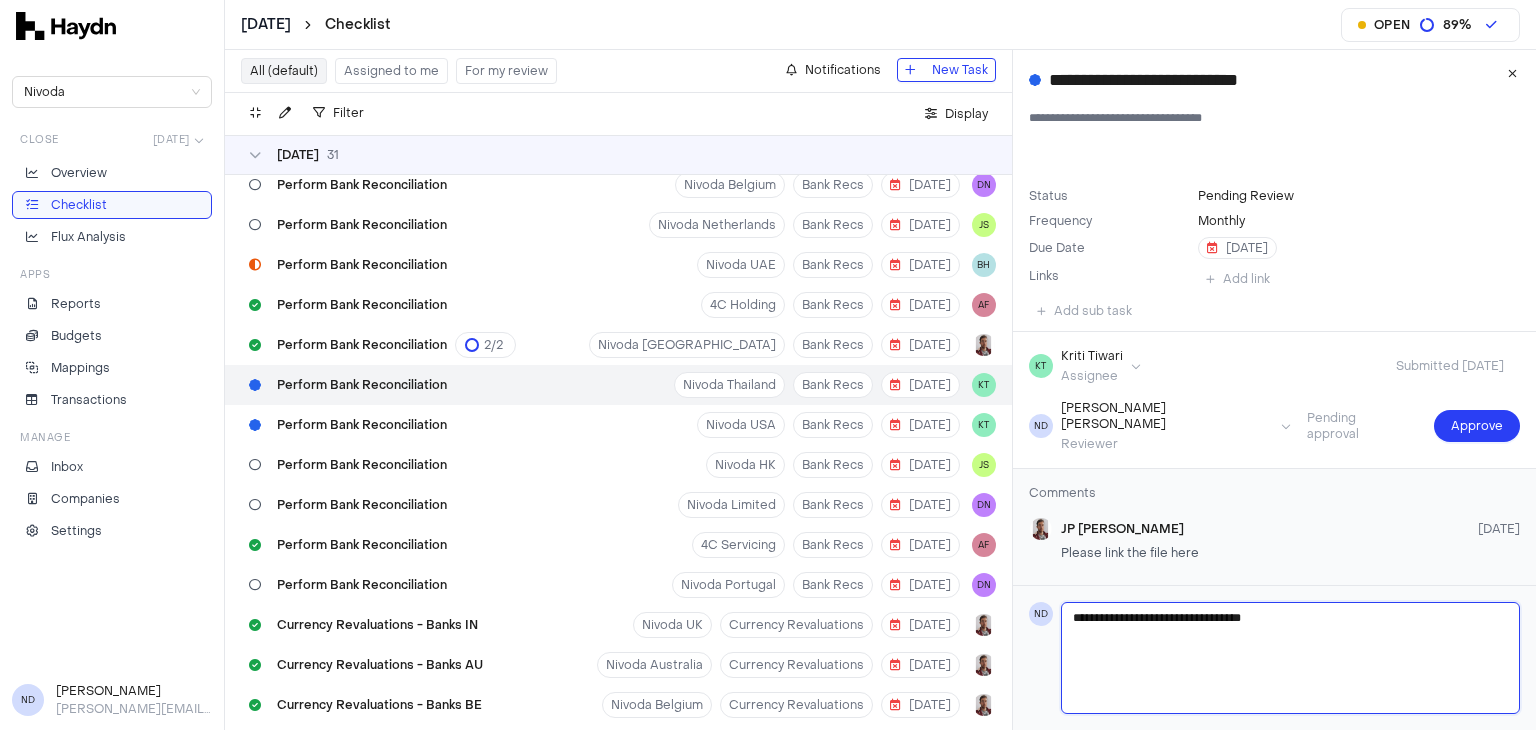 type on "**********" 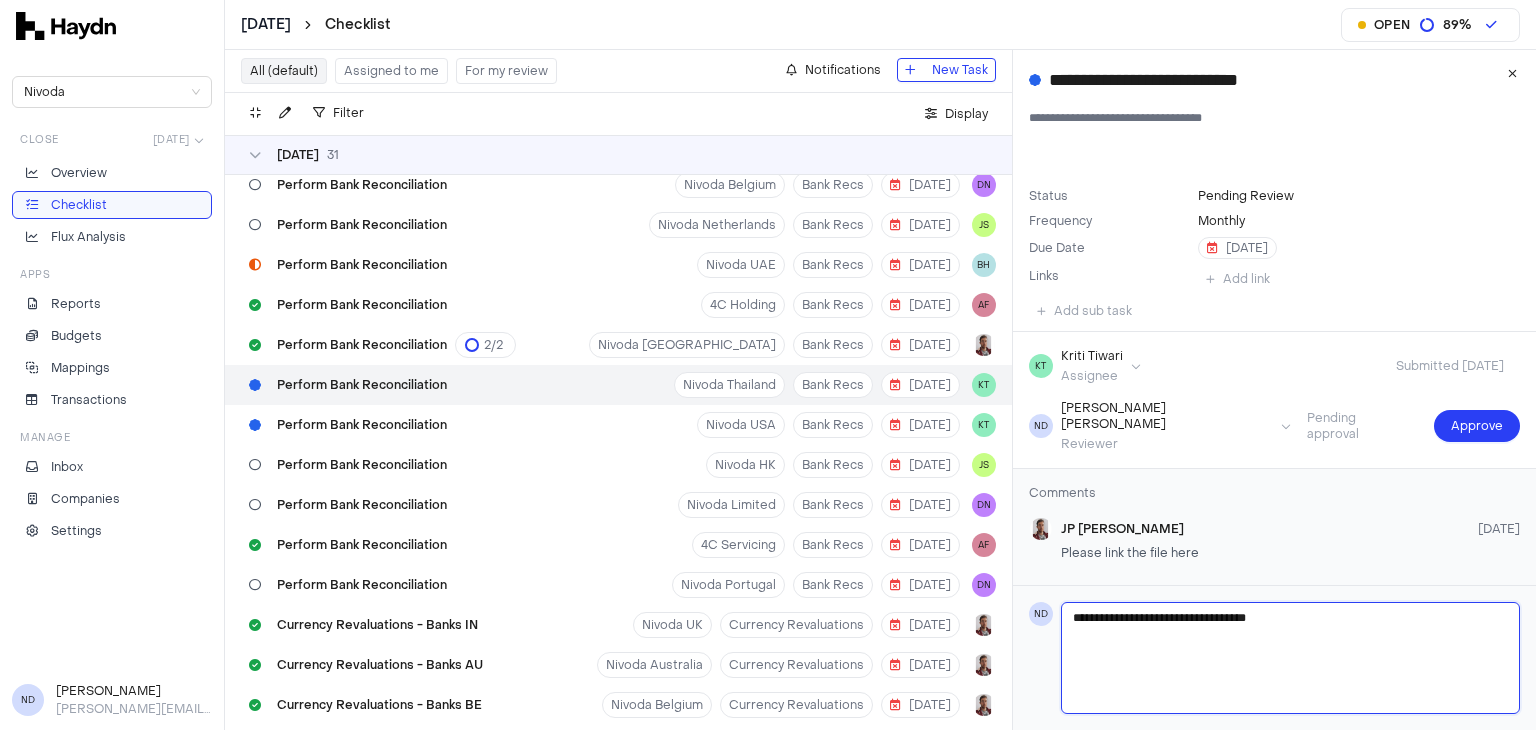 type 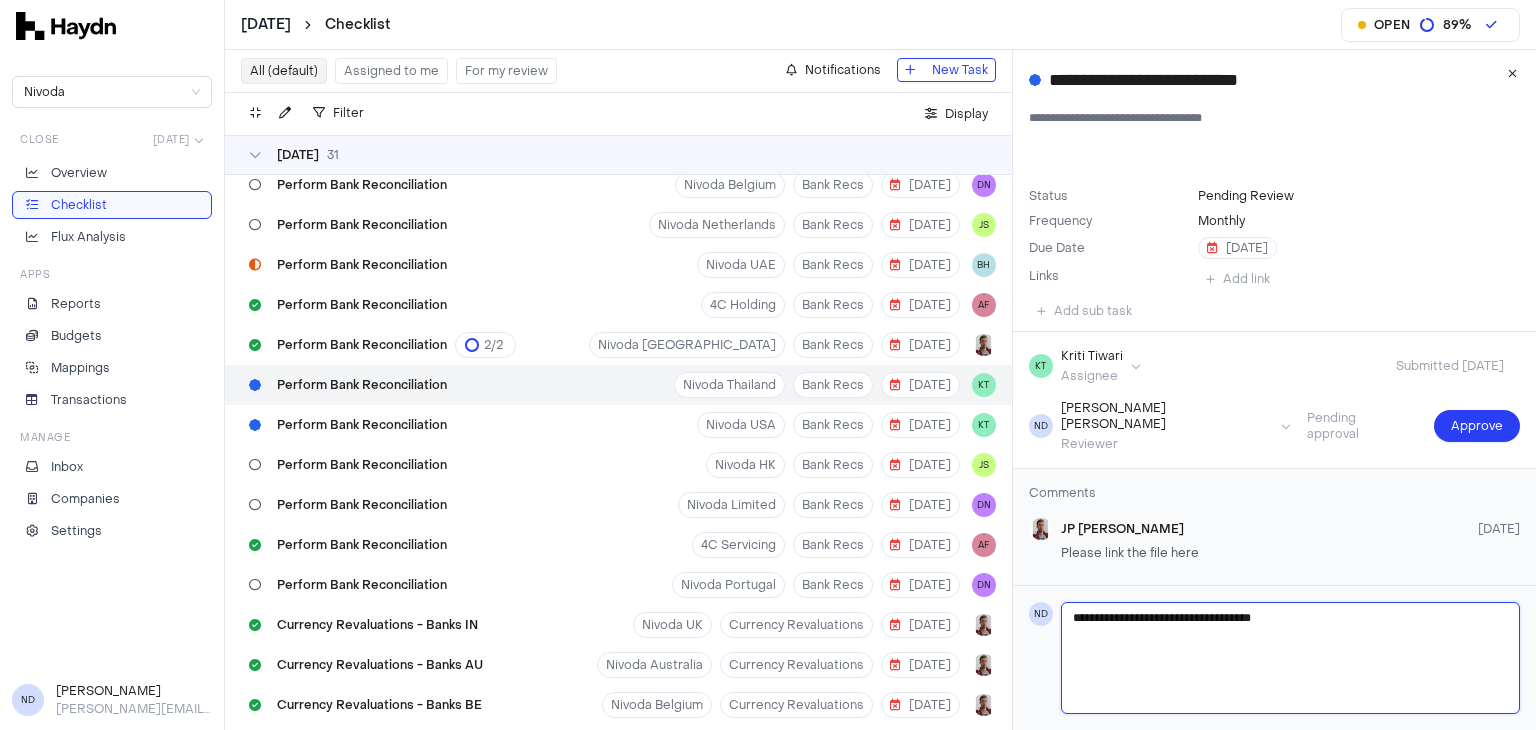 type 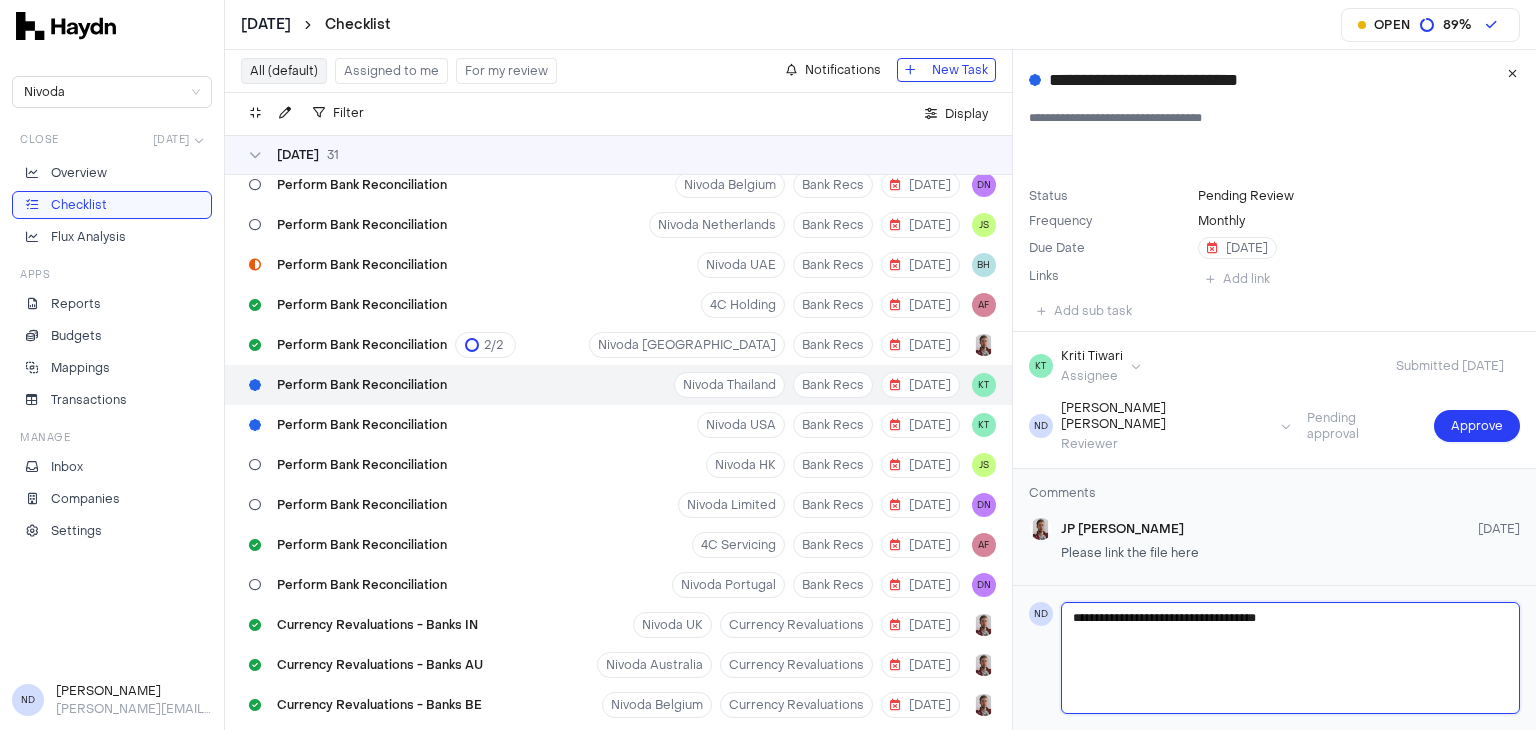 type on "**********" 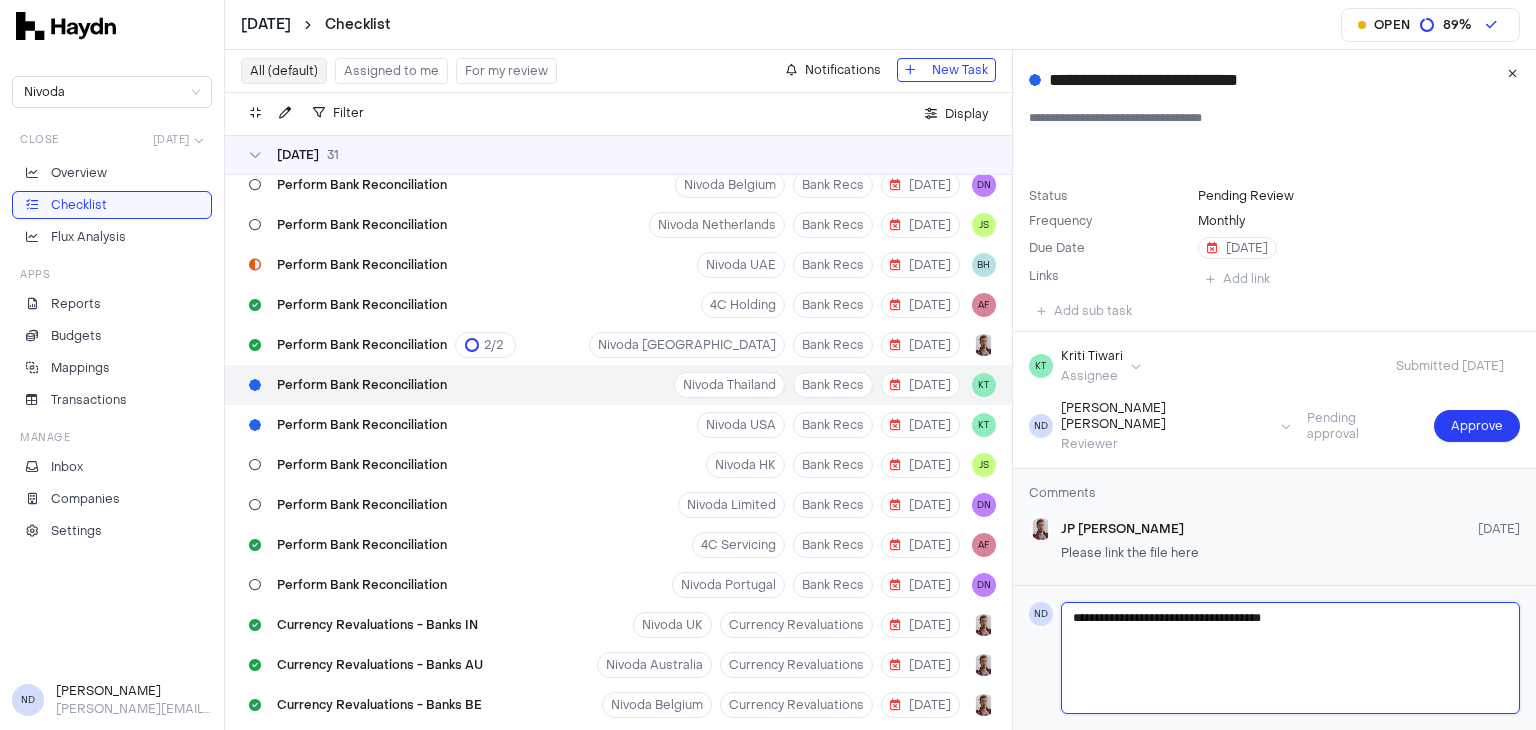 type 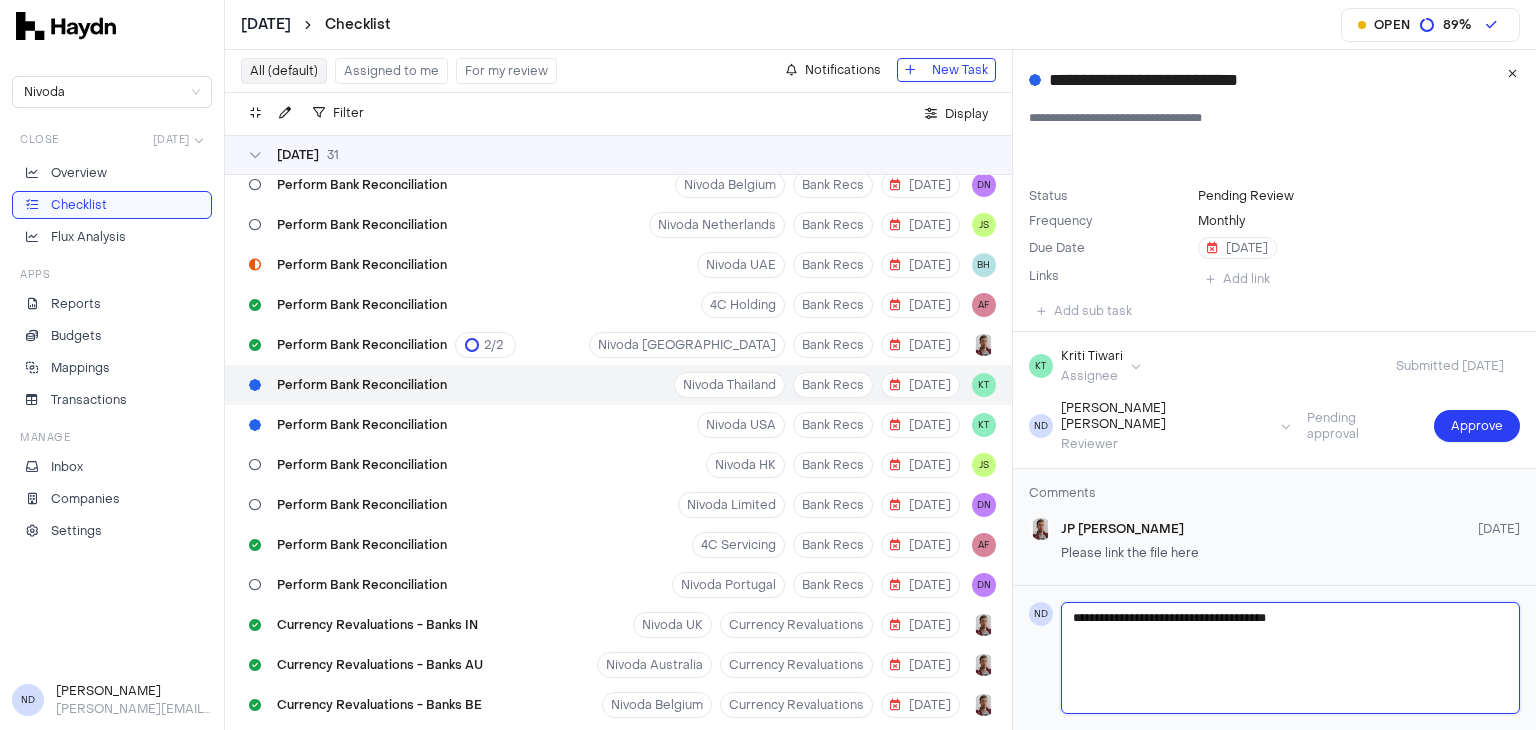 type 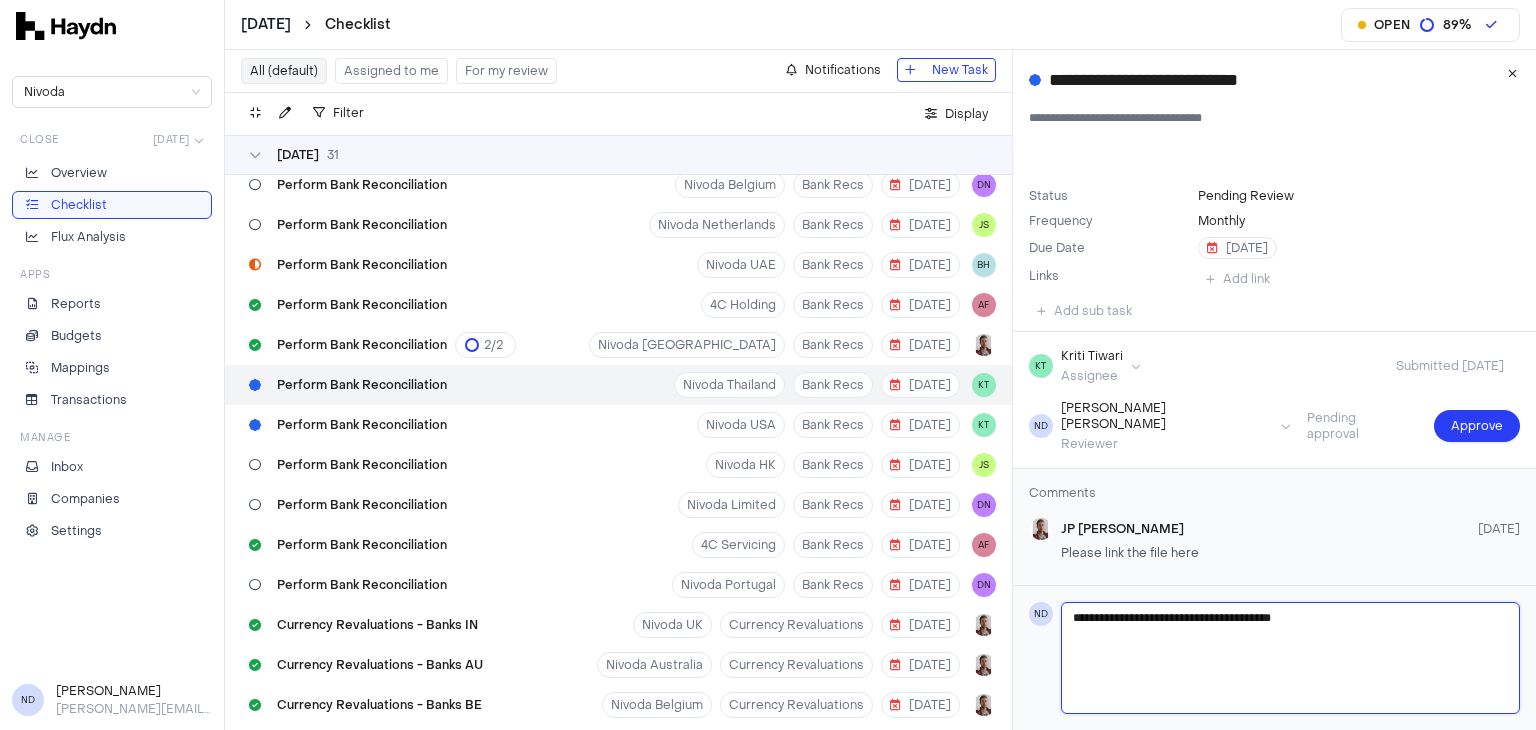 type 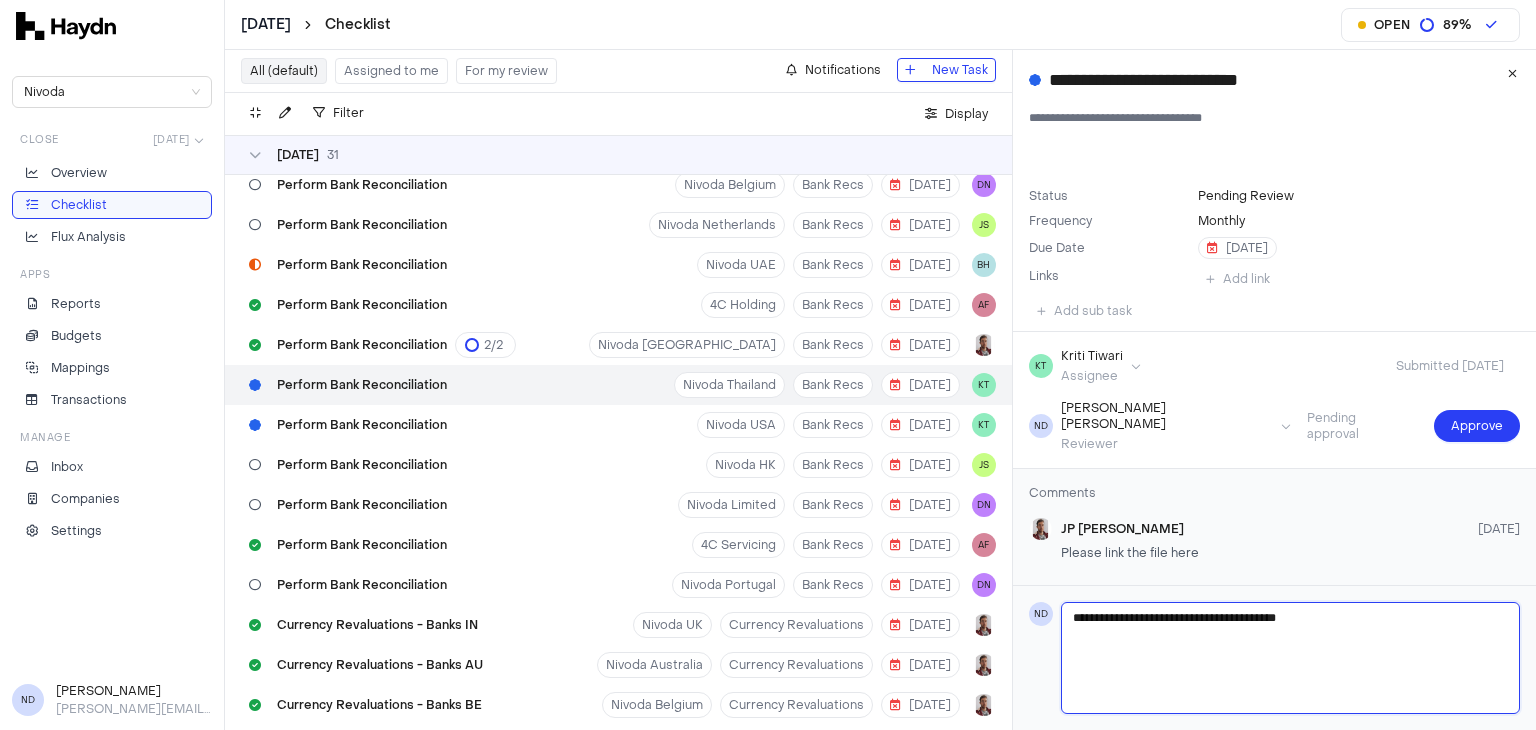 type 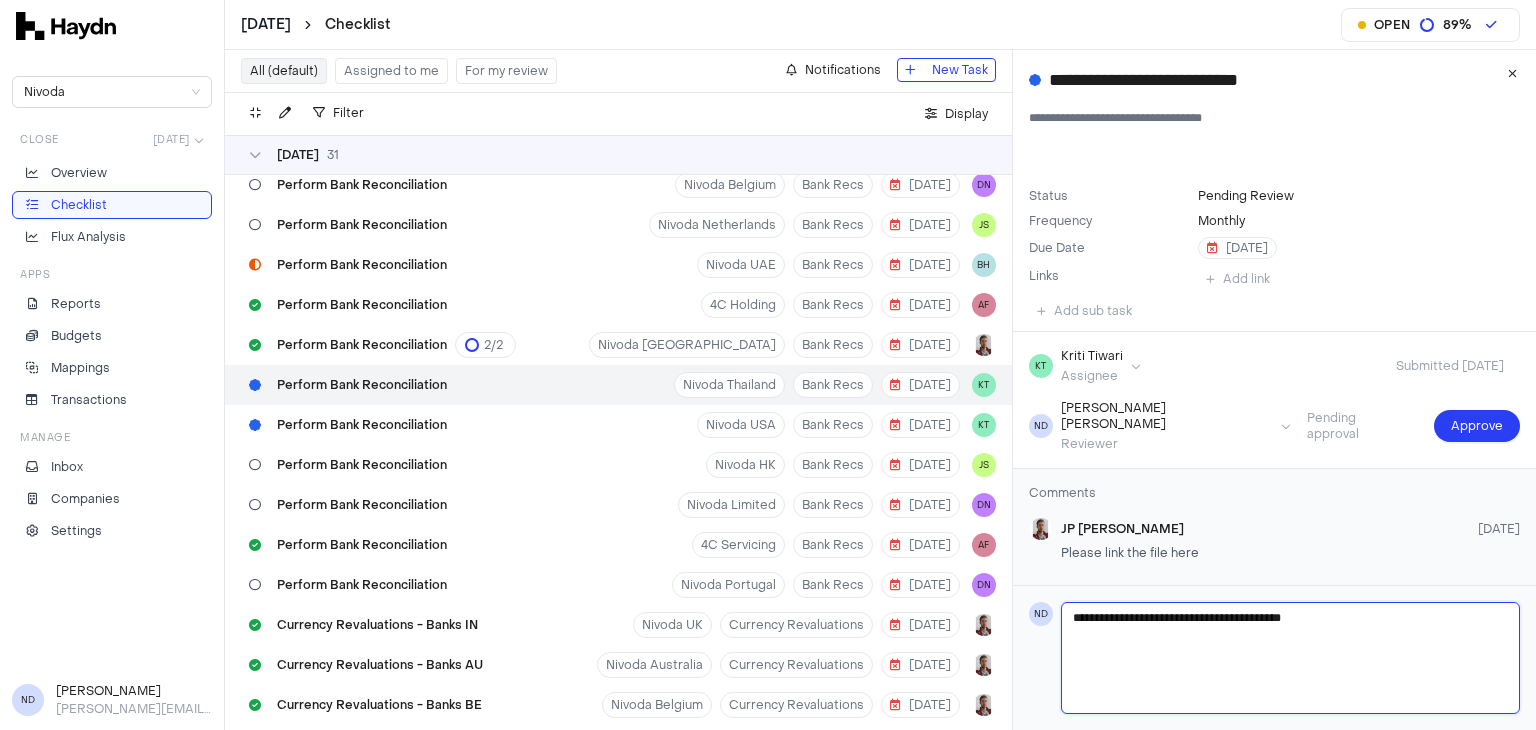 type 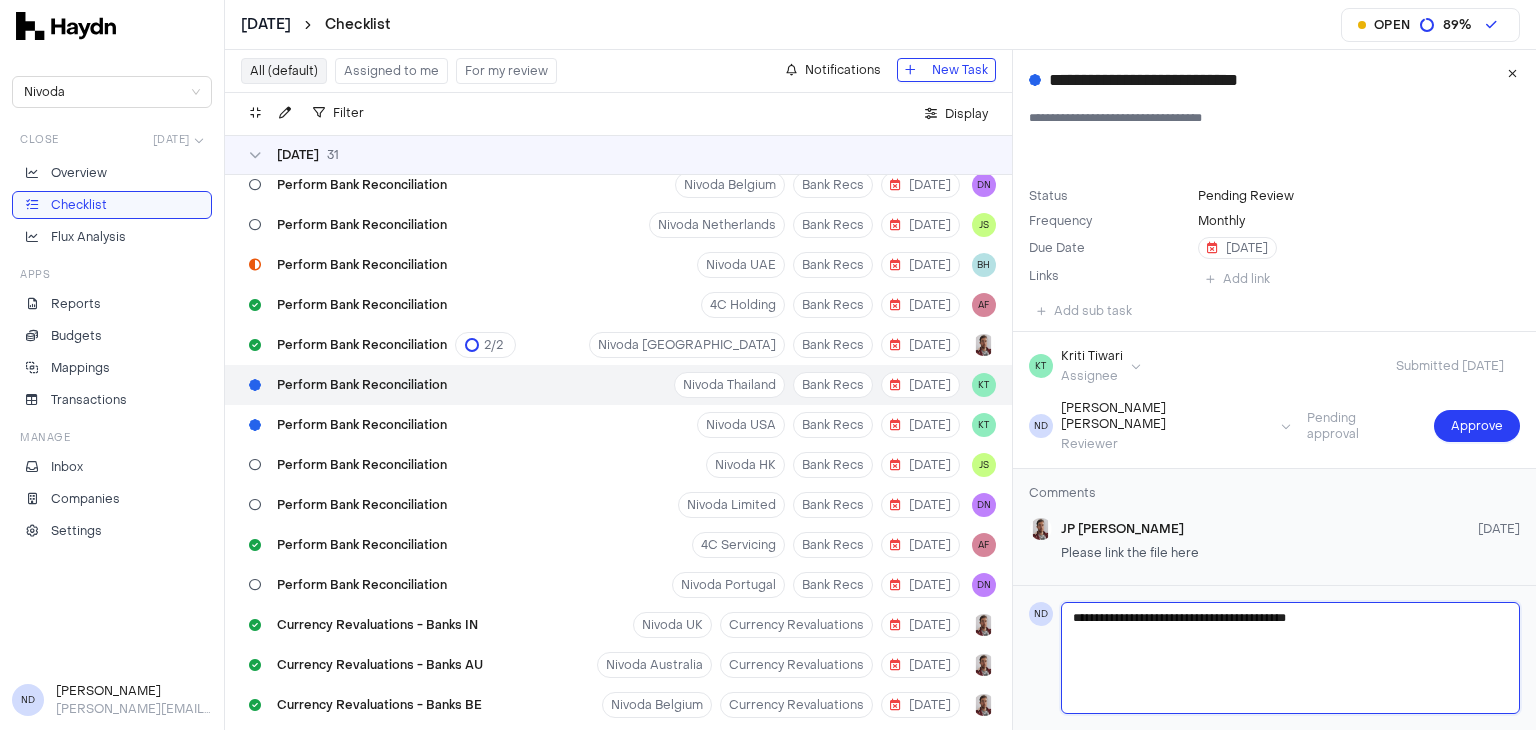 type 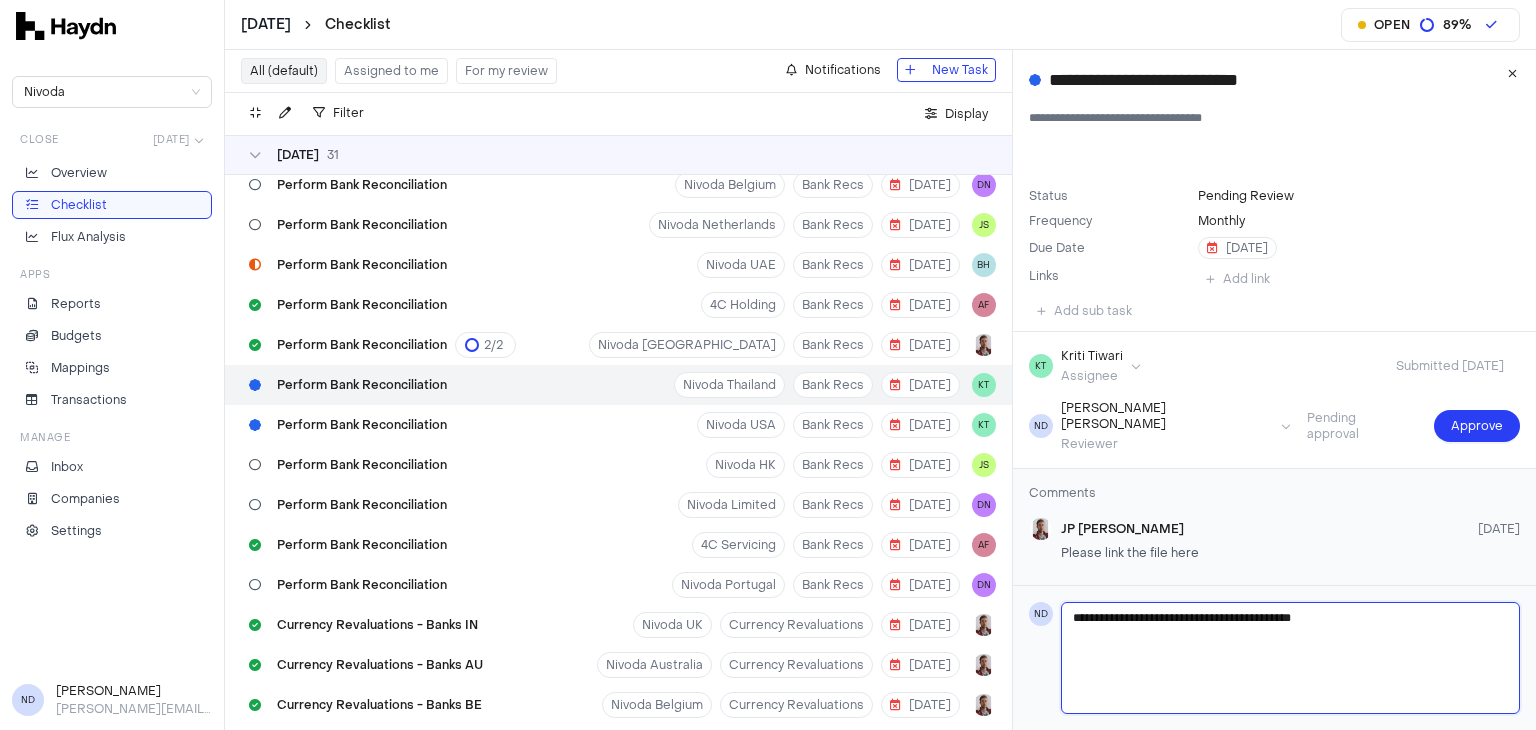 type 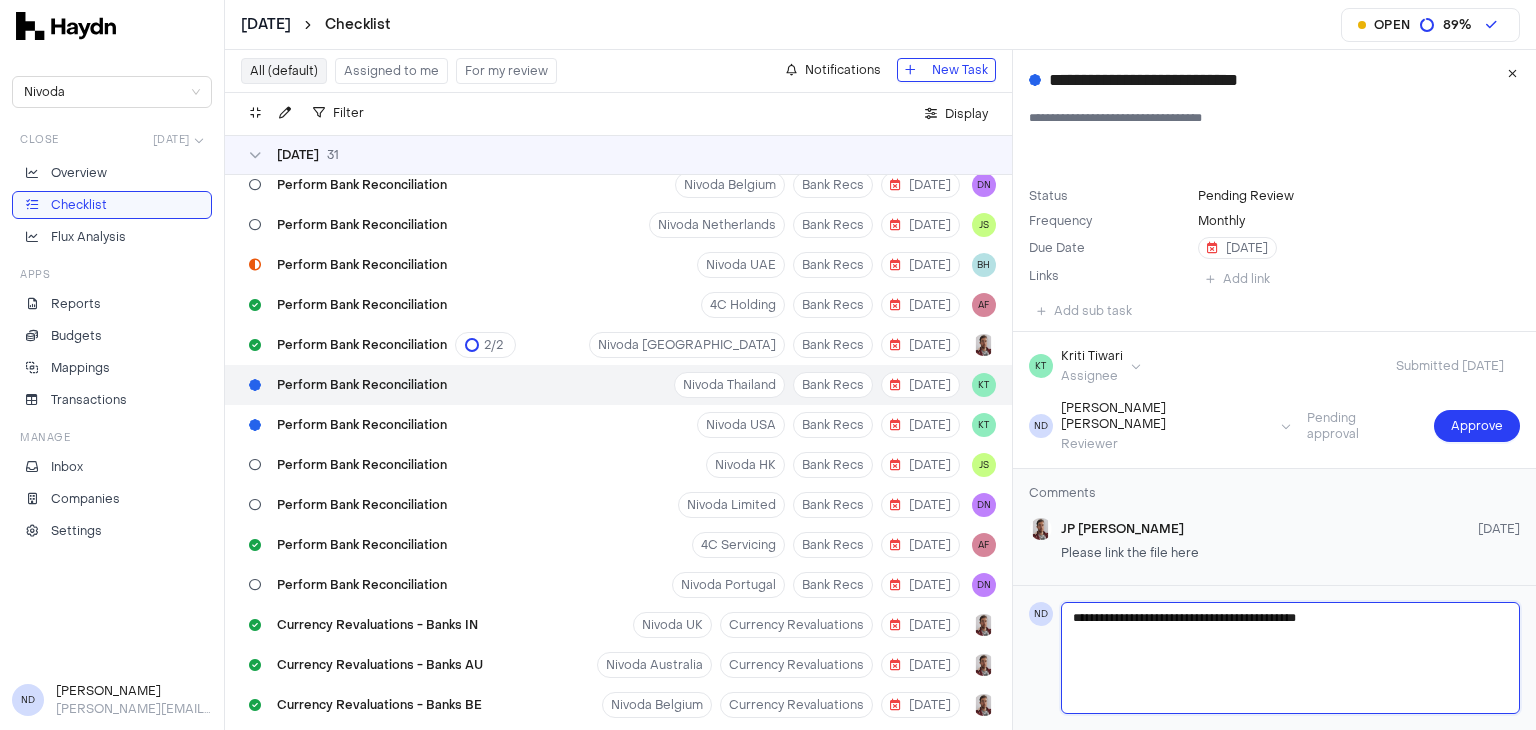 type 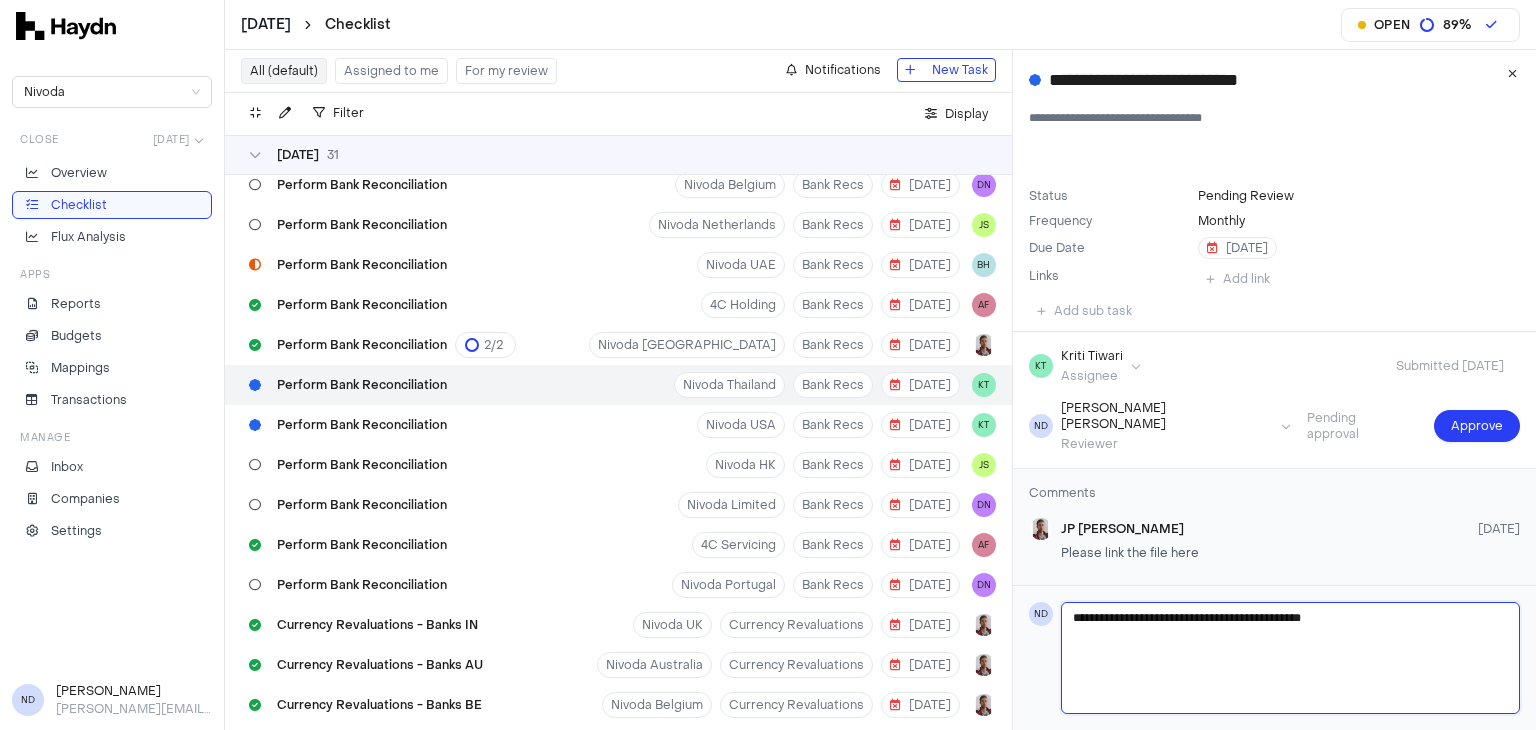 type on "**********" 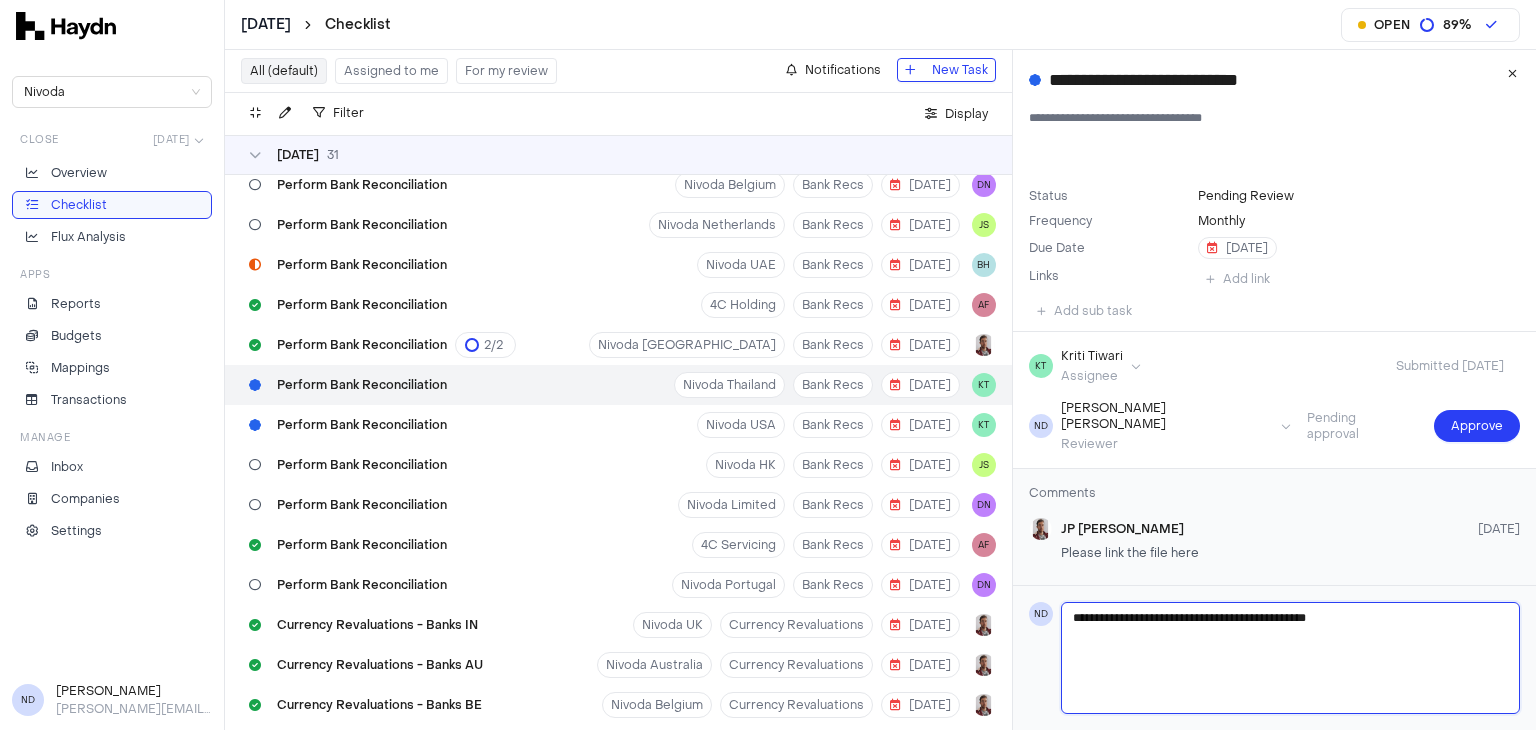 type 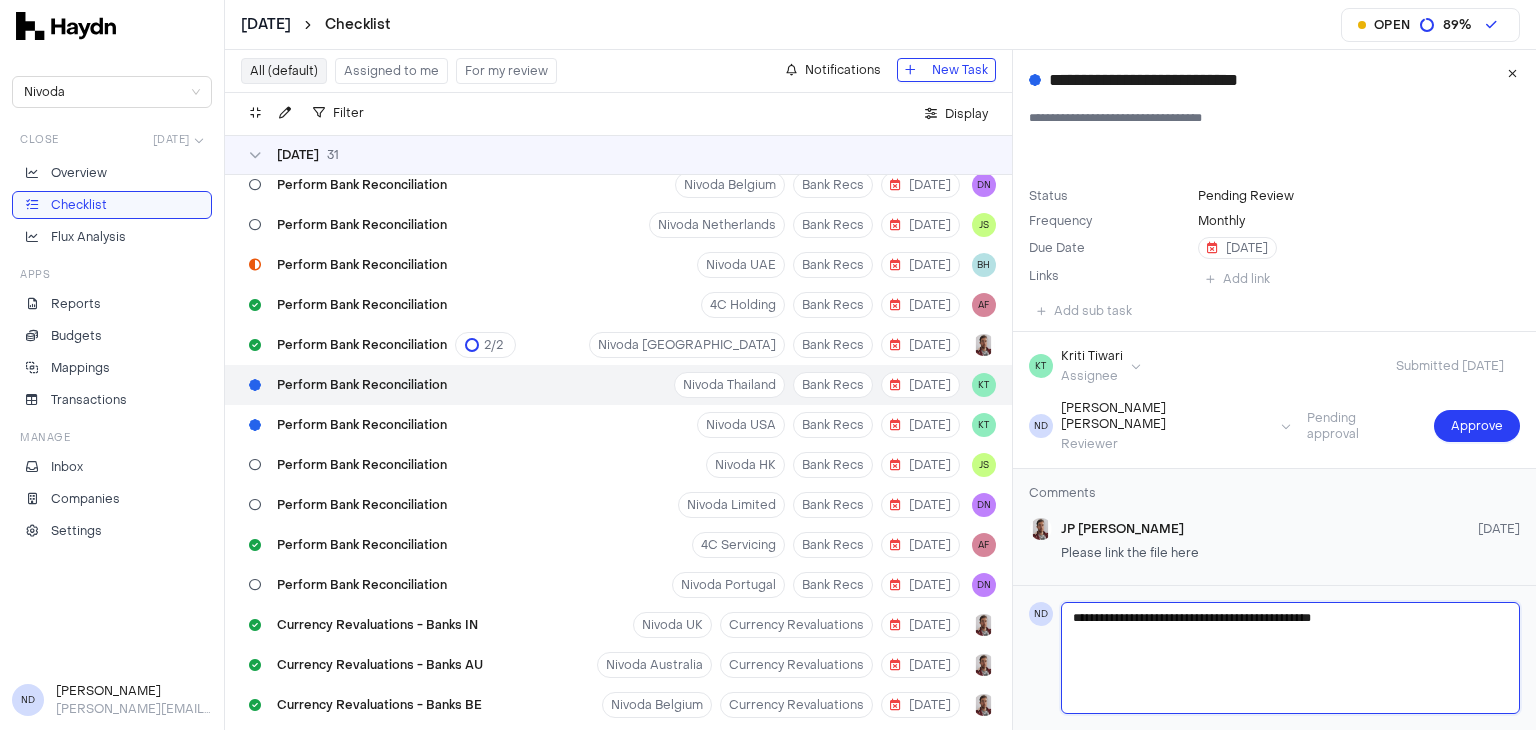 type 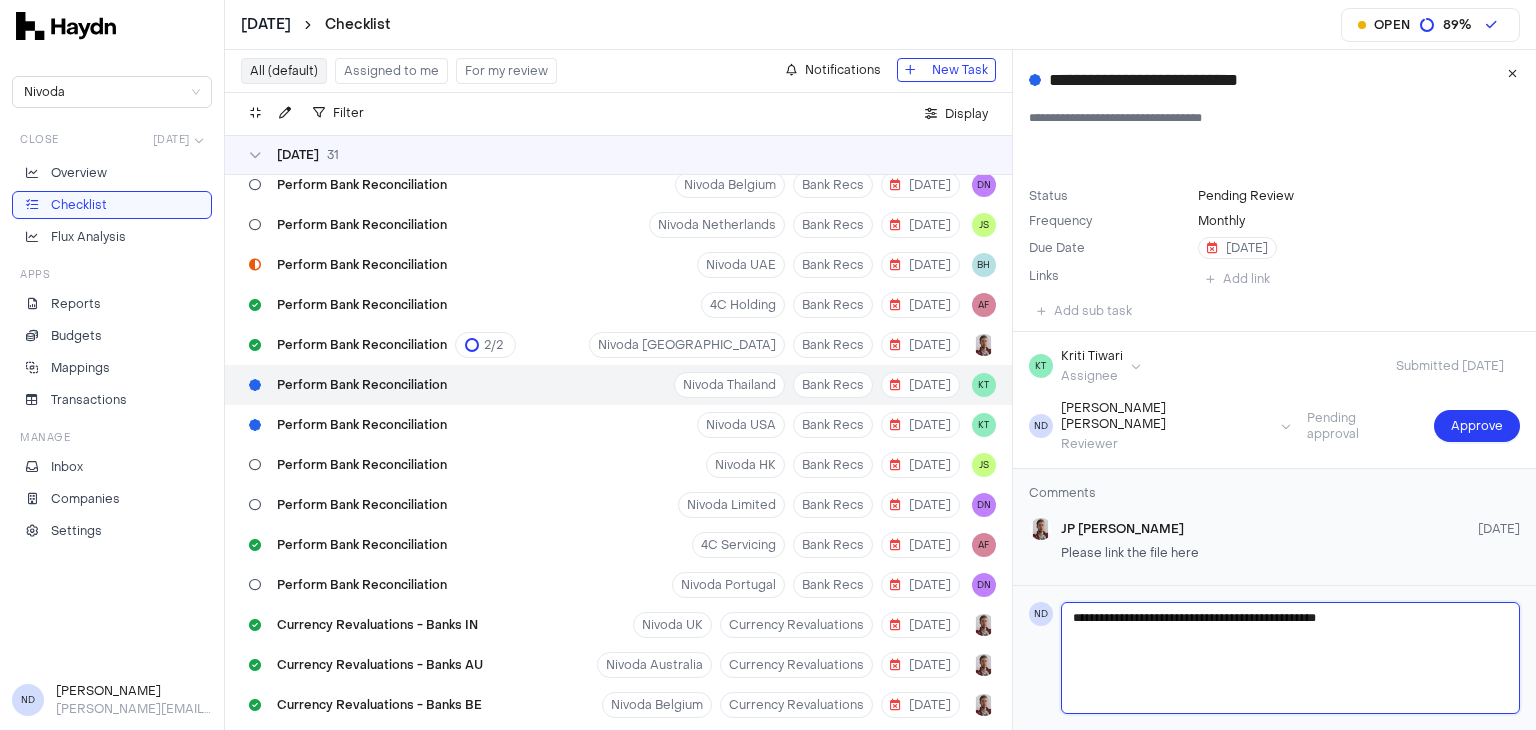 type 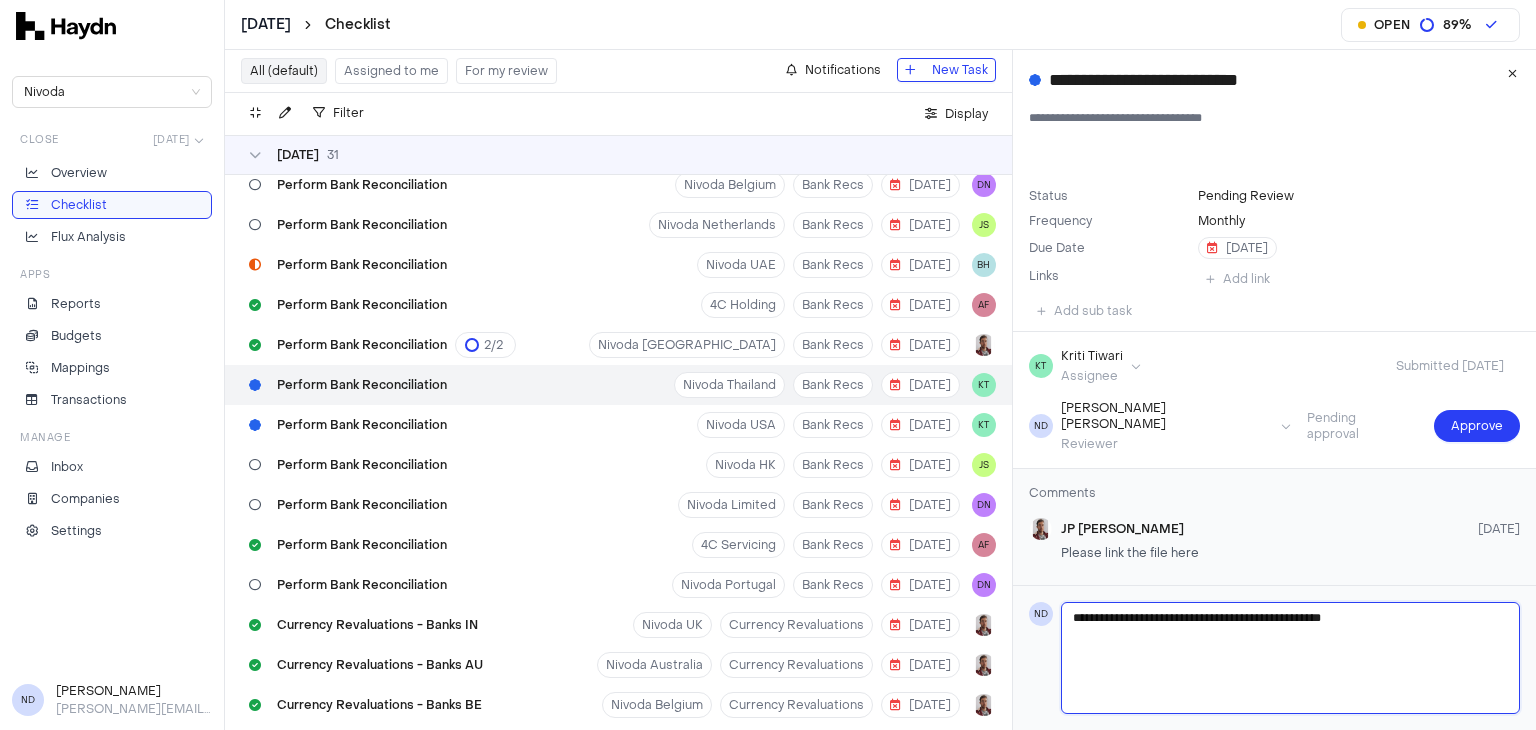 type 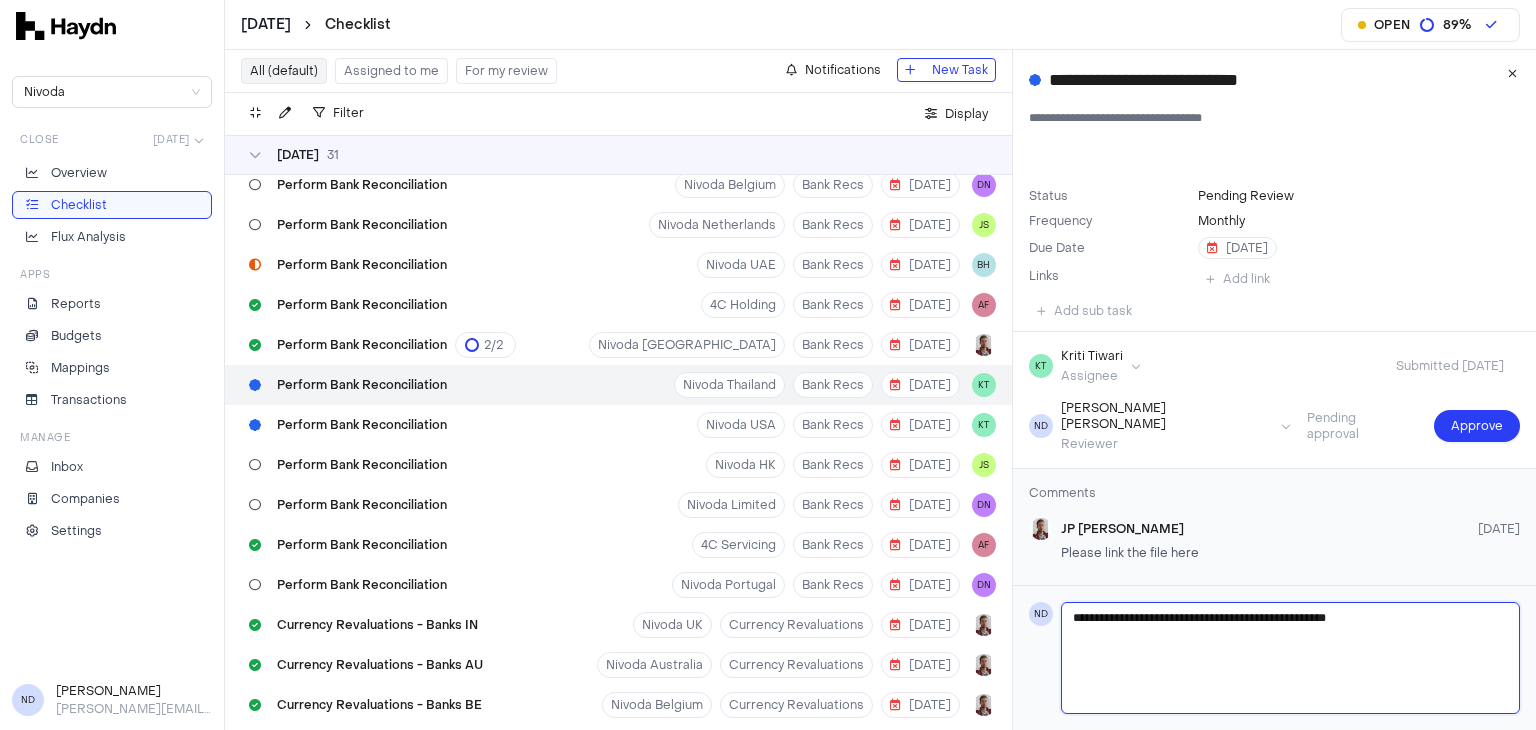 type 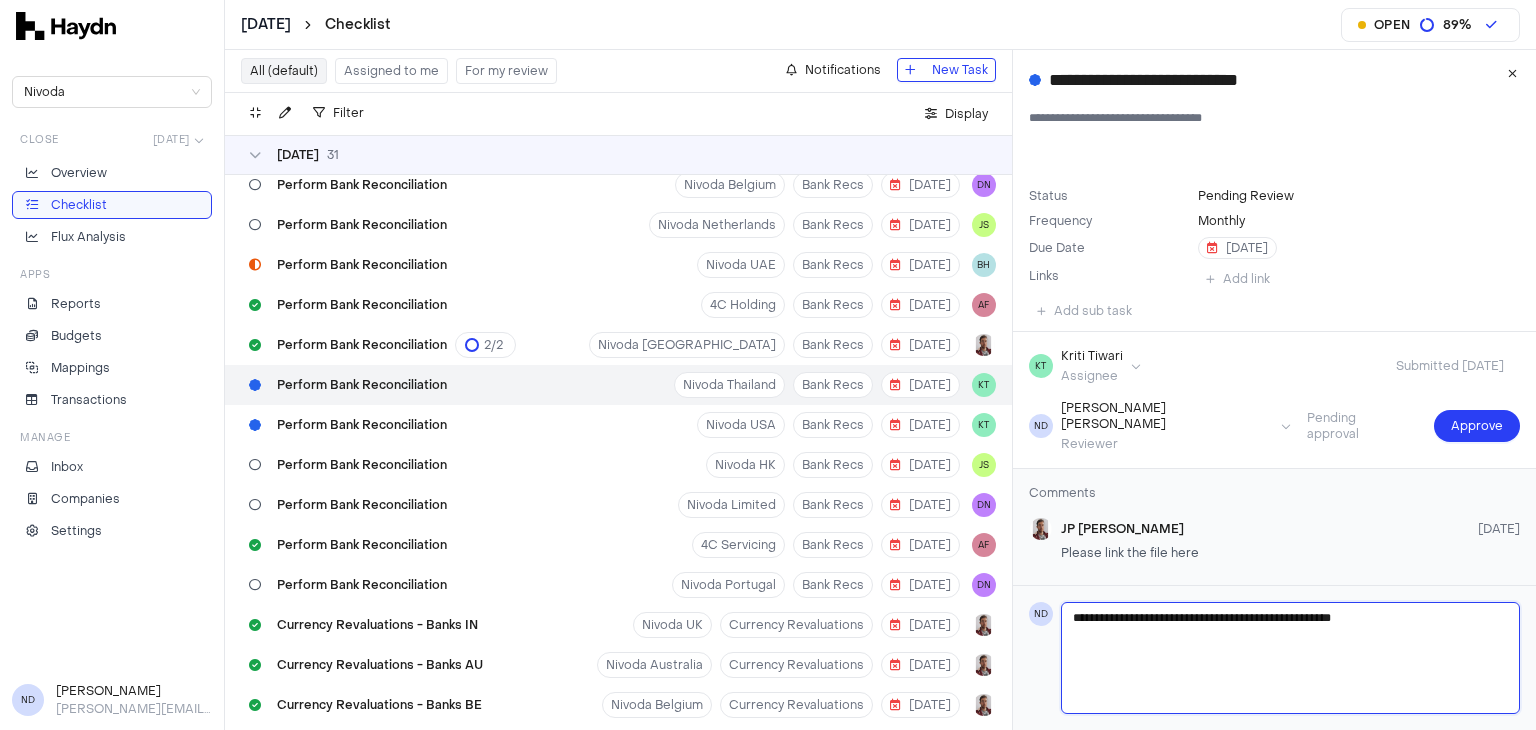 type 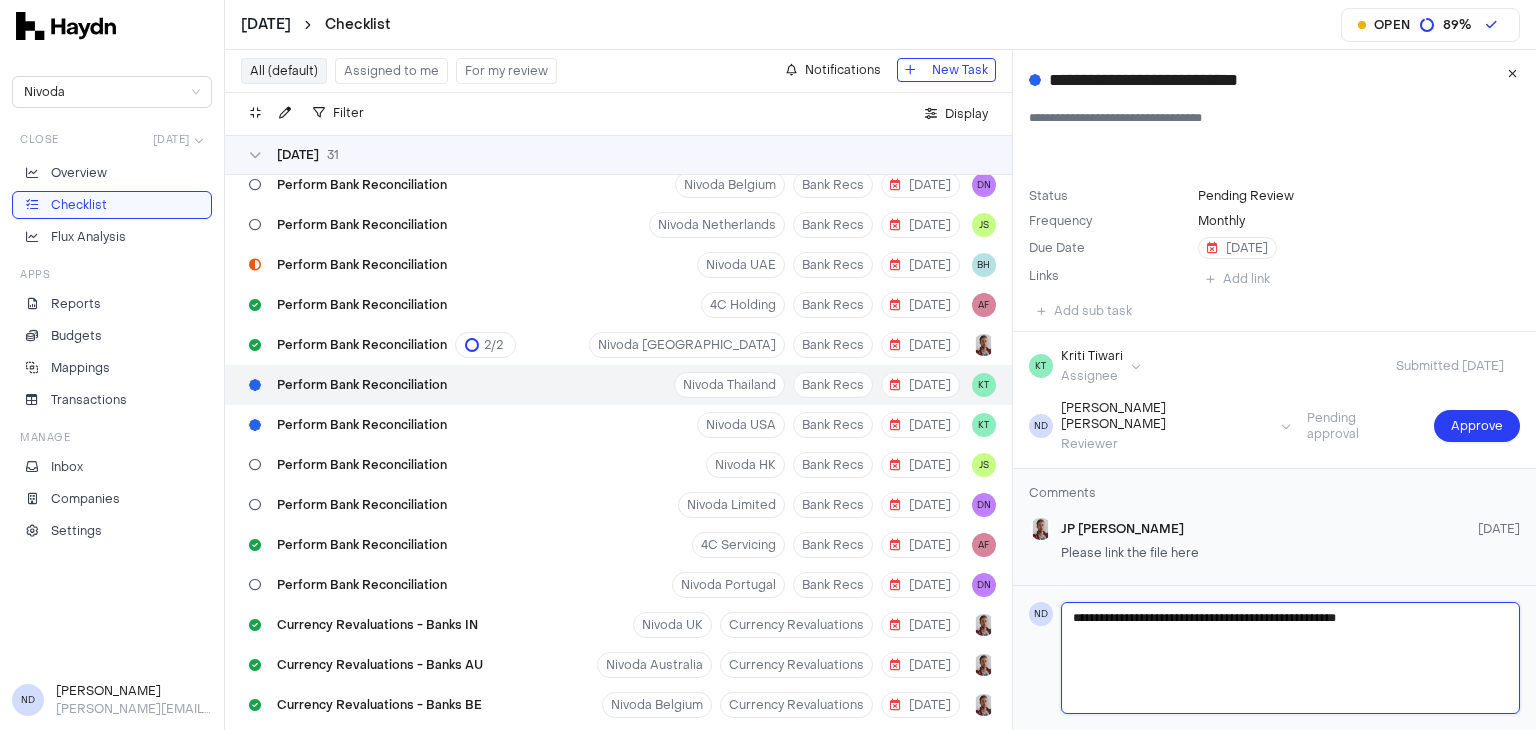 type 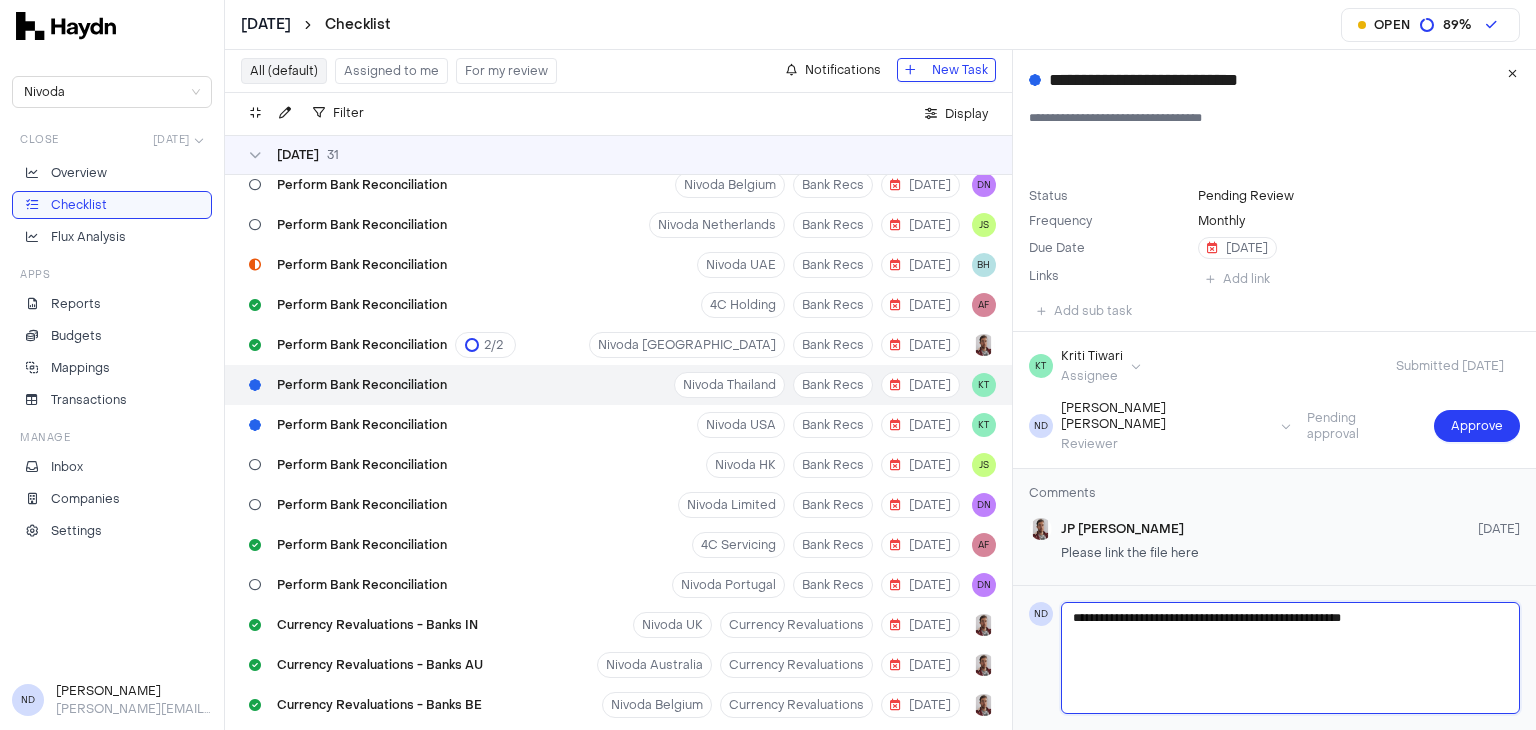 type 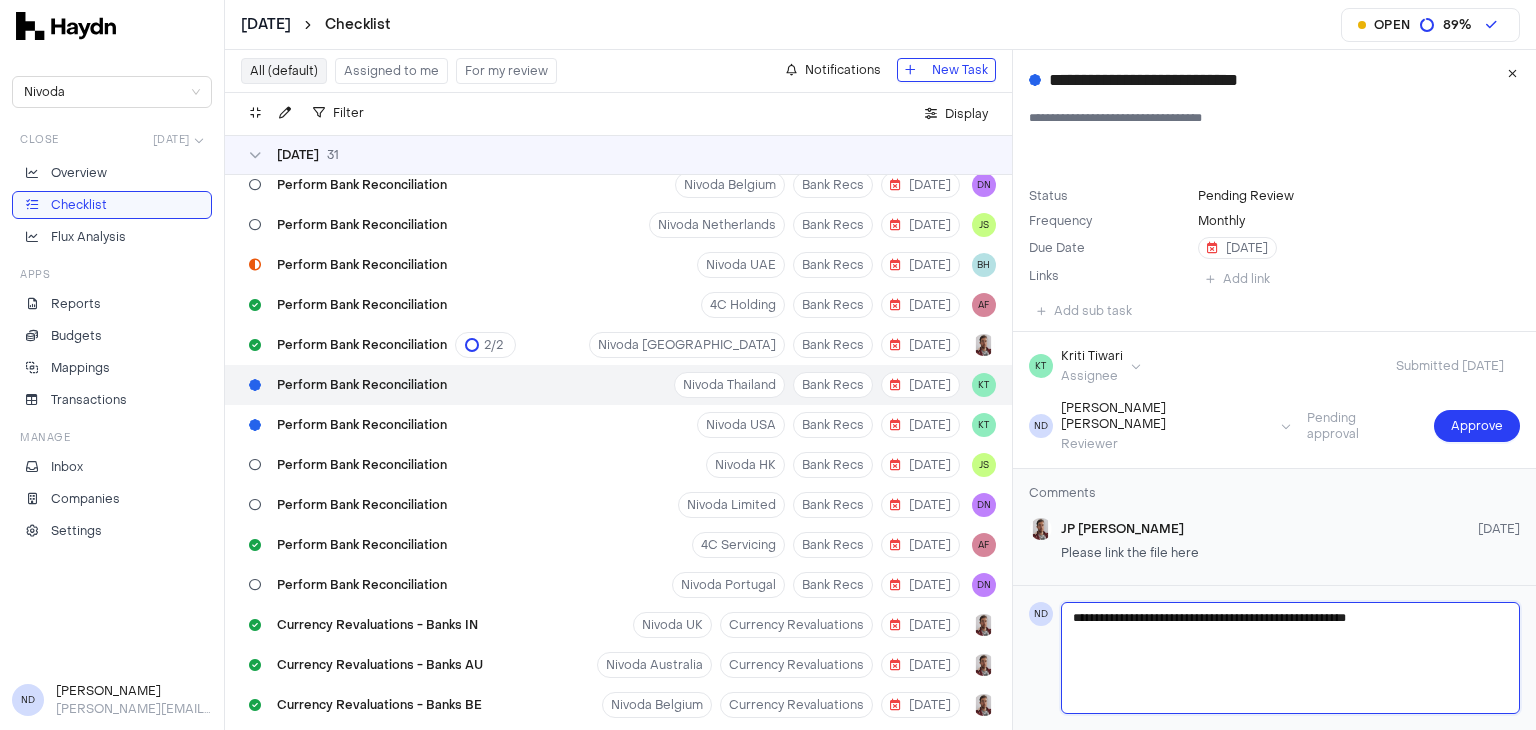 type 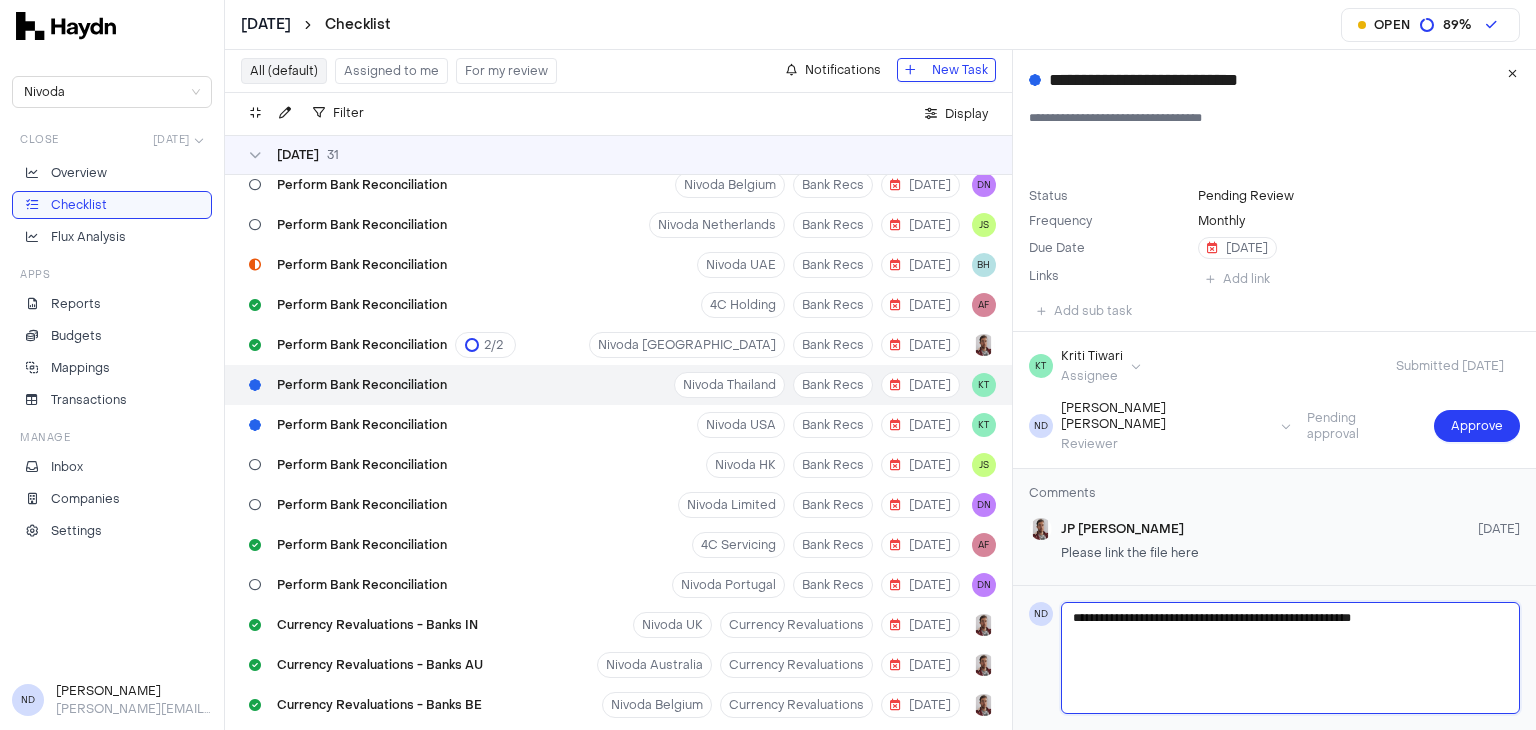 type 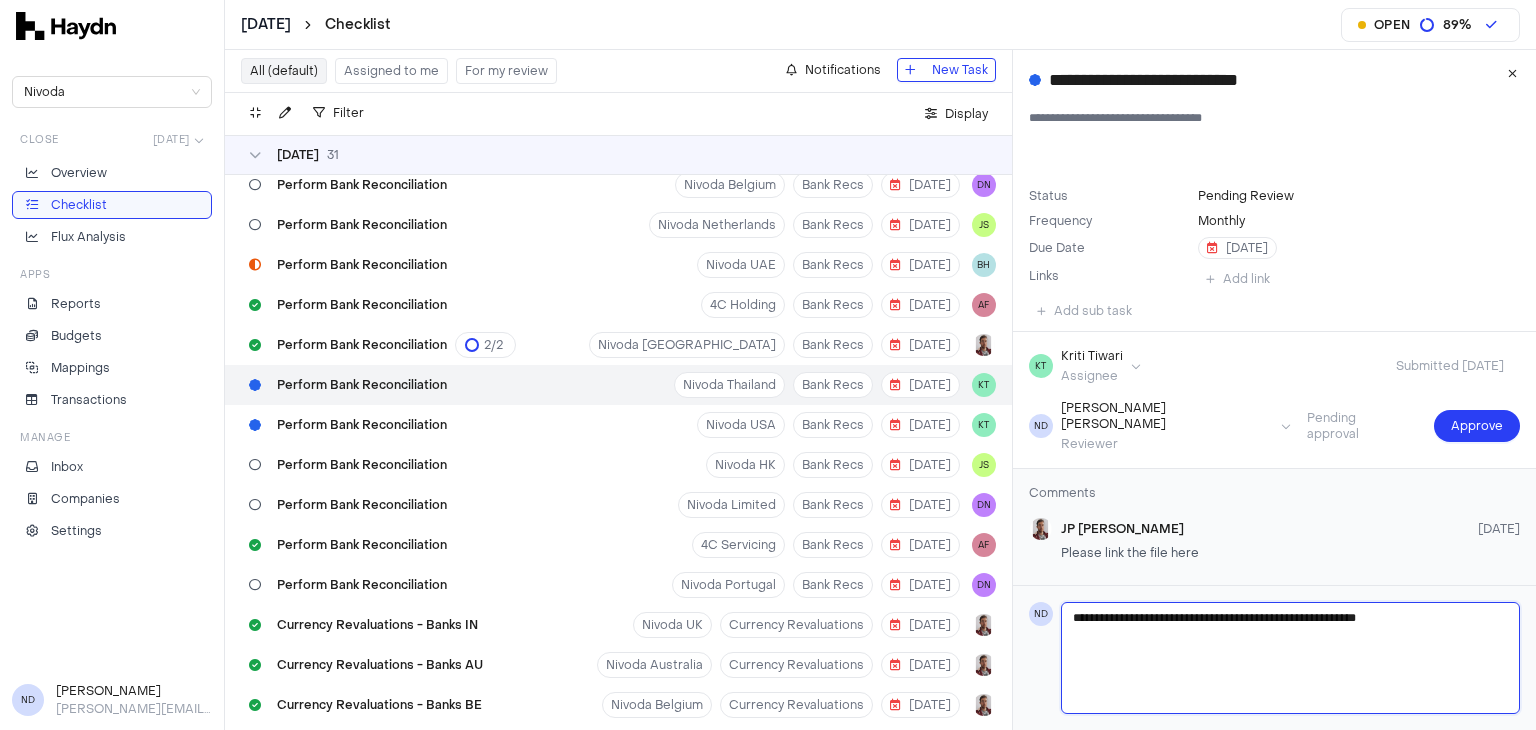 type on "**********" 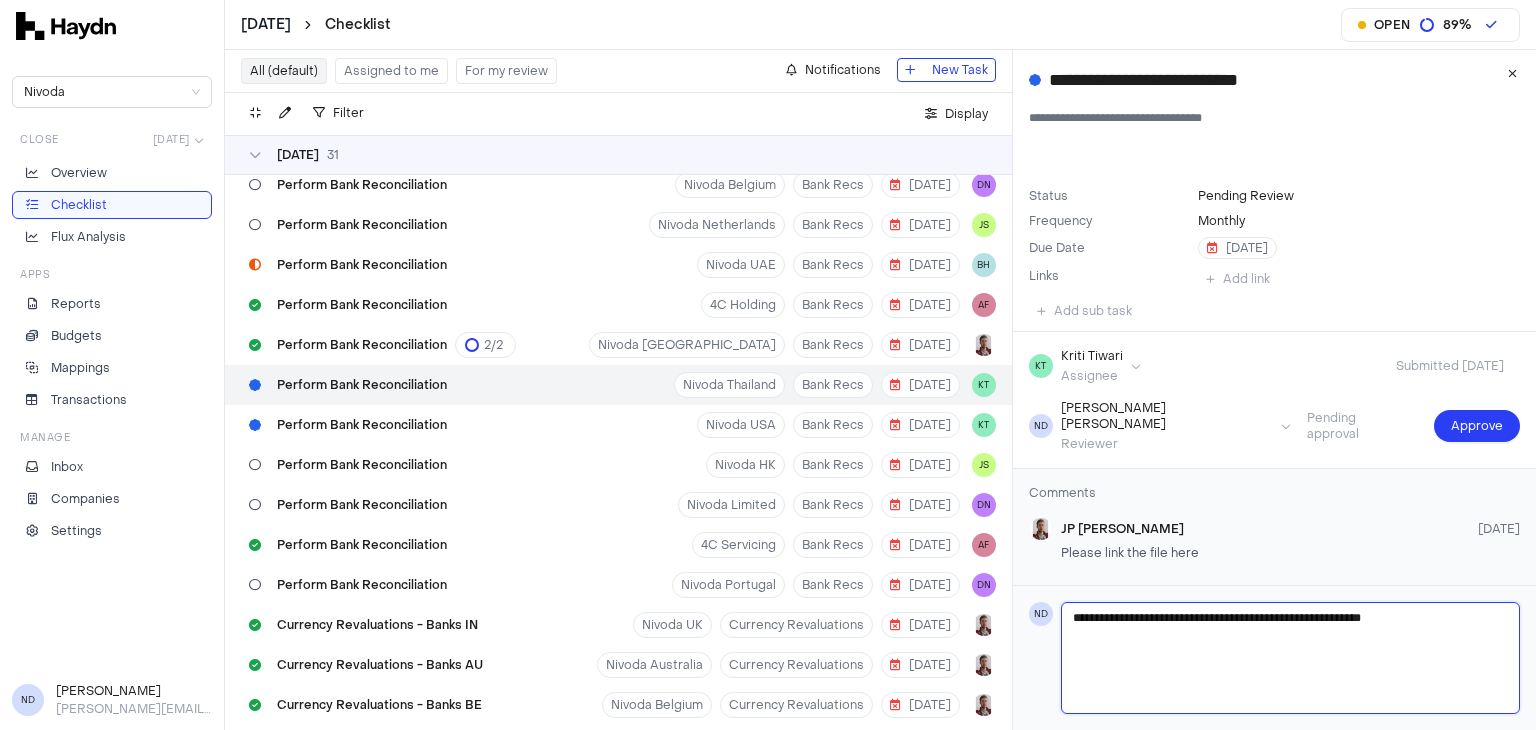 type 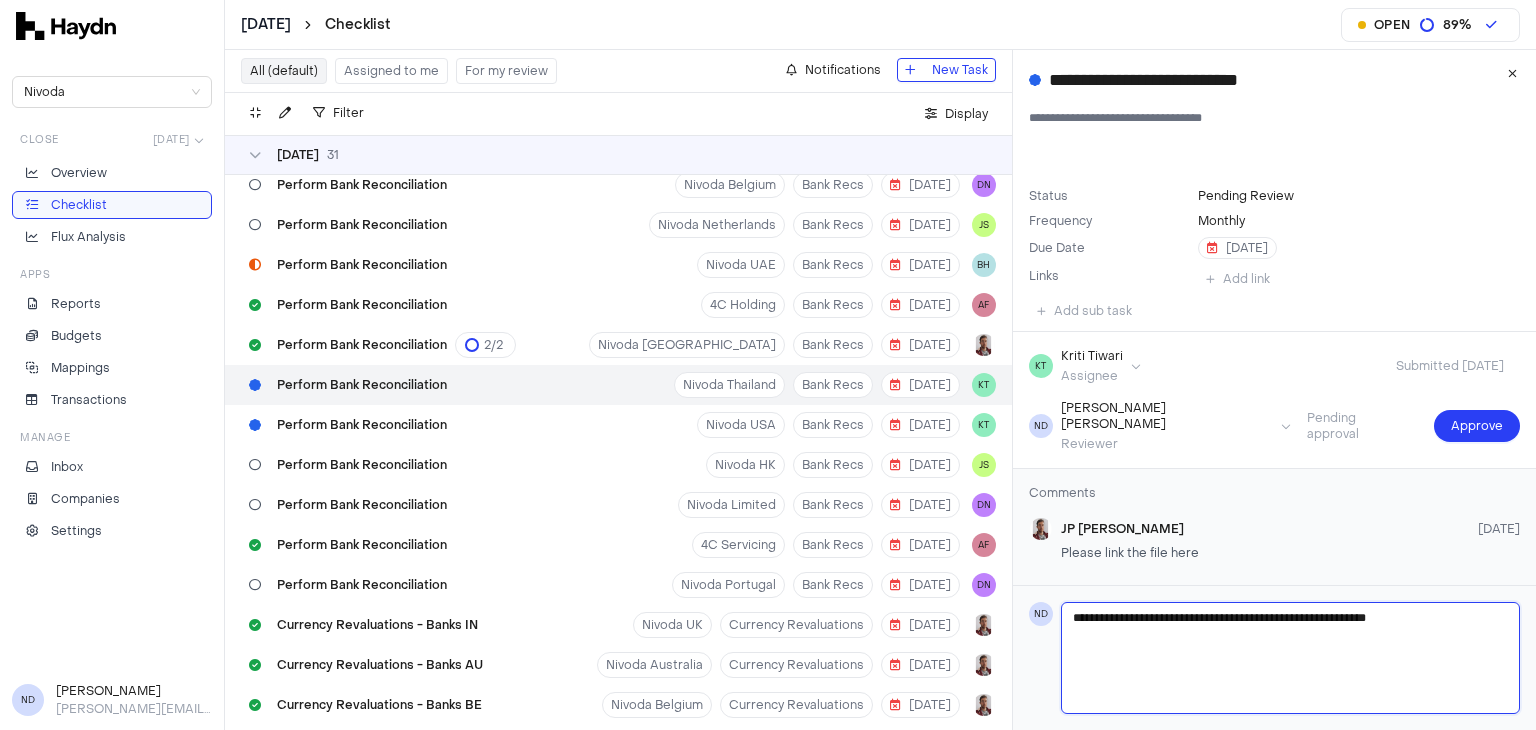 type 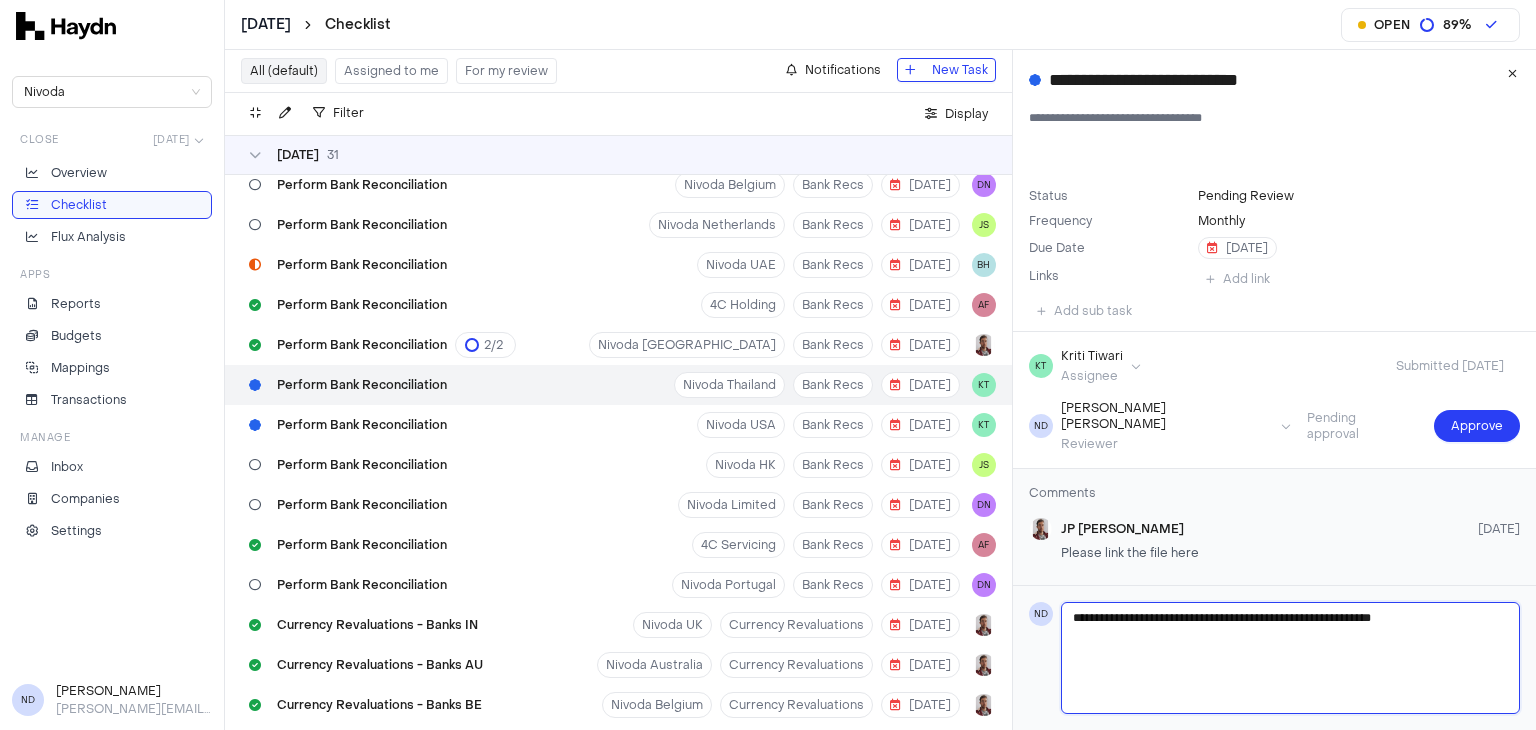 type 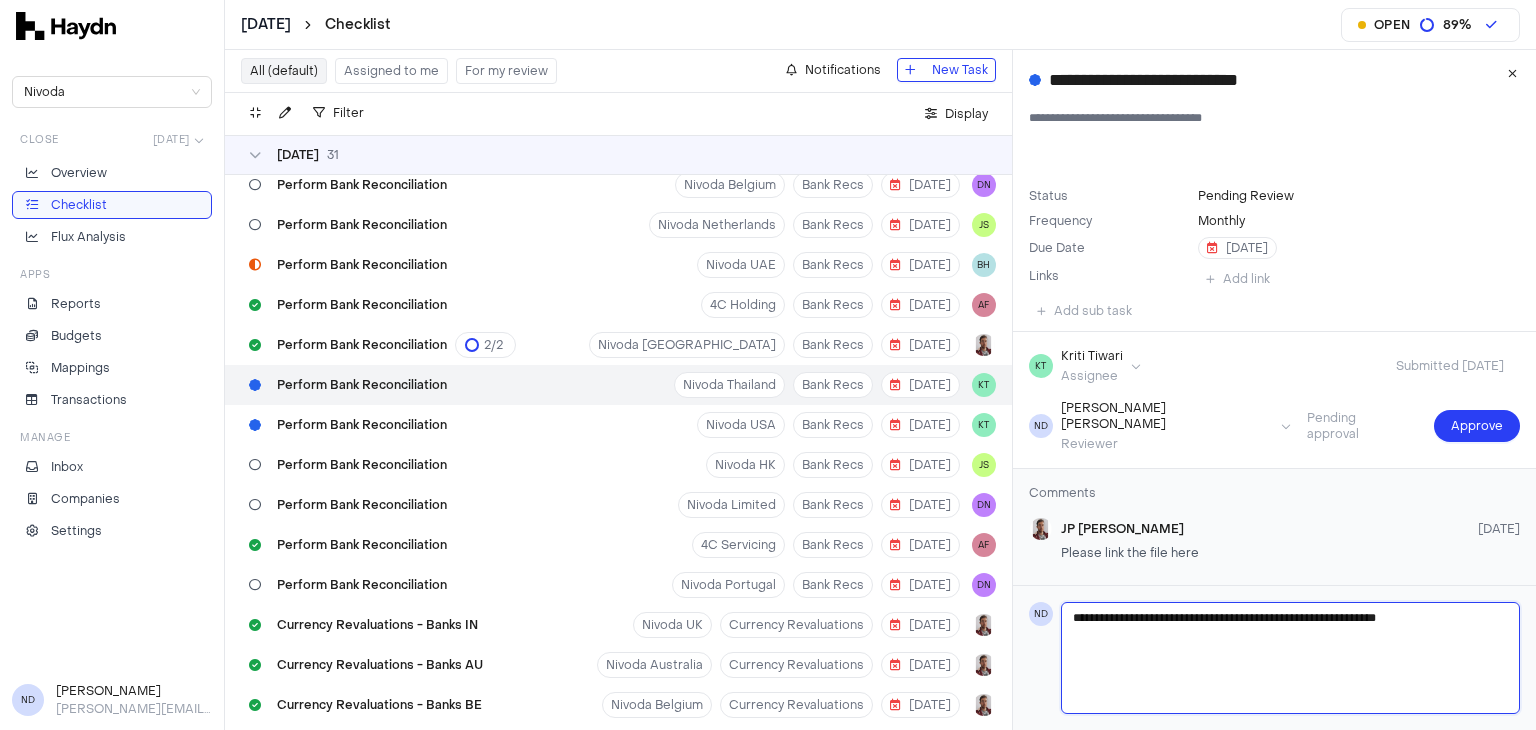 type 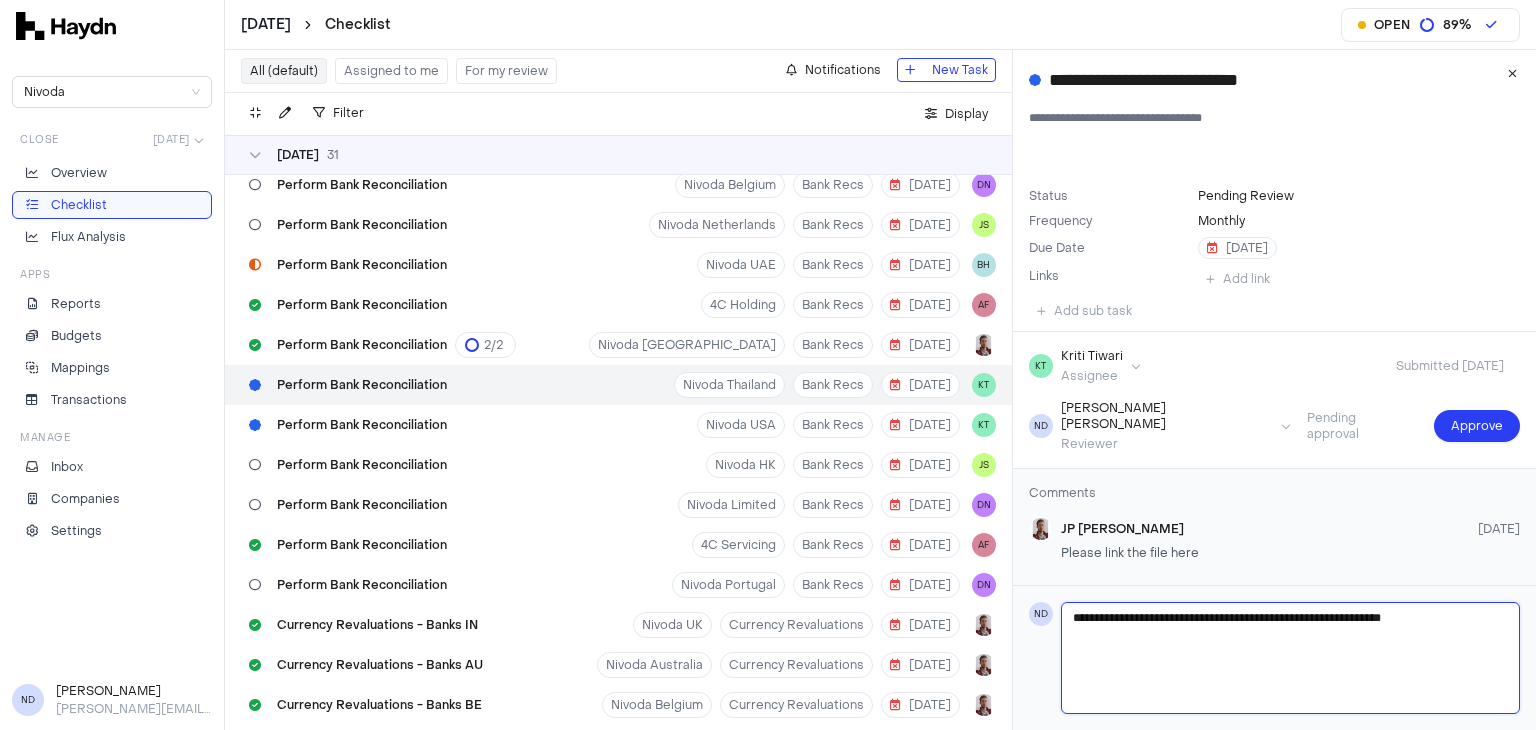 type 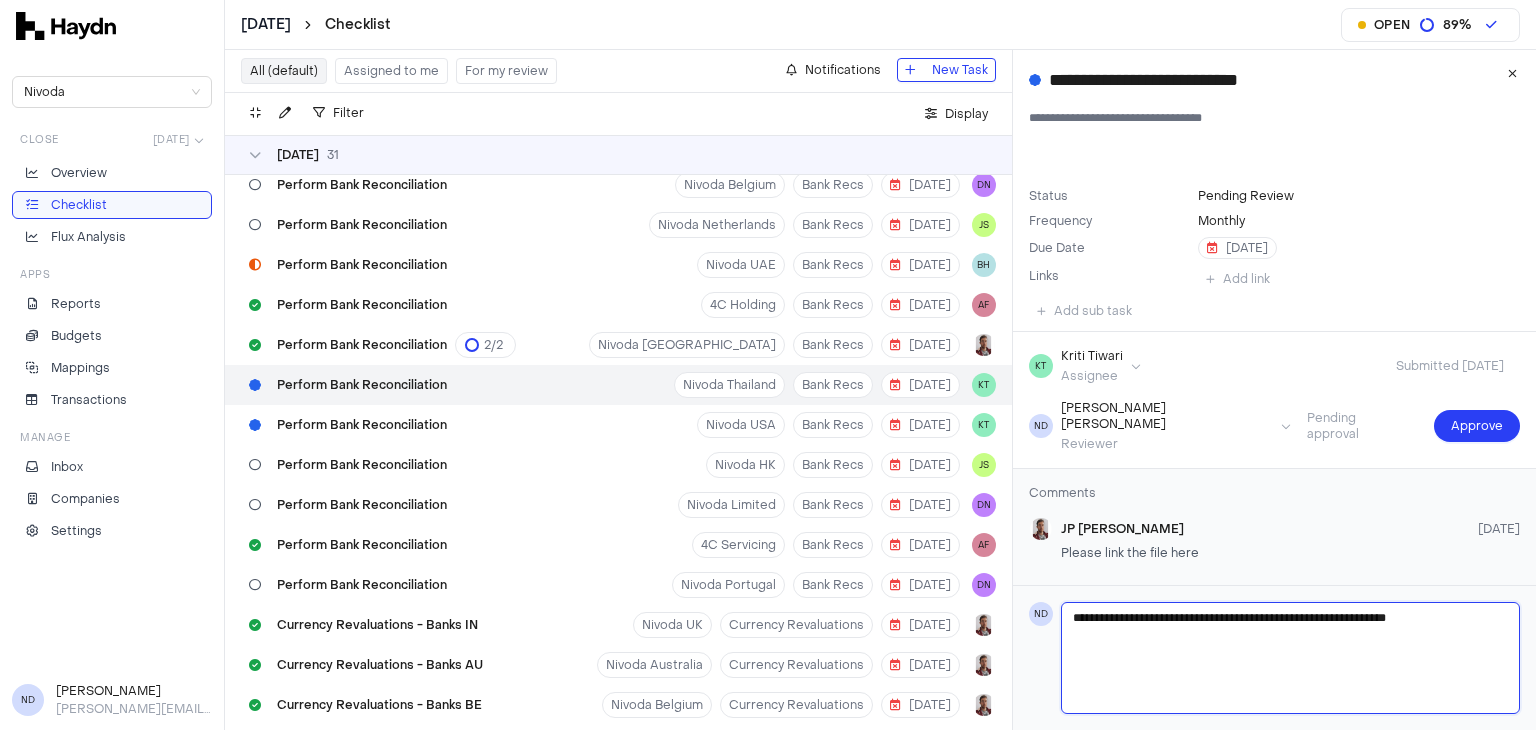 type 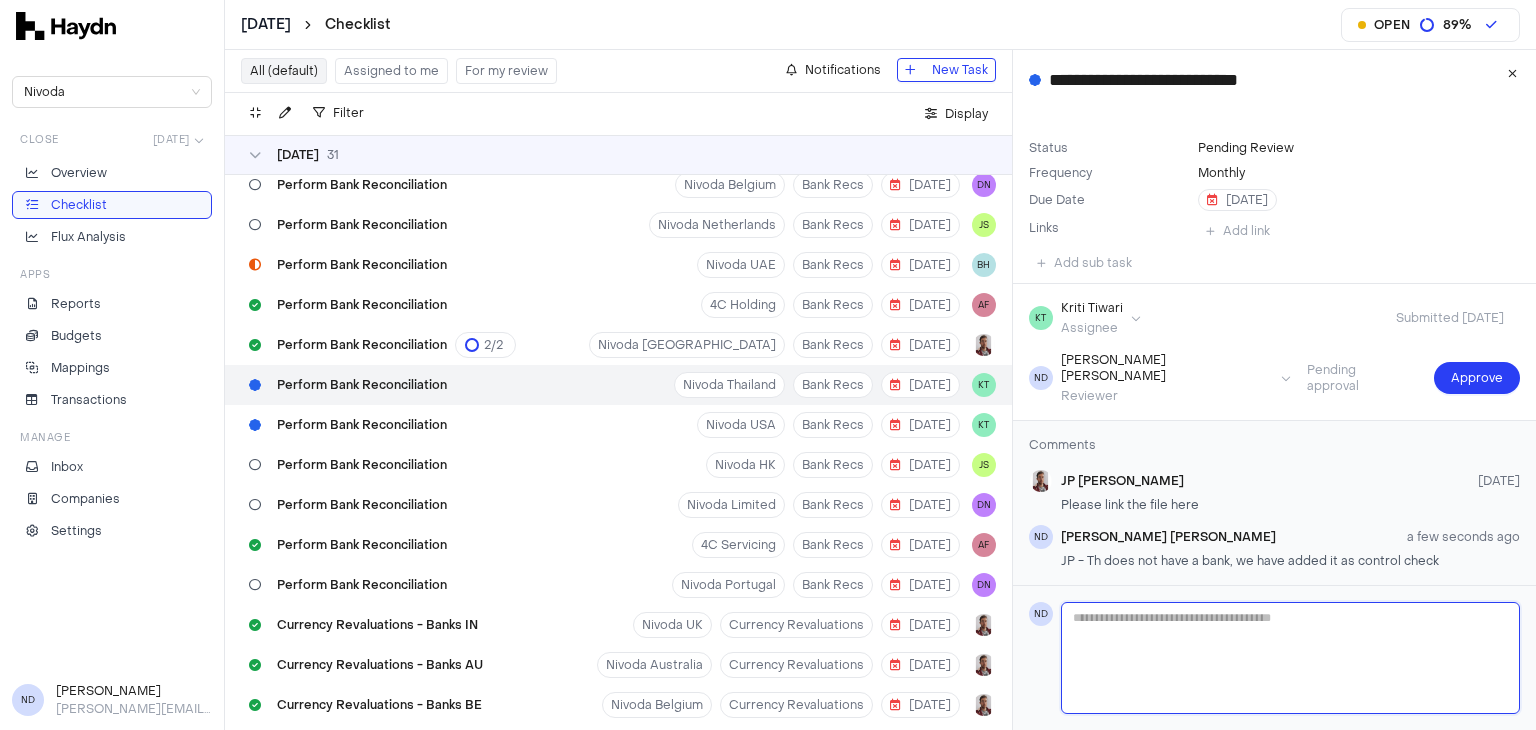 scroll, scrollTop: 50, scrollLeft: 0, axis: vertical 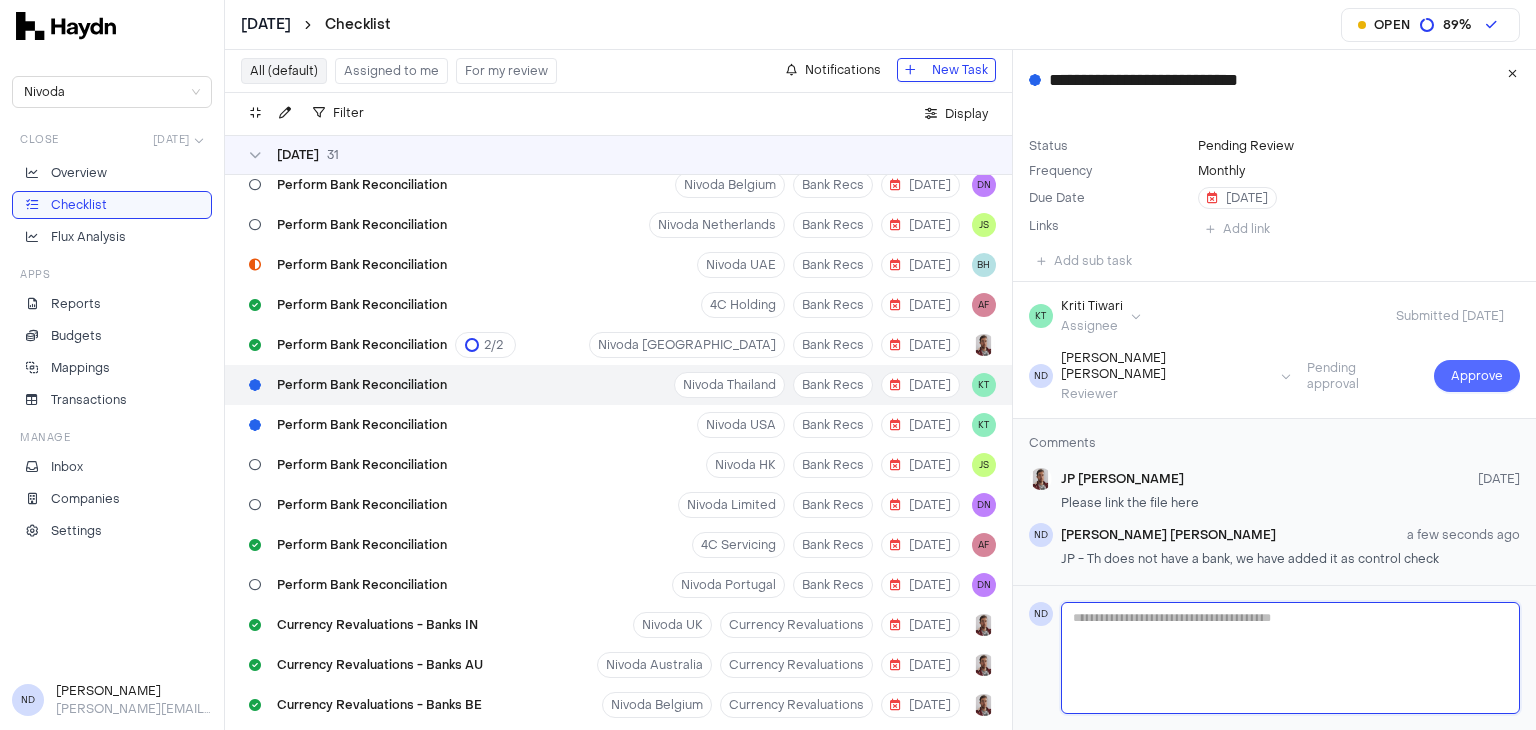 type 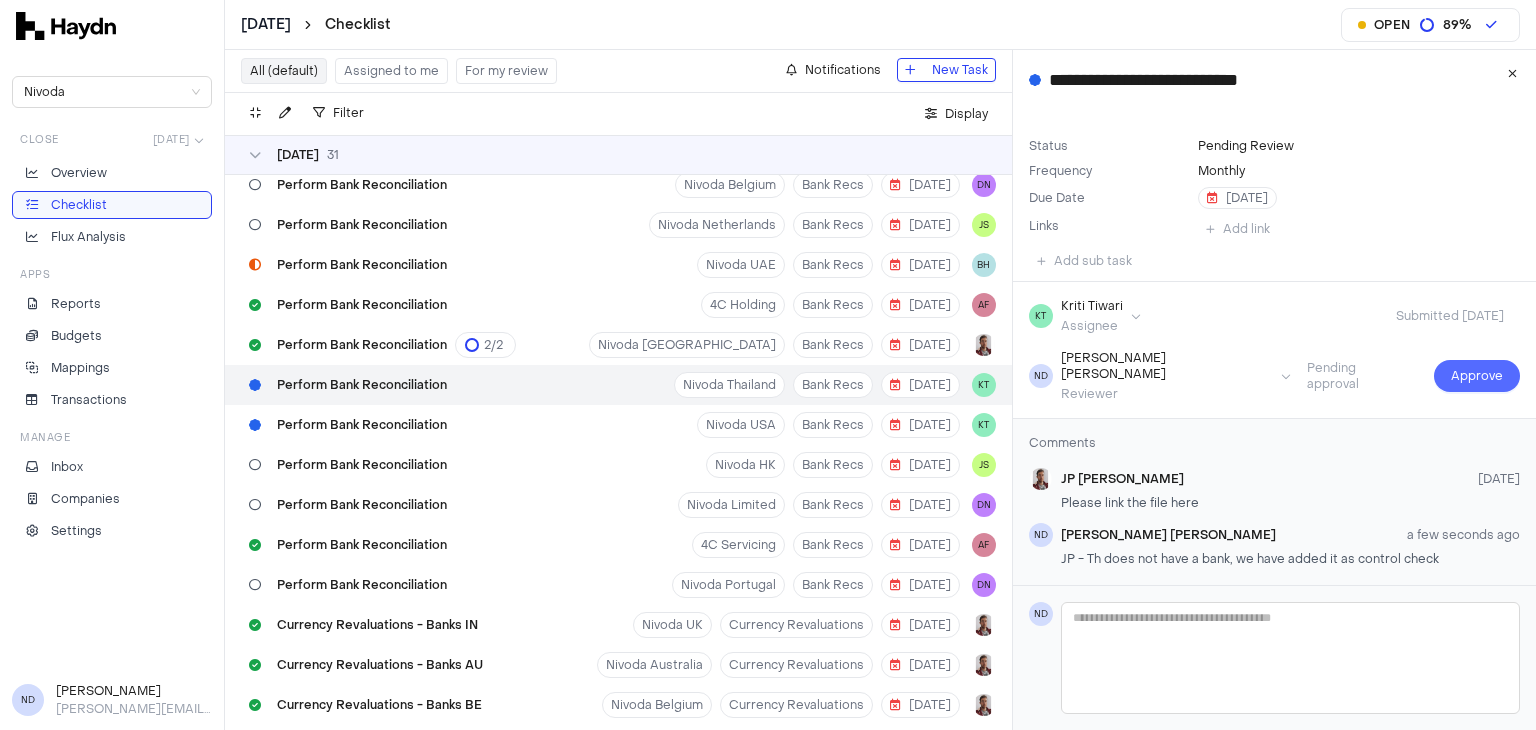click on "KT Kriti   Tiwari Assignee Submitted 23 Jun ND Nidhi   Desai Reviewer Pending approval Approve" at bounding box center [1274, 350] 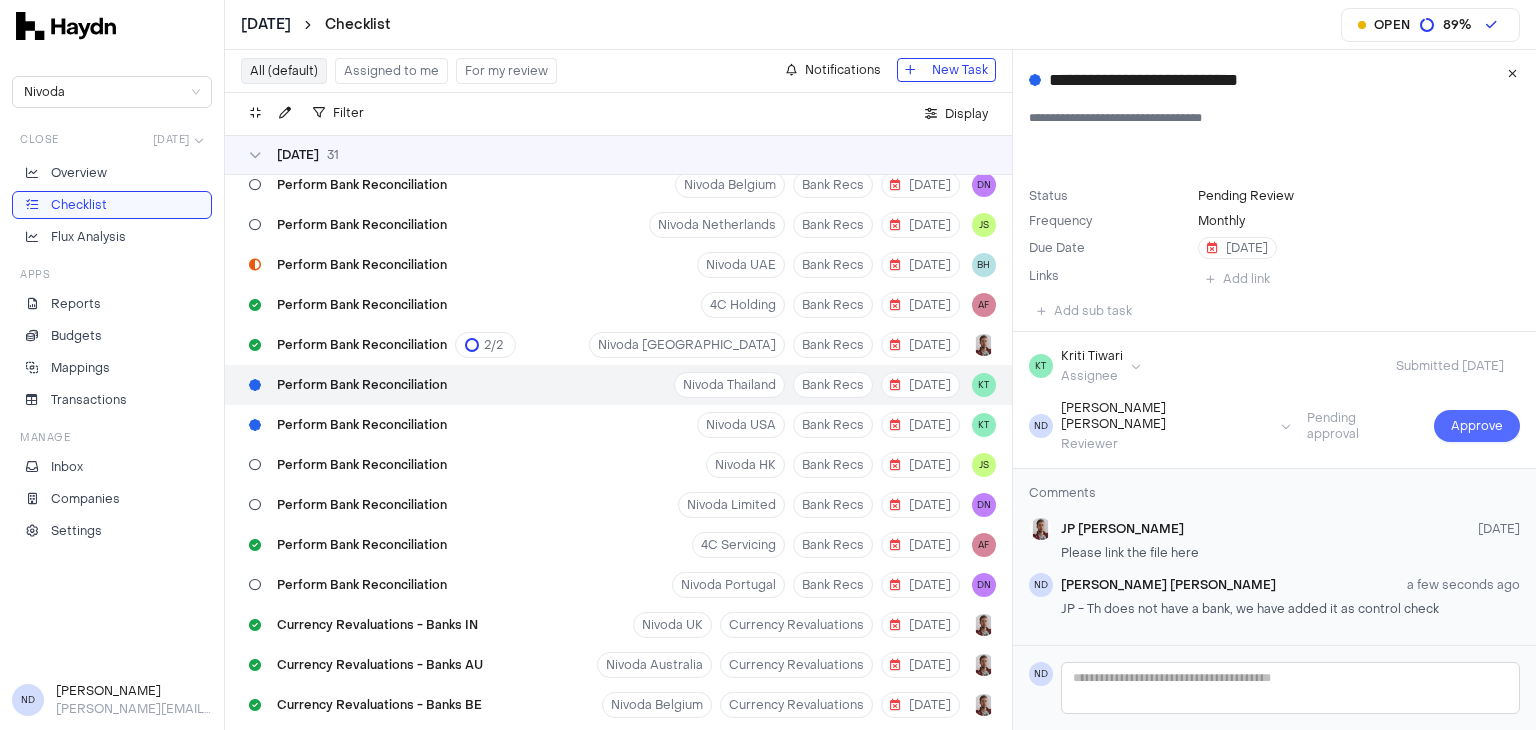 click on "Approve" at bounding box center [1477, 426] 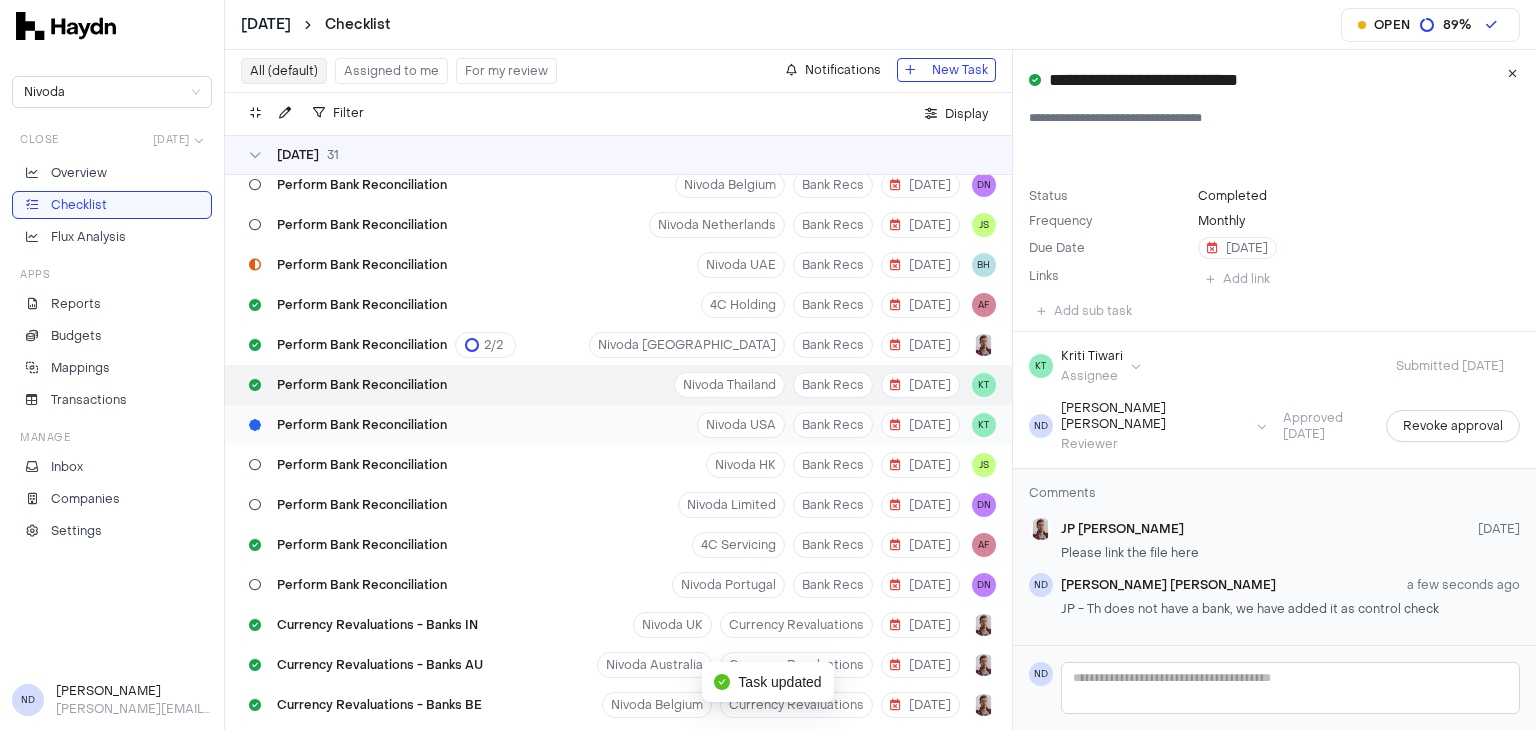 click on "Perform Bank Reconciliation" at bounding box center (362, 425) 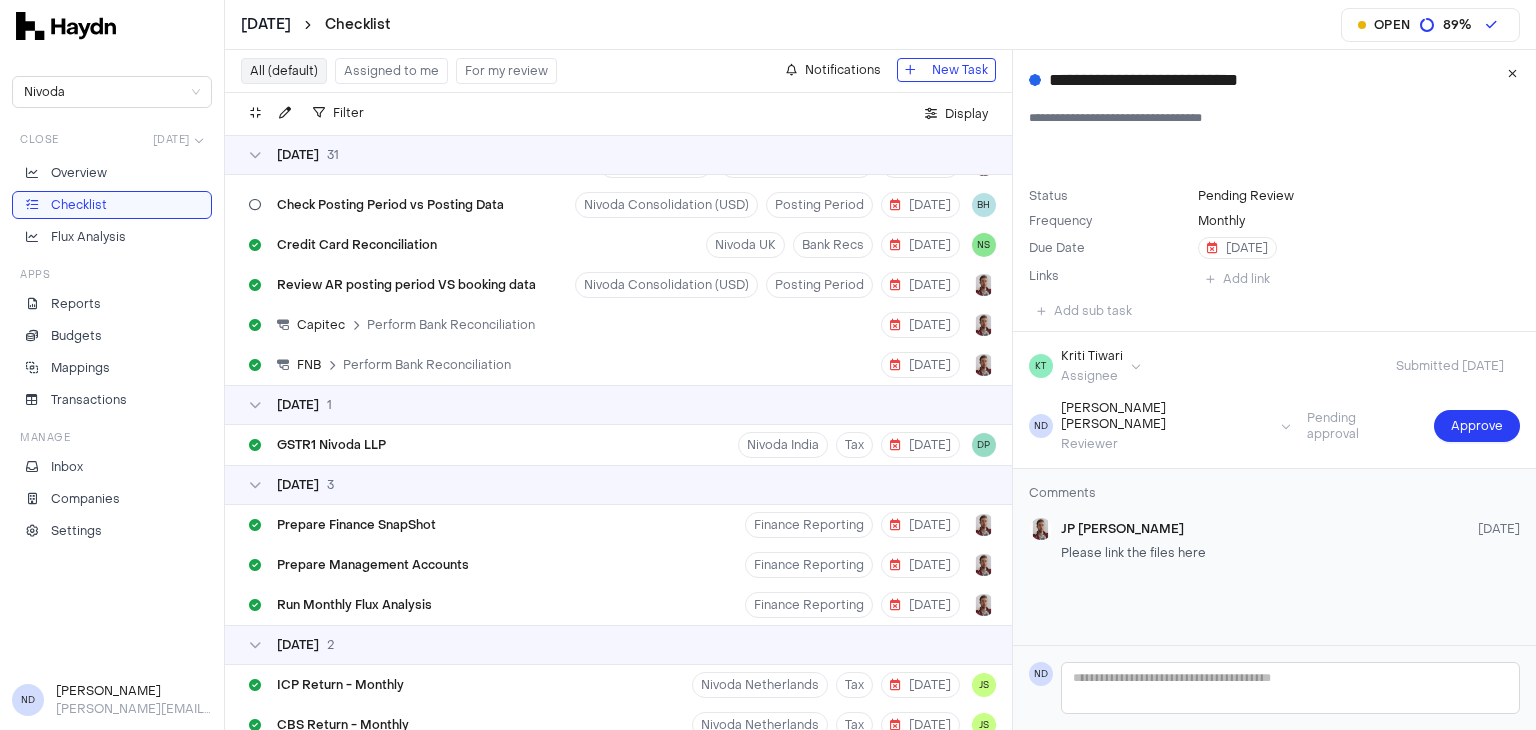 scroll, scrollTop: 1271, scrollLeft: 0, axis: vertical 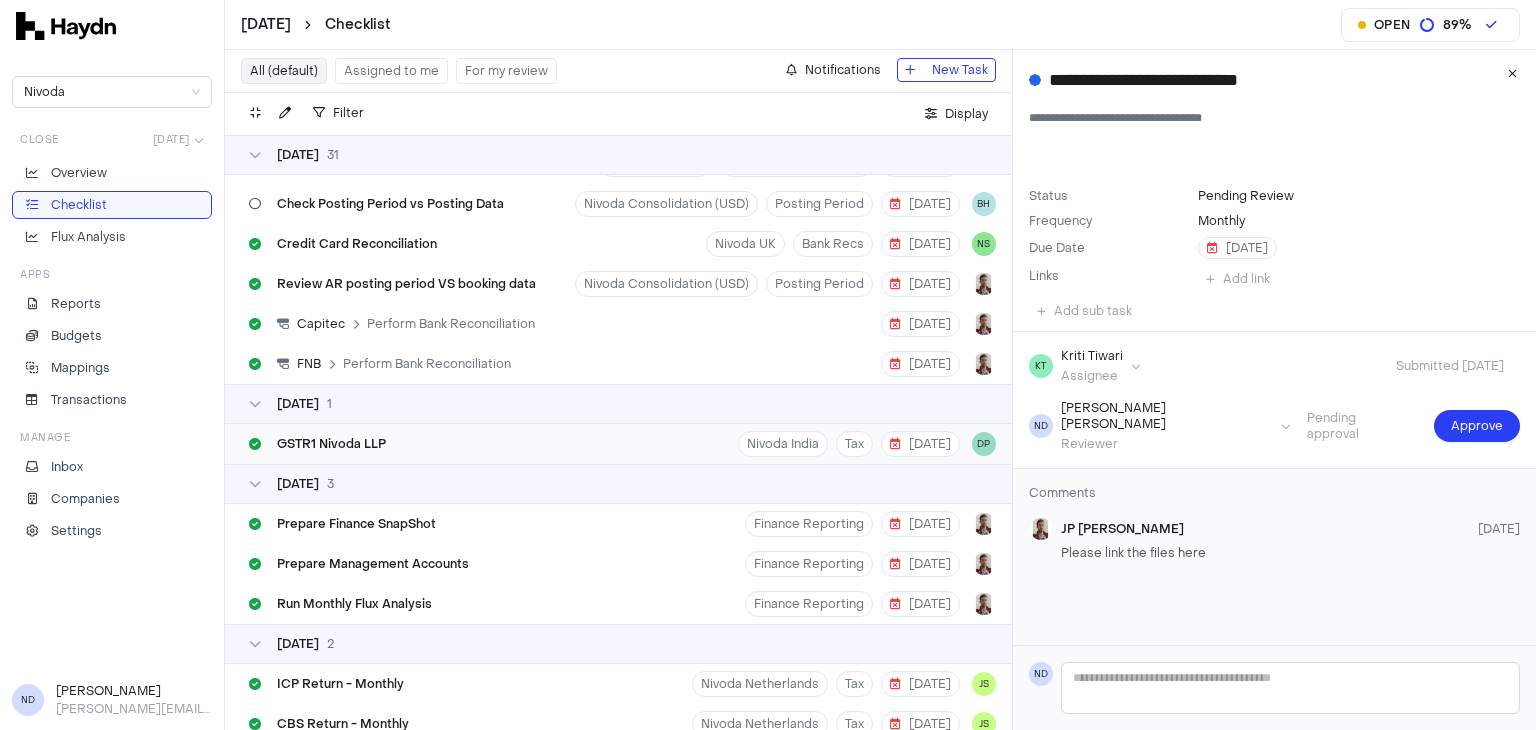 click on "GSTR1 Nivoda LLP Nivoda India Tax 11 Jun DP" at bounding box center [618, 444] 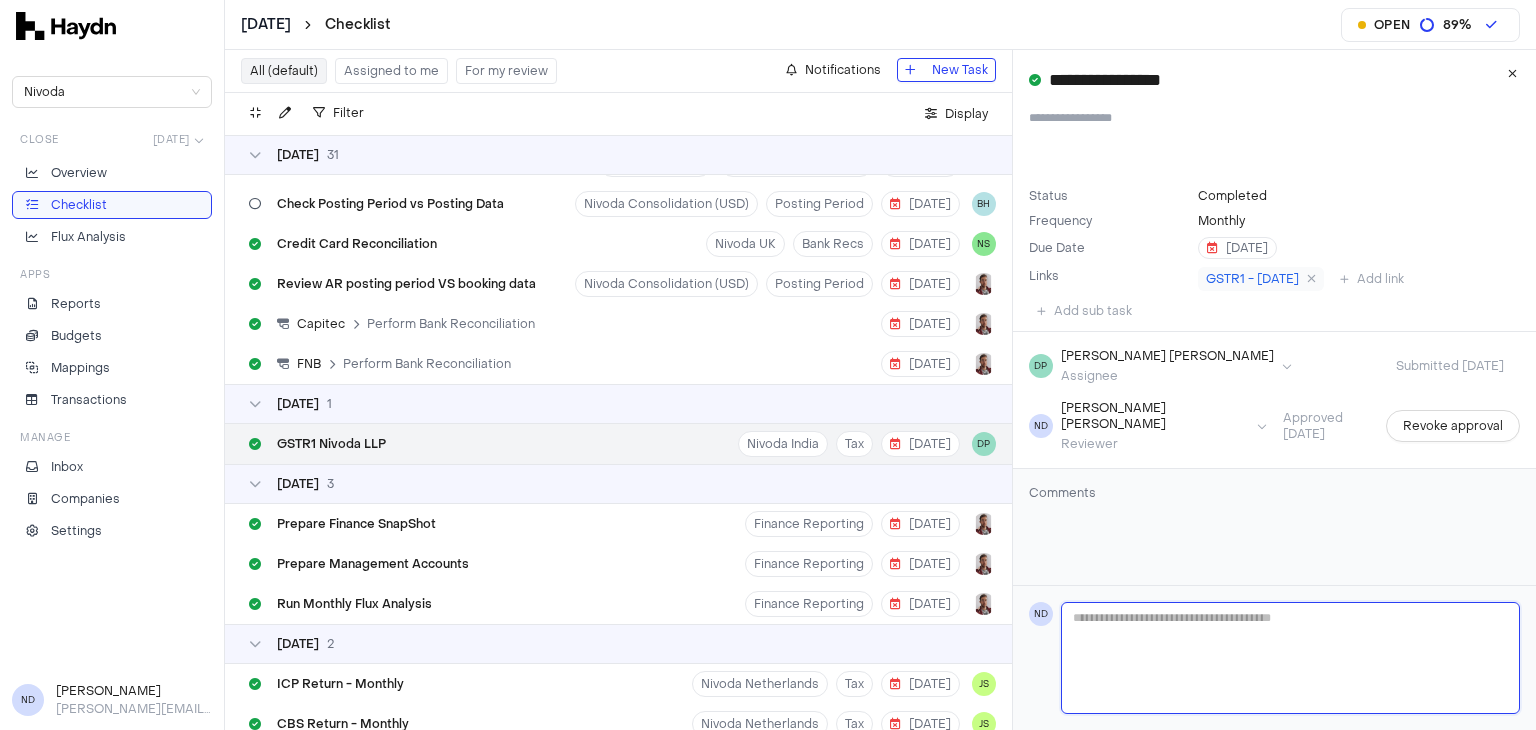 click at bounding box center (1290, 658) 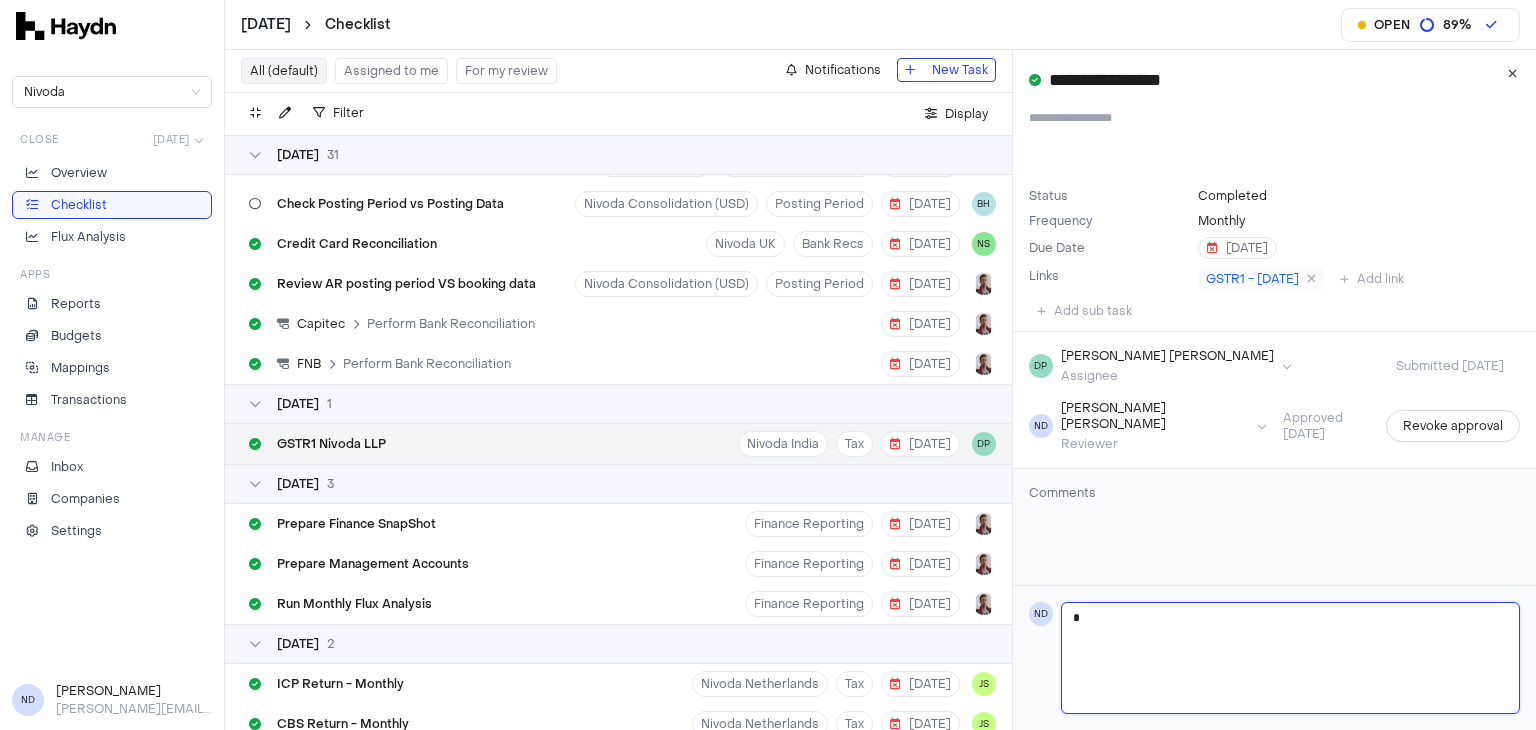 type 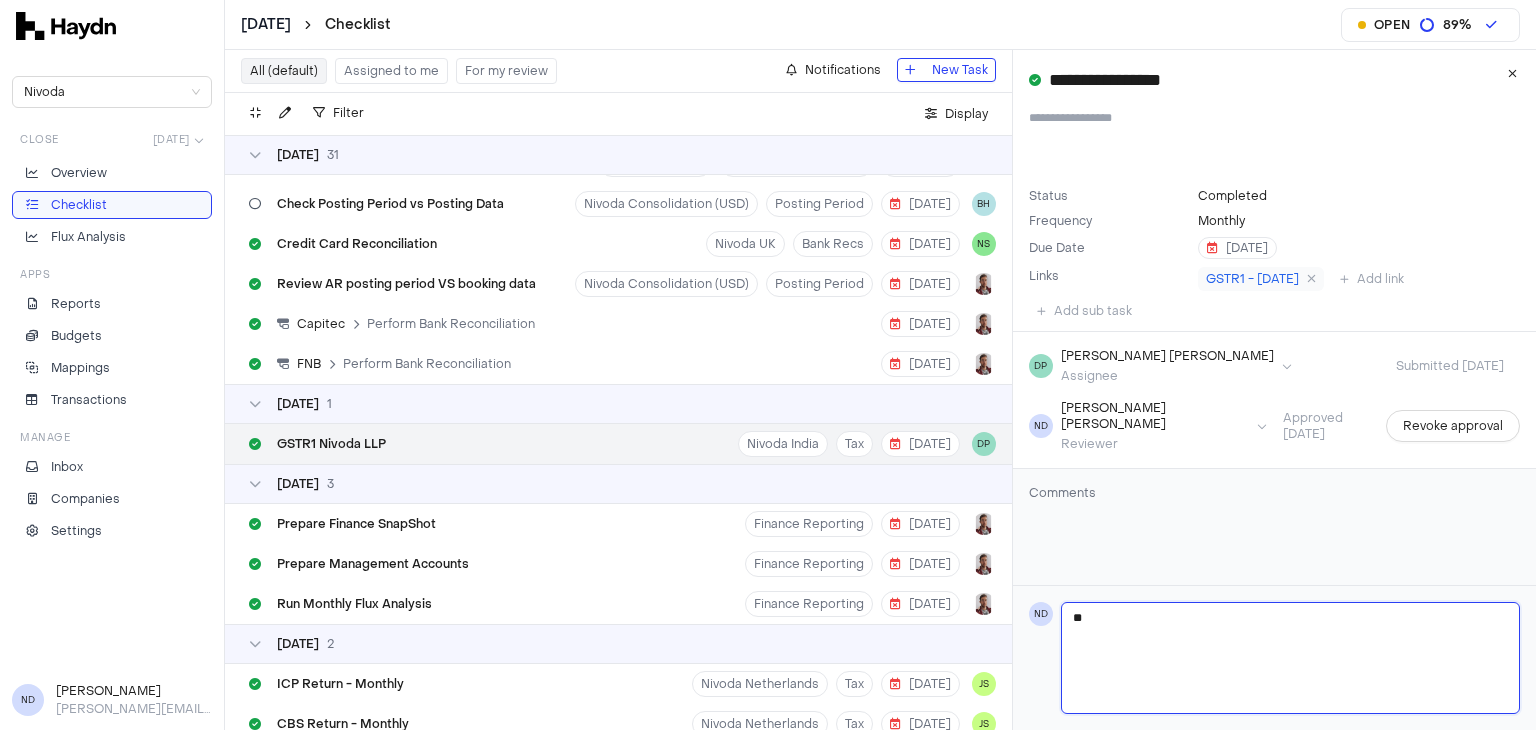 type 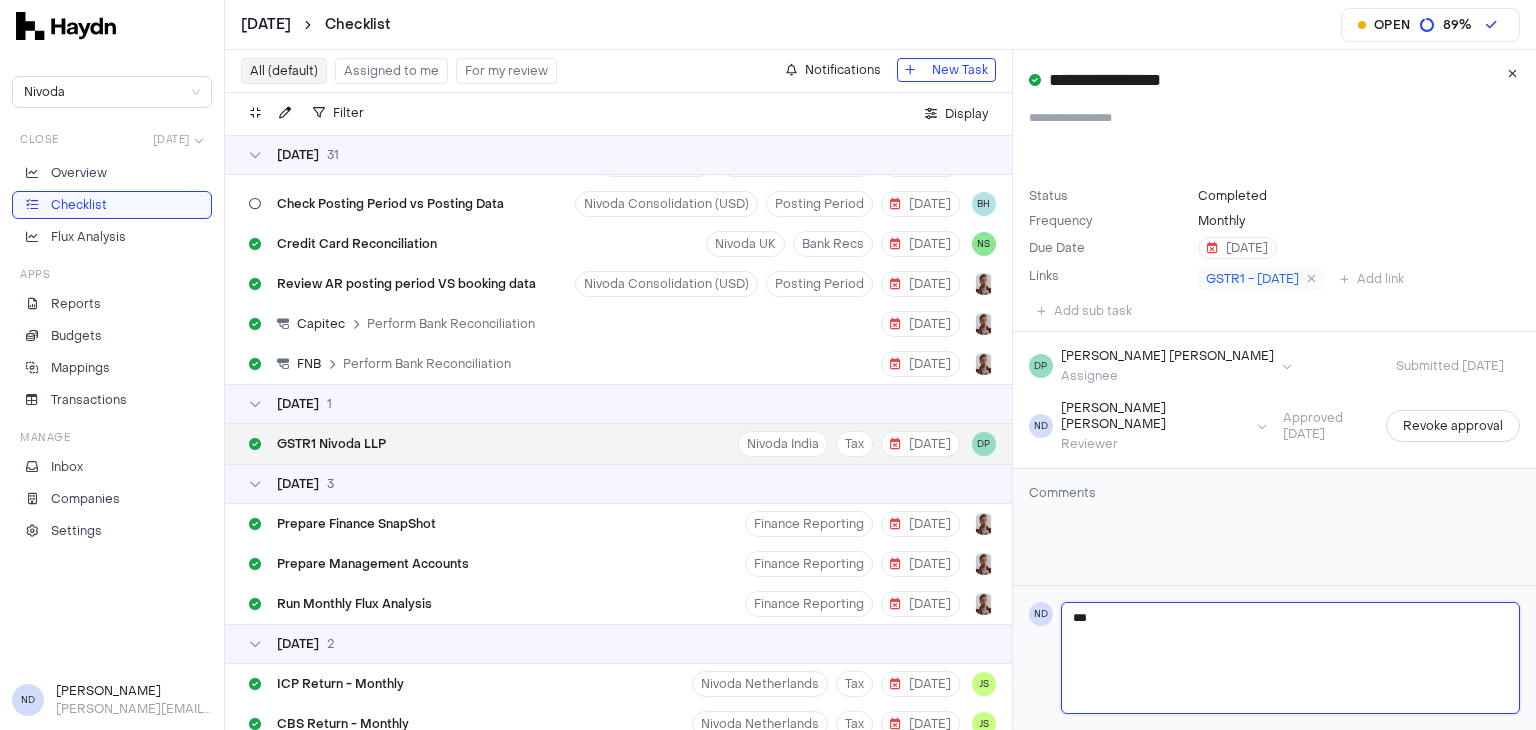 type 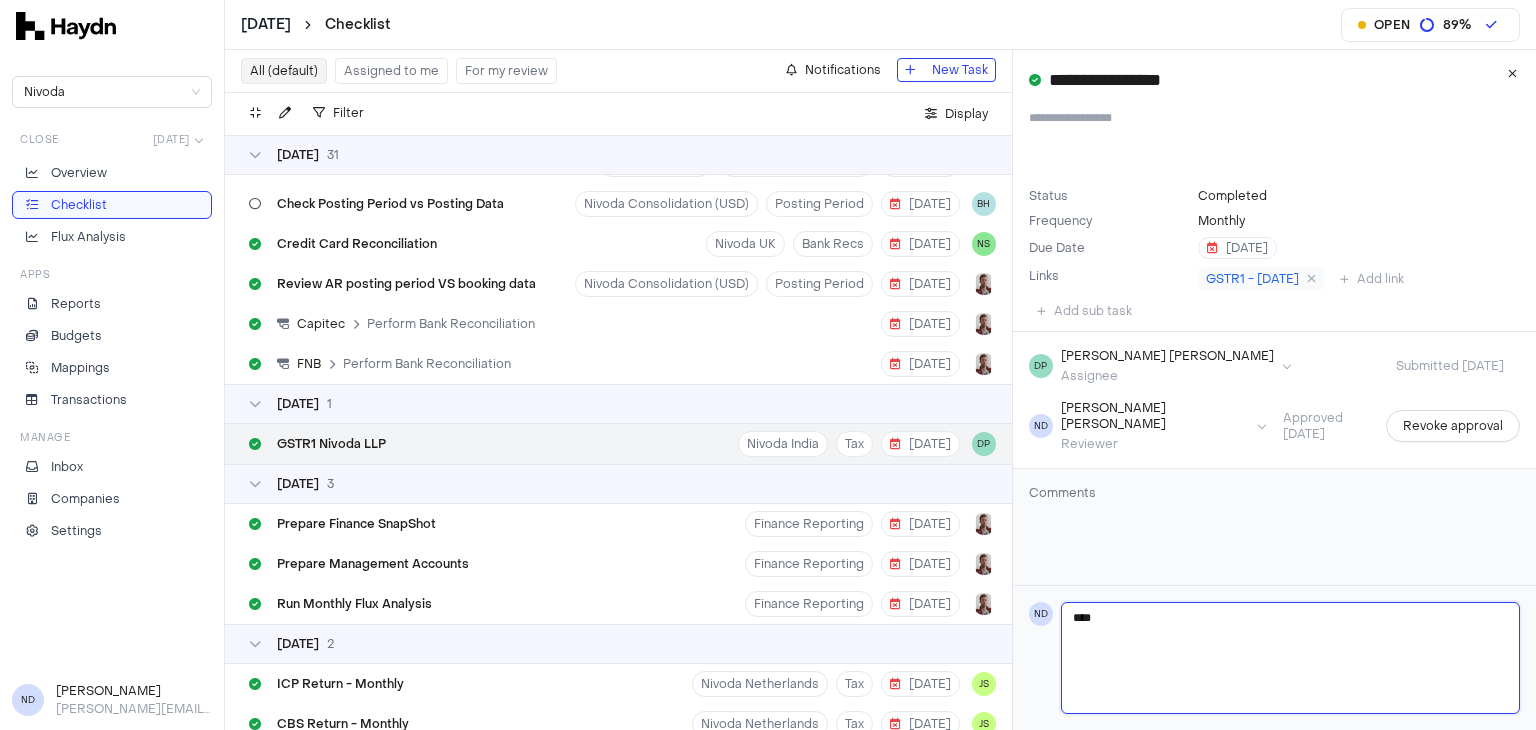 type 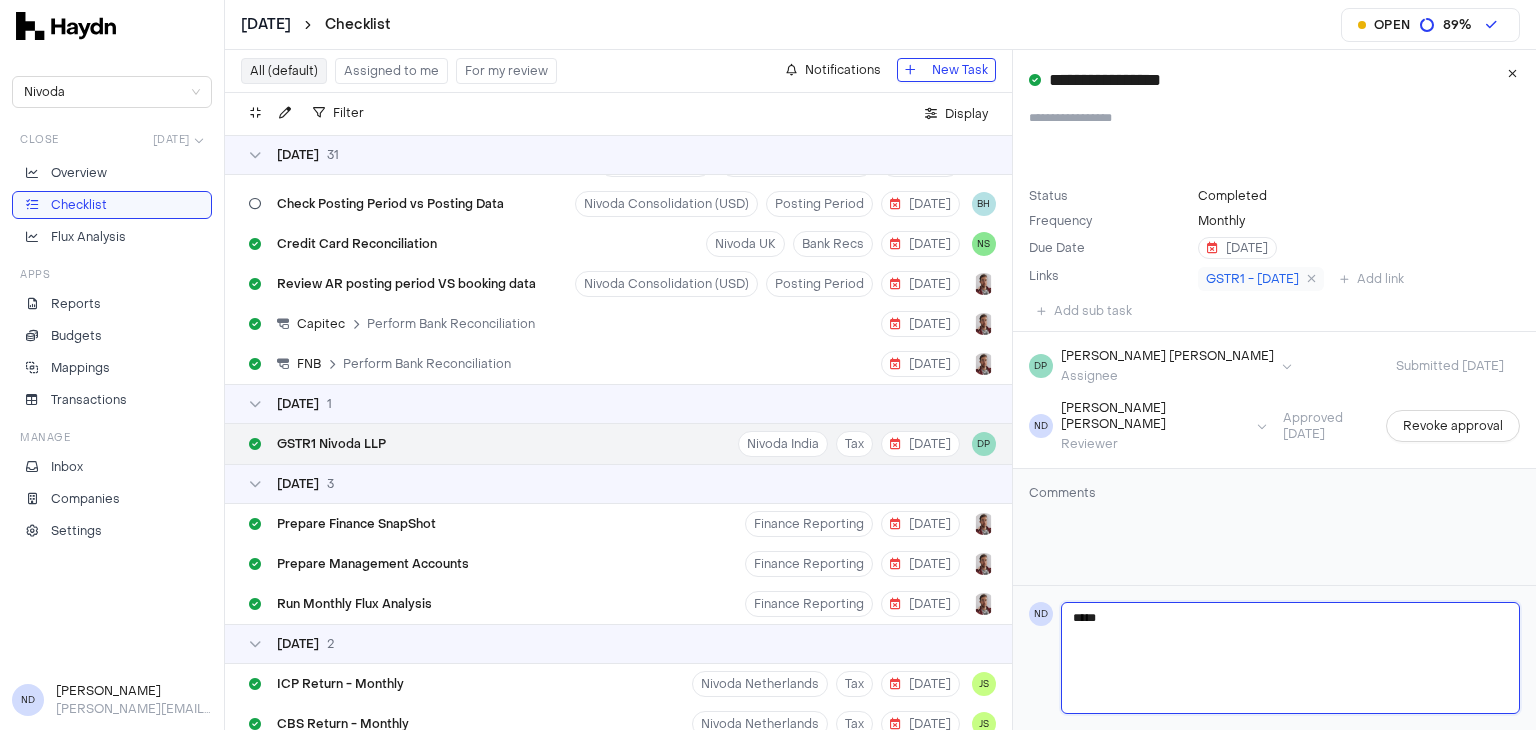 type 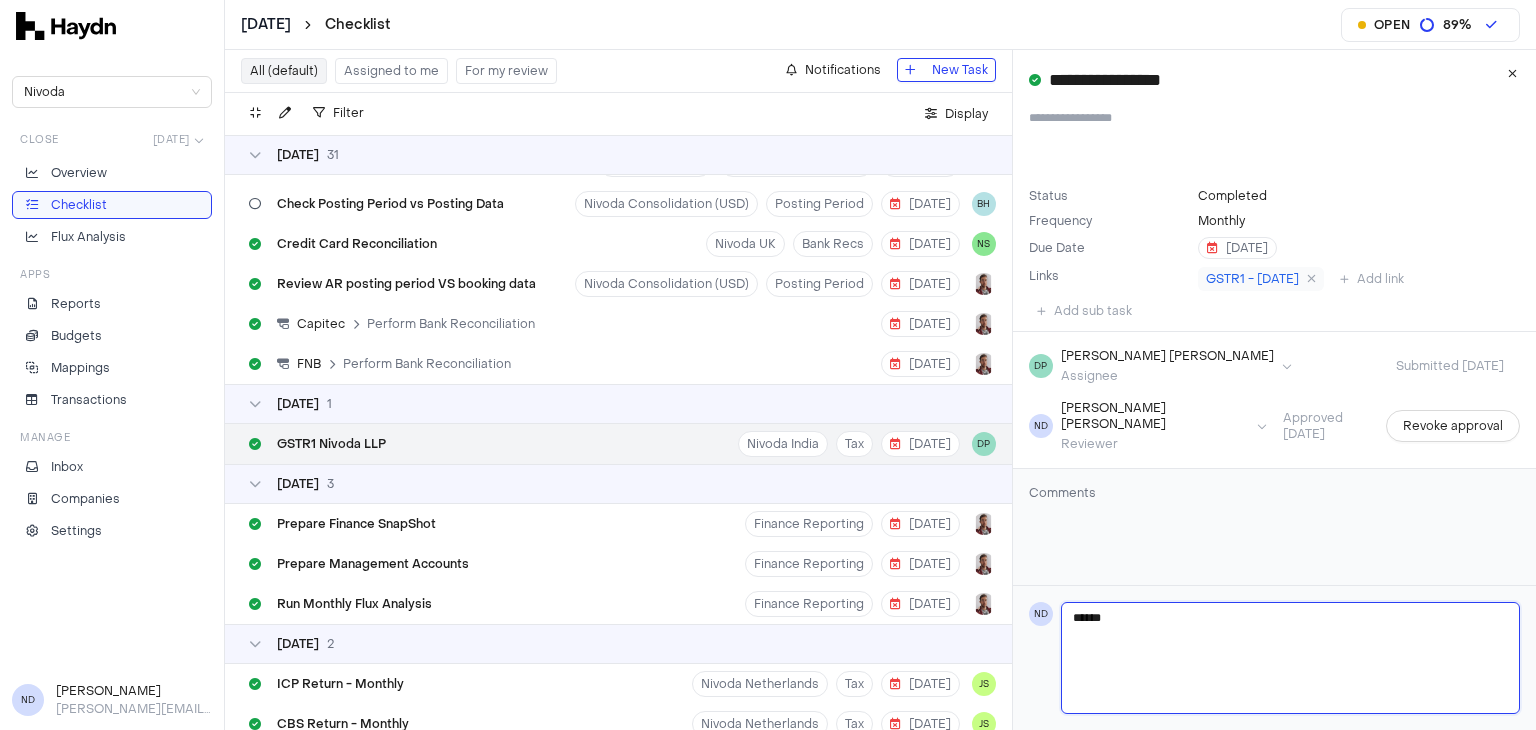 type 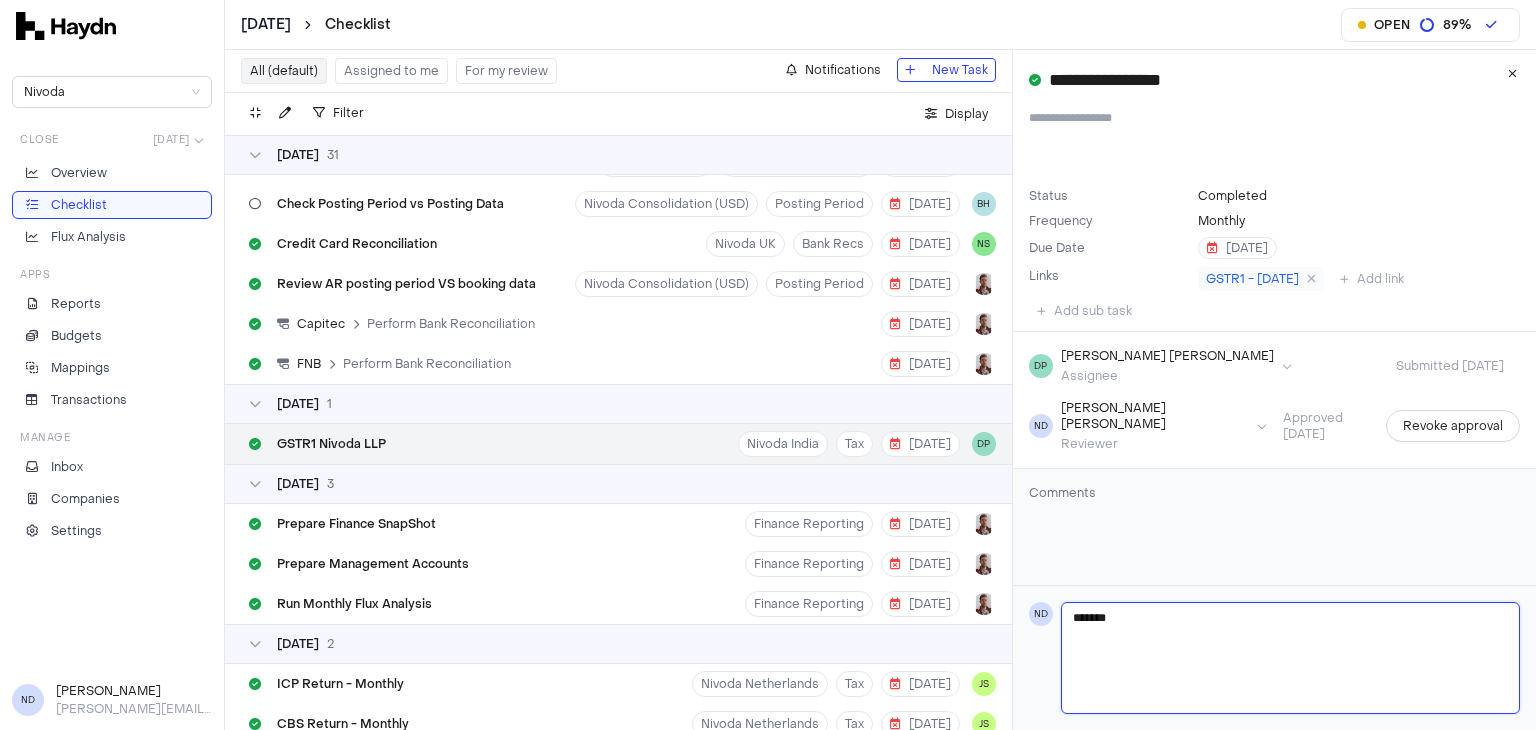 type 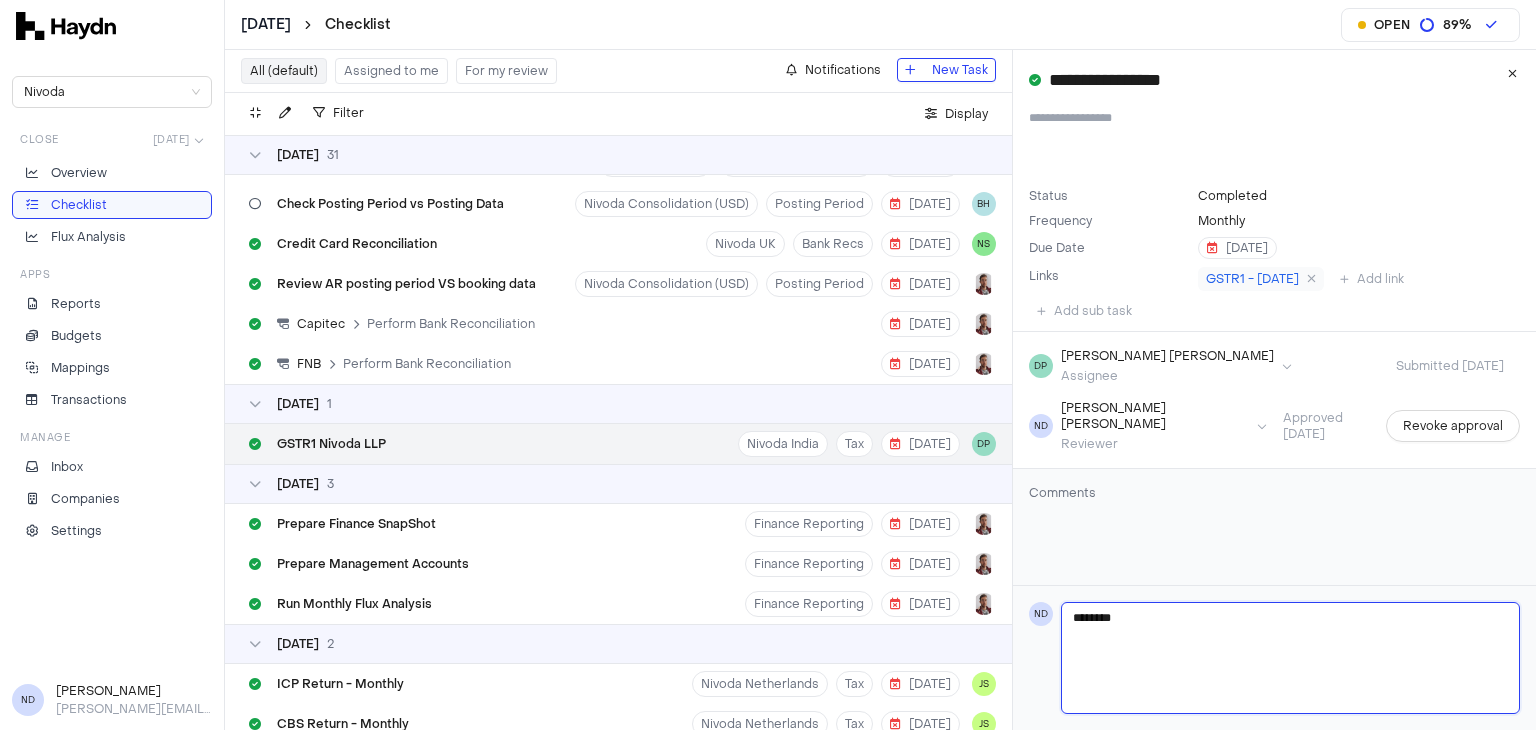 type 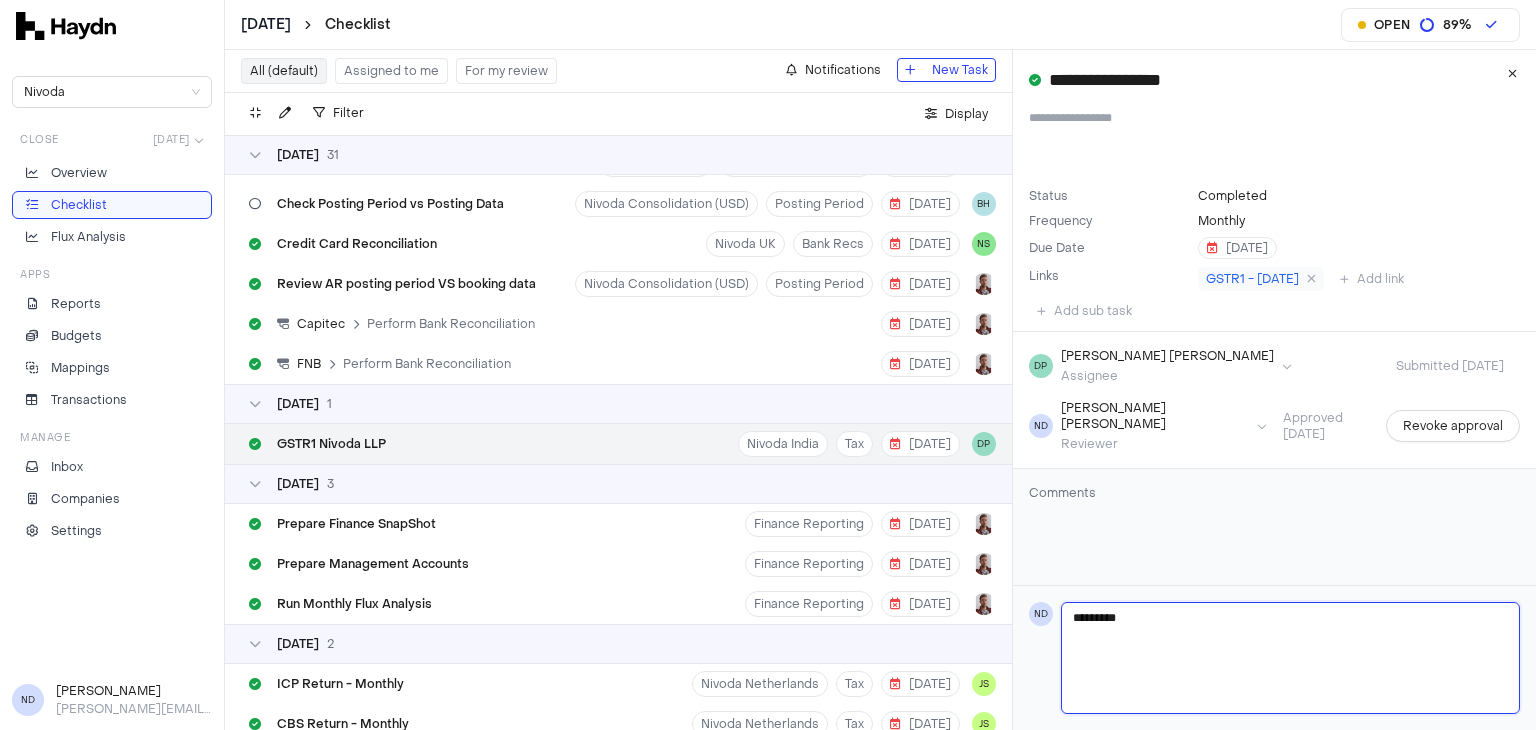 type 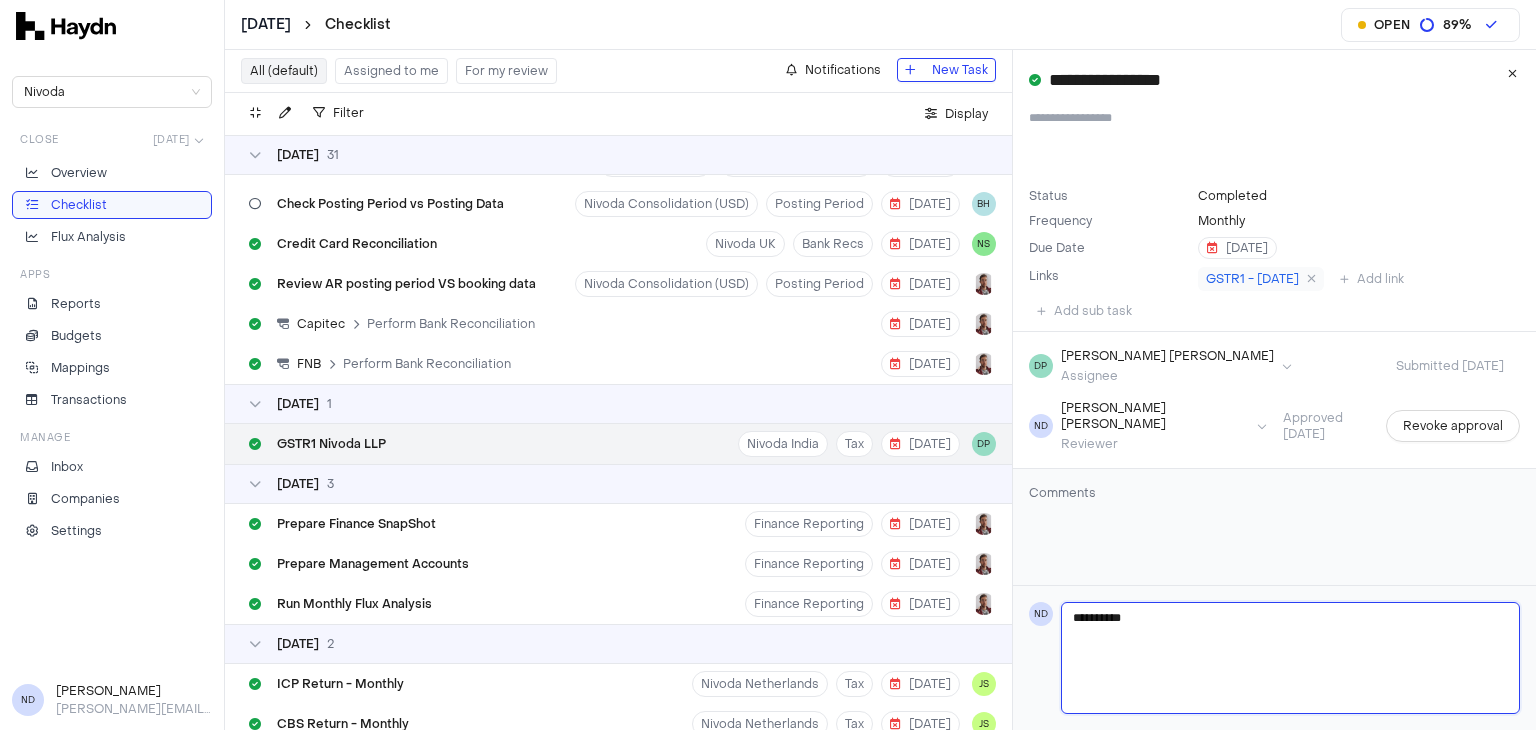 type 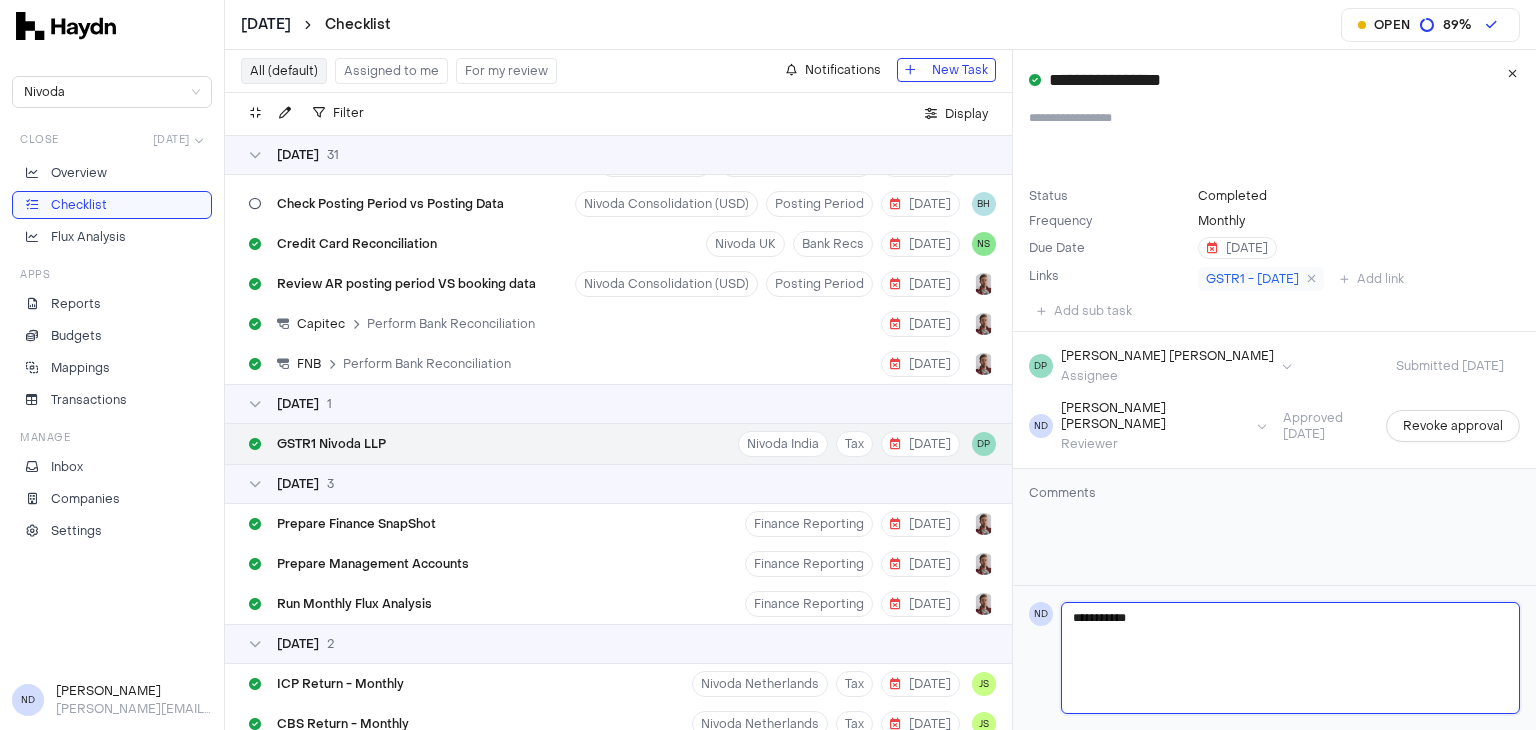 type 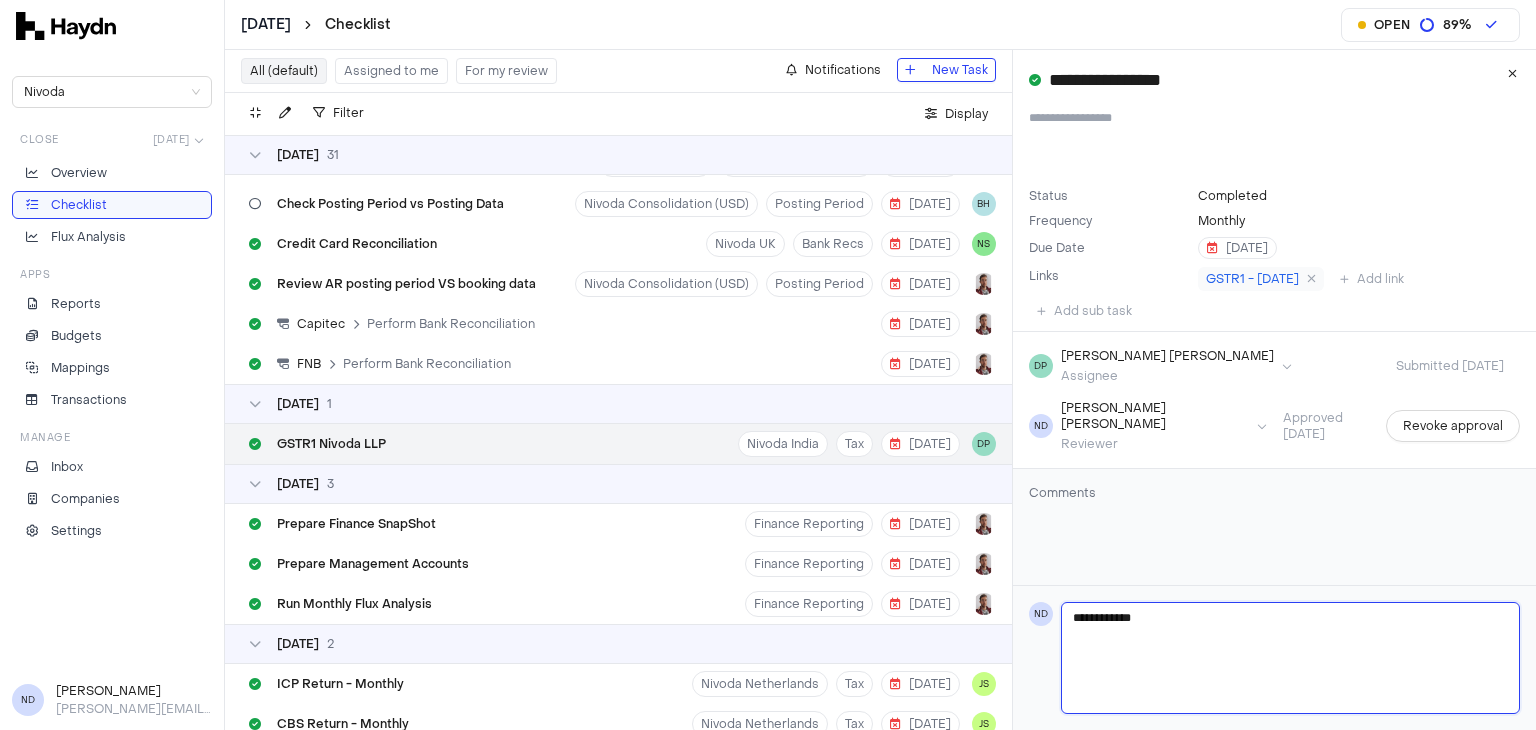 type 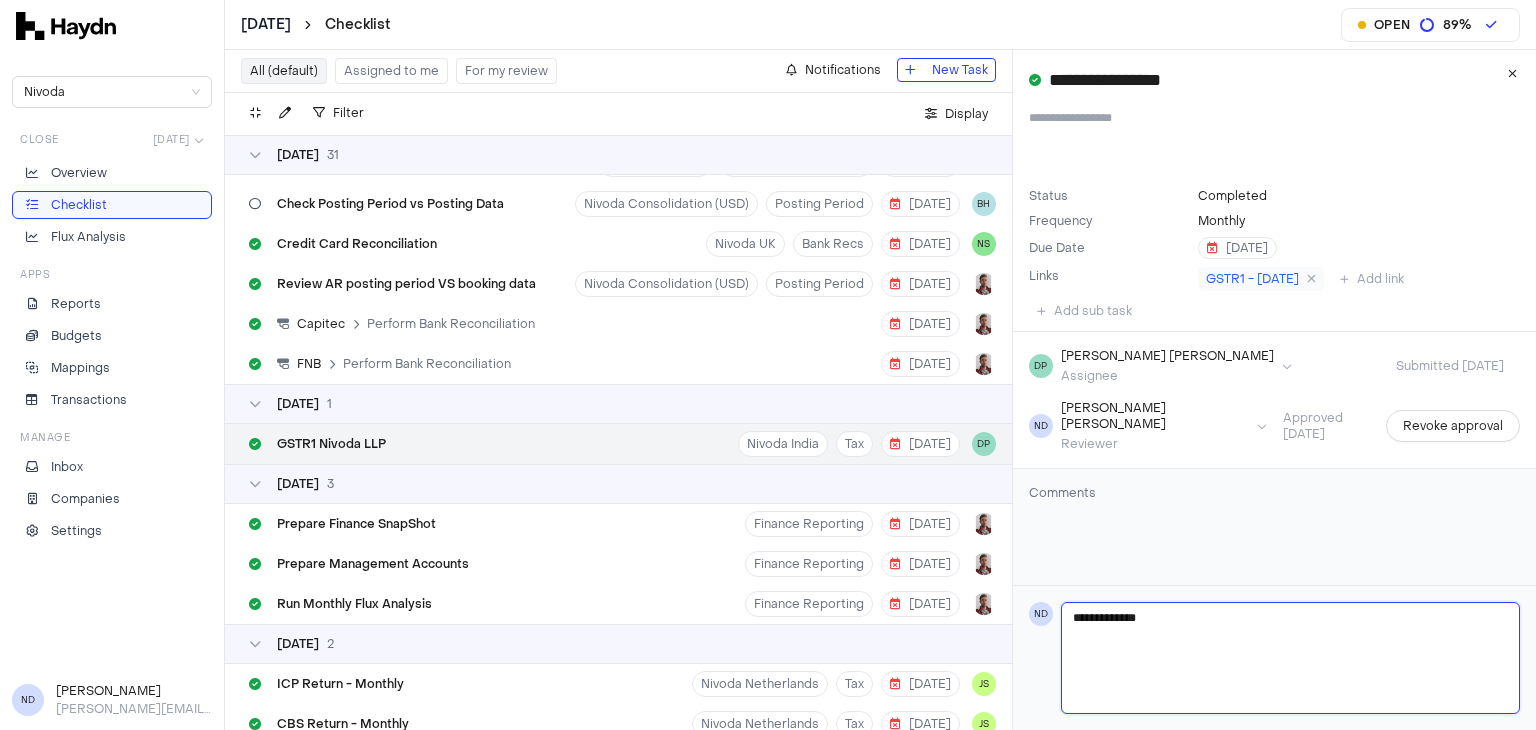 type 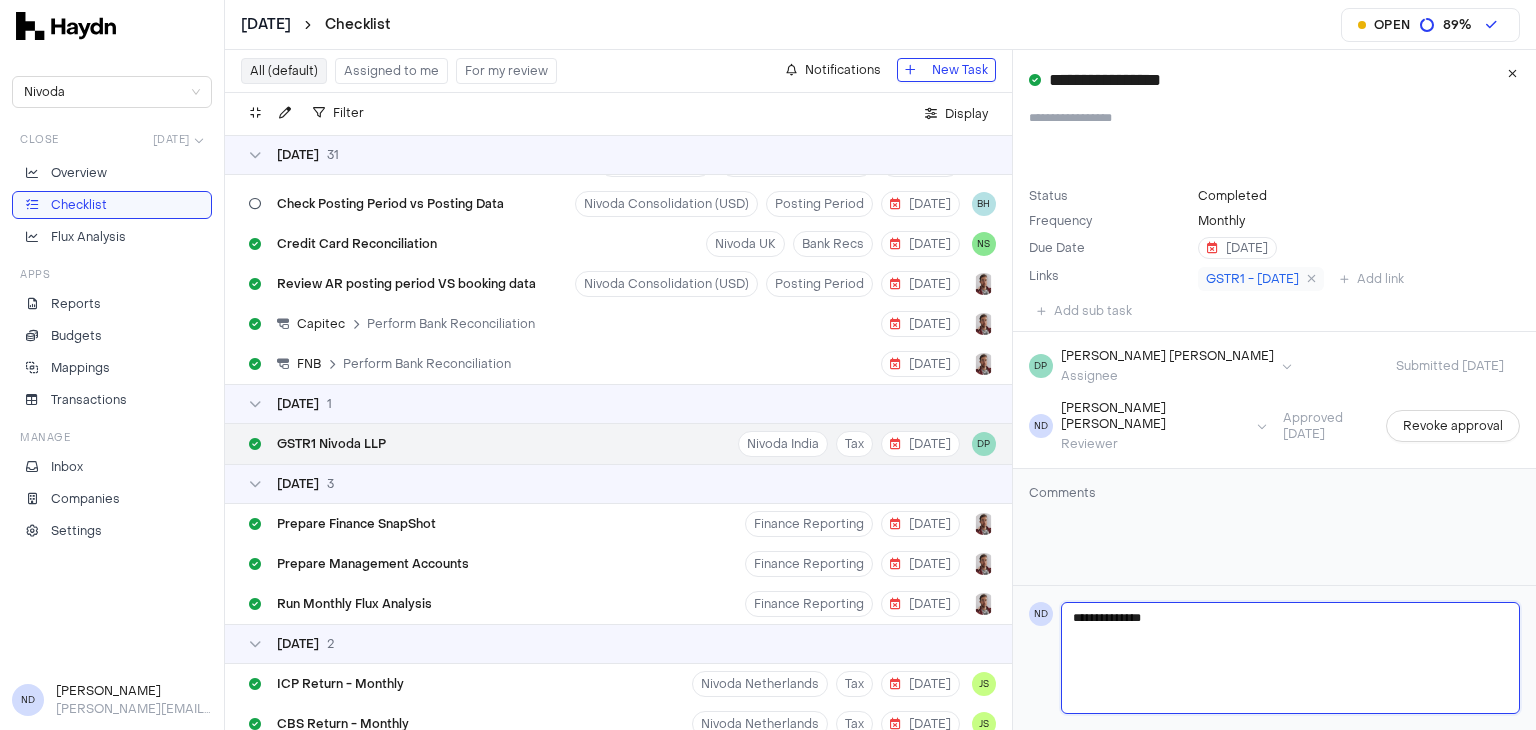 type 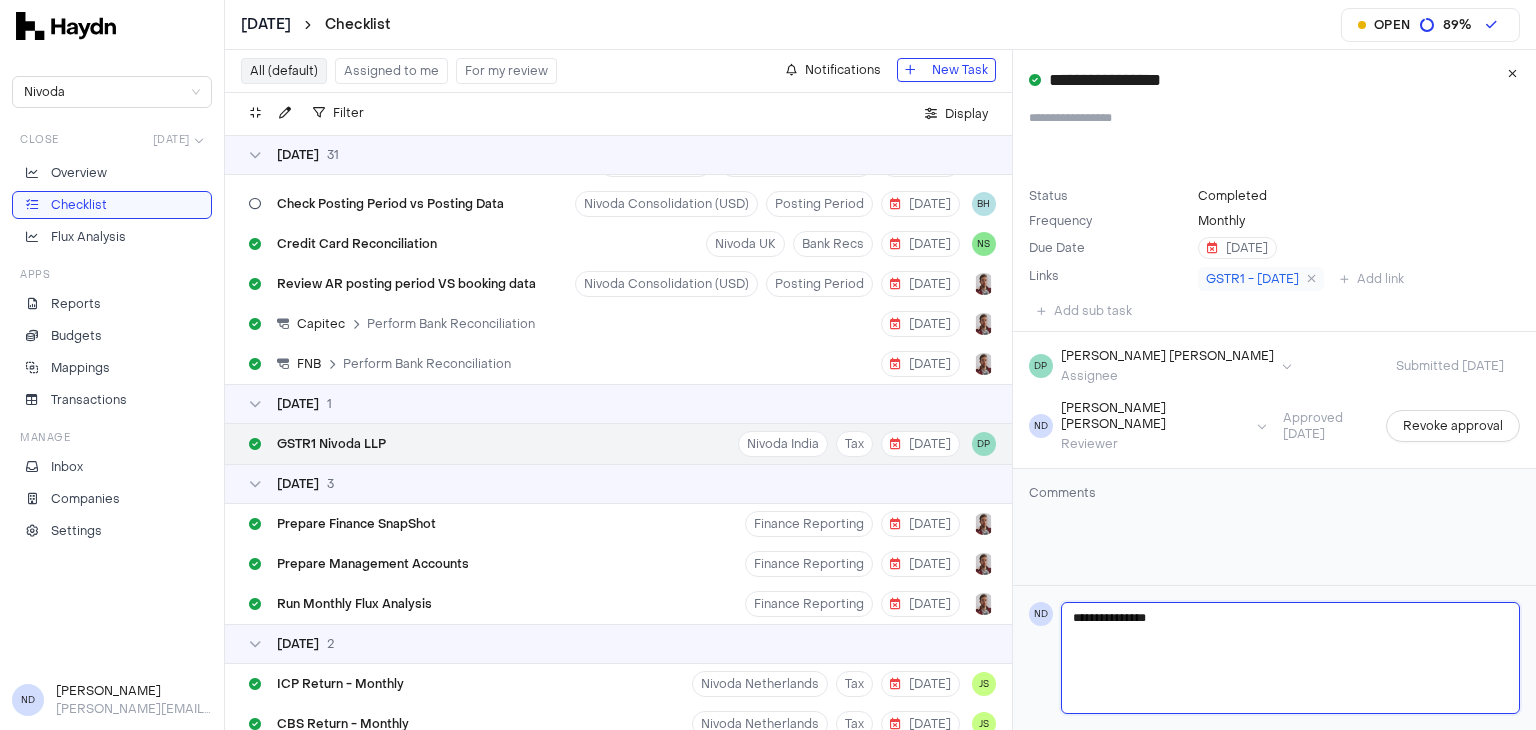 type 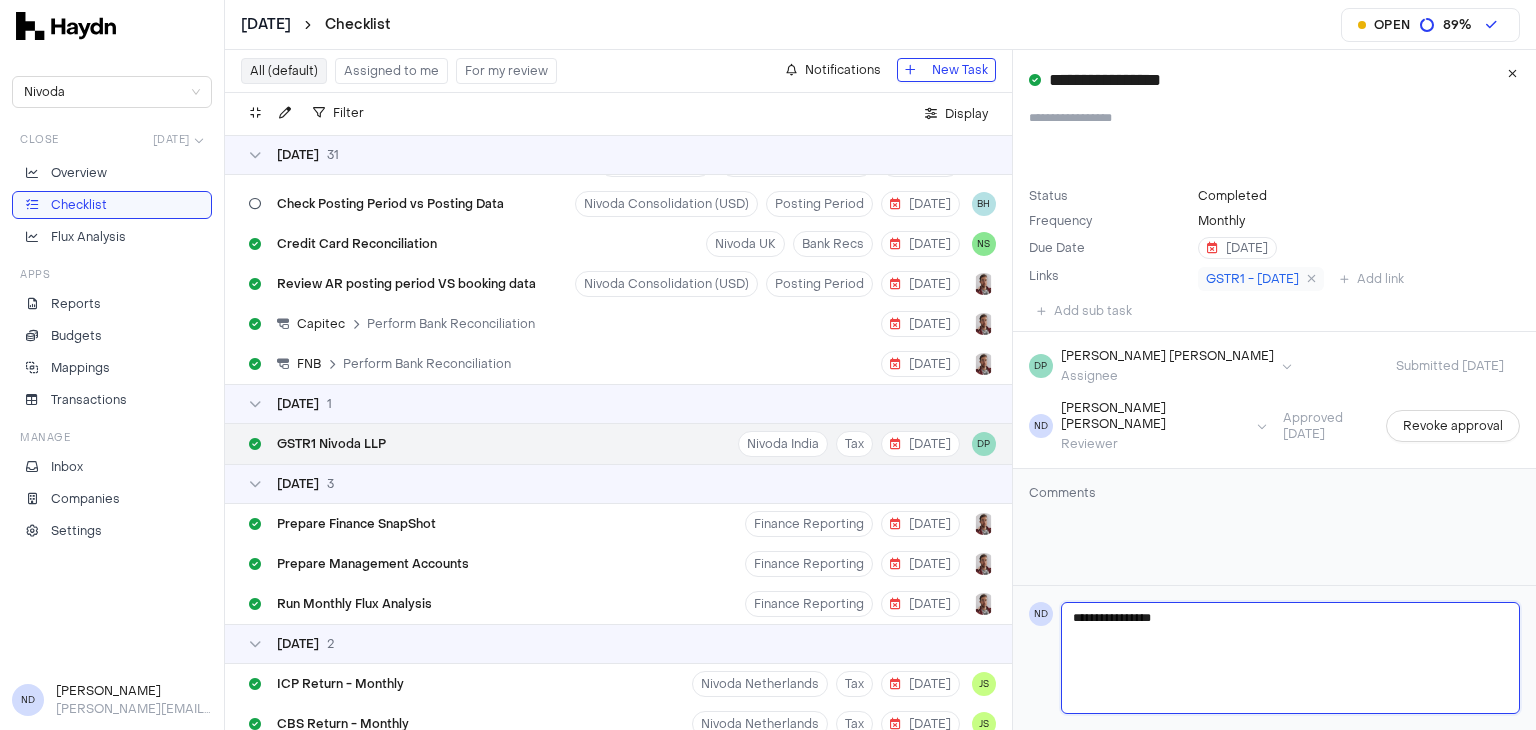 type 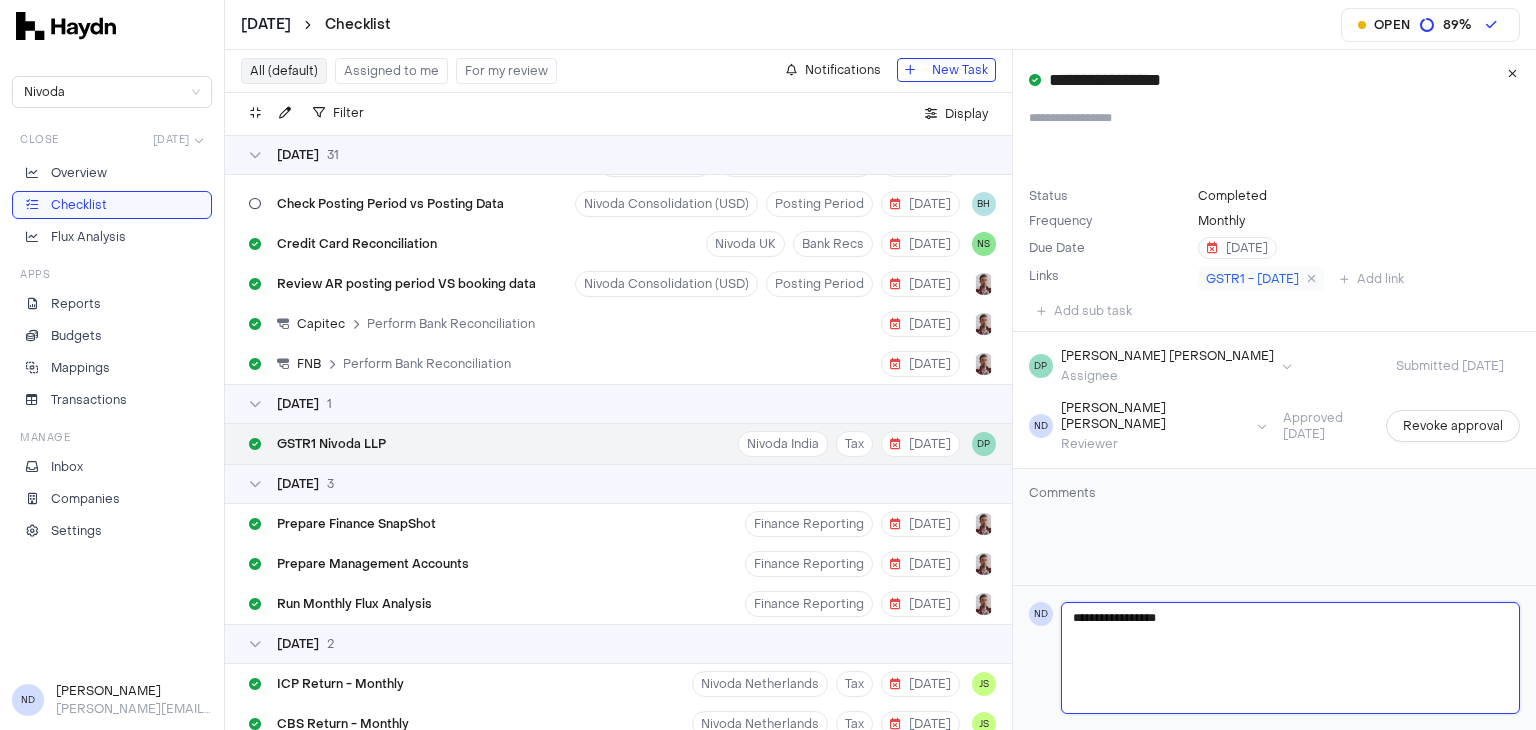 type 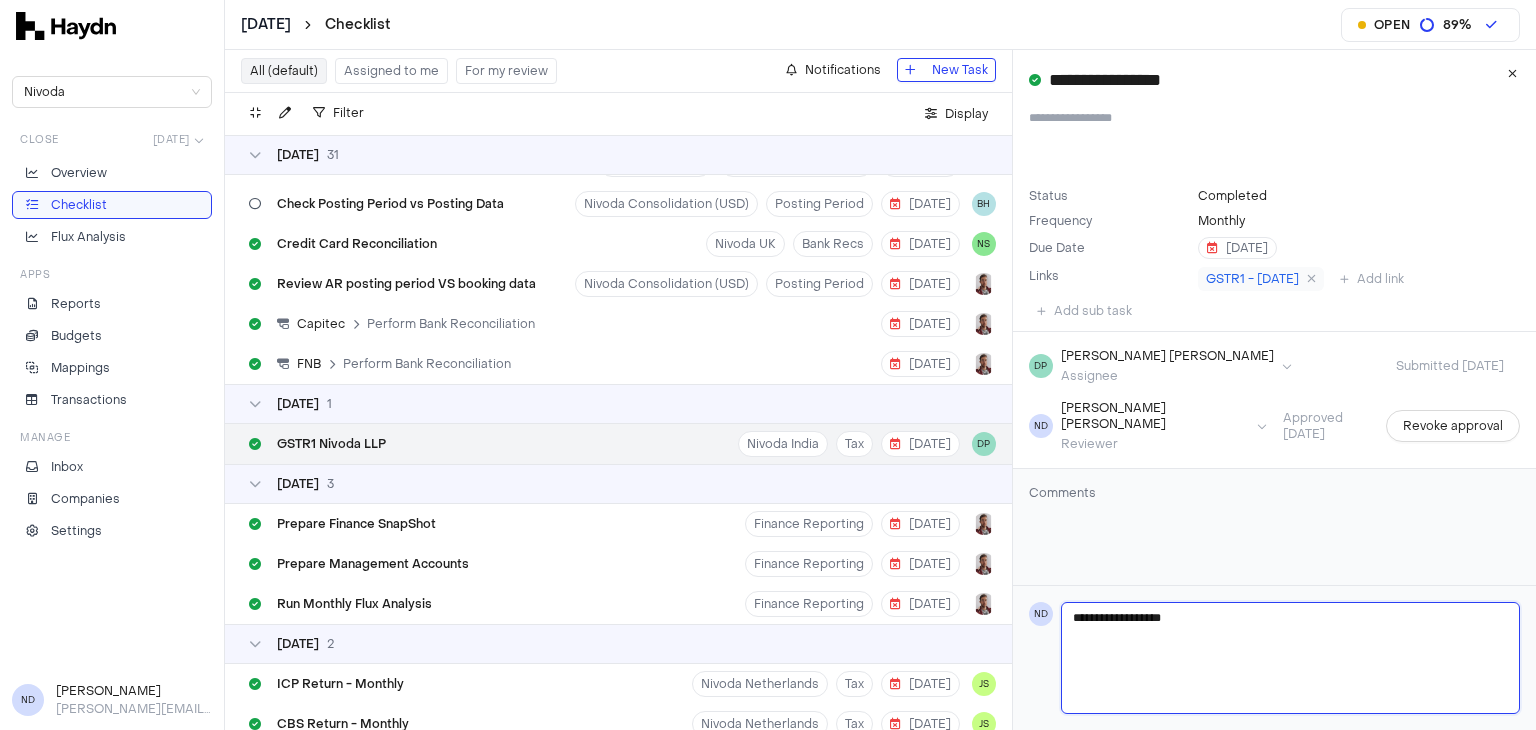 type 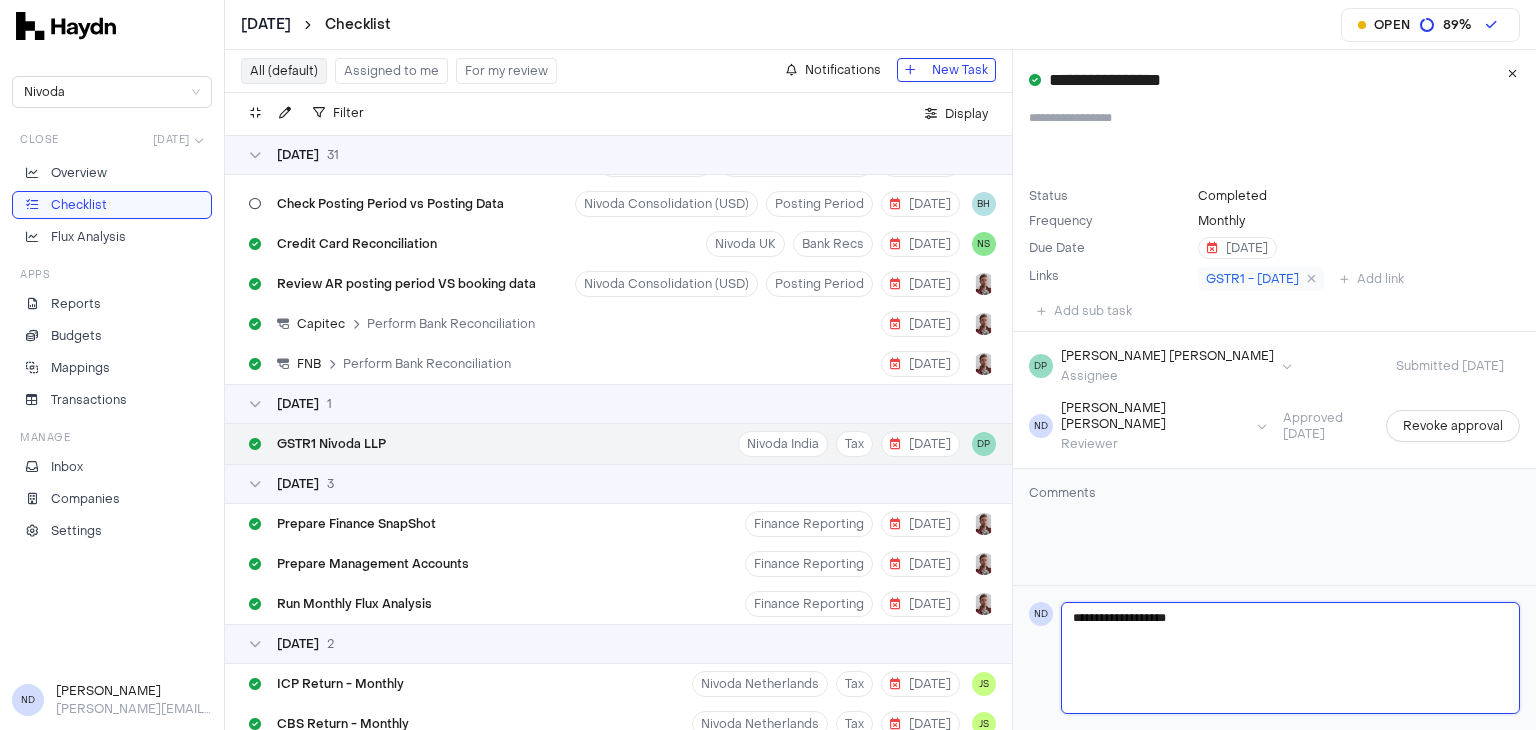 type 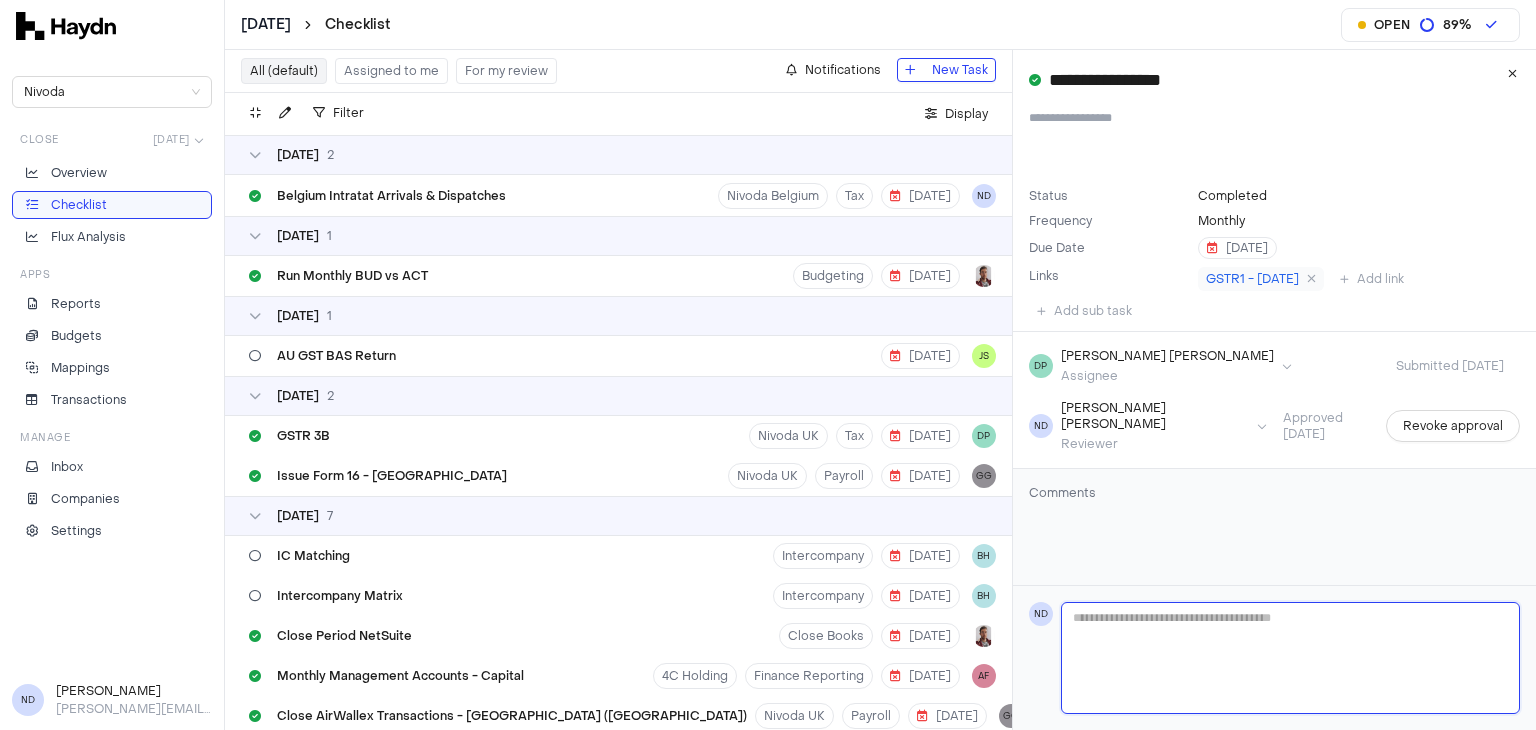 scroll, scrollTop: 1924, scrollLeft: 0, axis: vertical 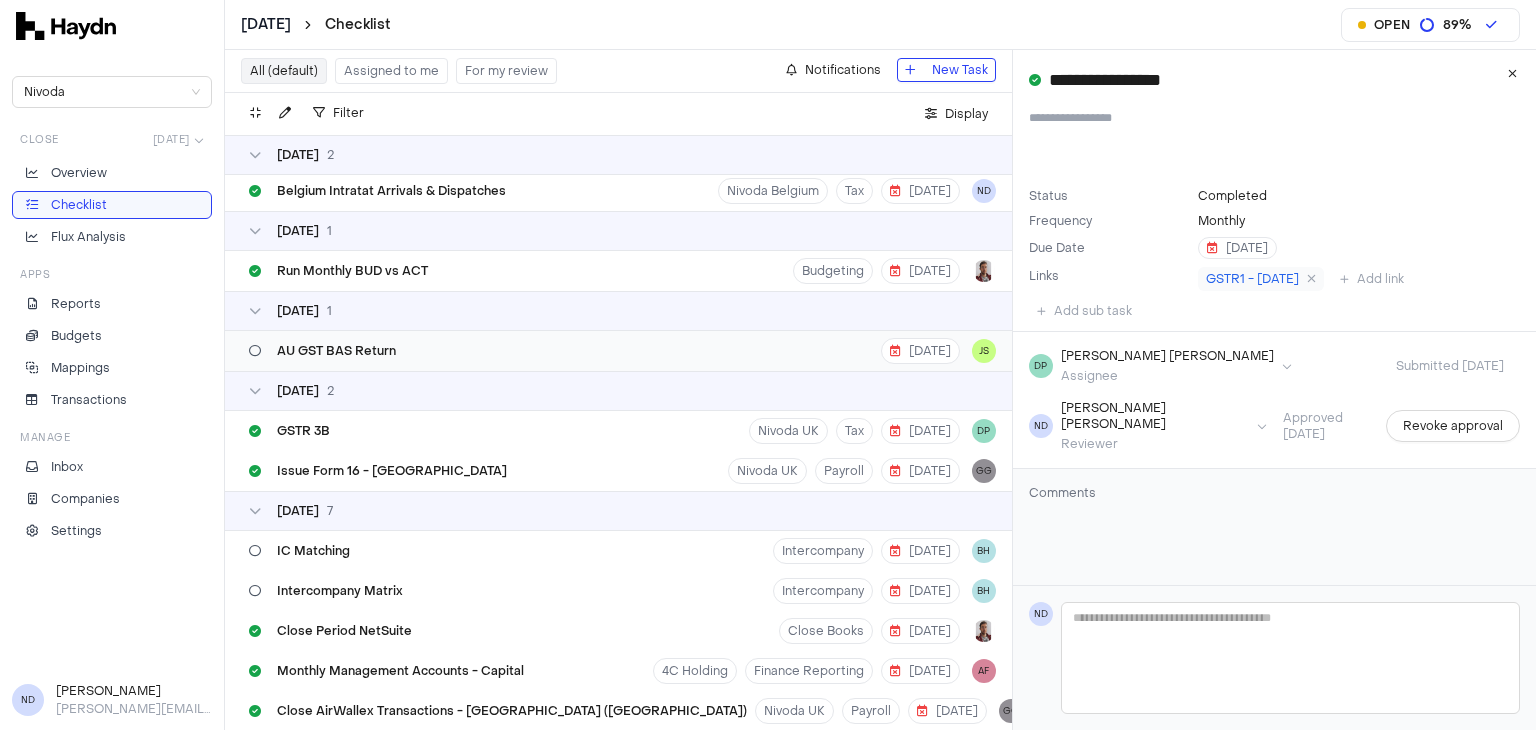 click on "AU GST BAS Return" at bounding box center [322, 351] 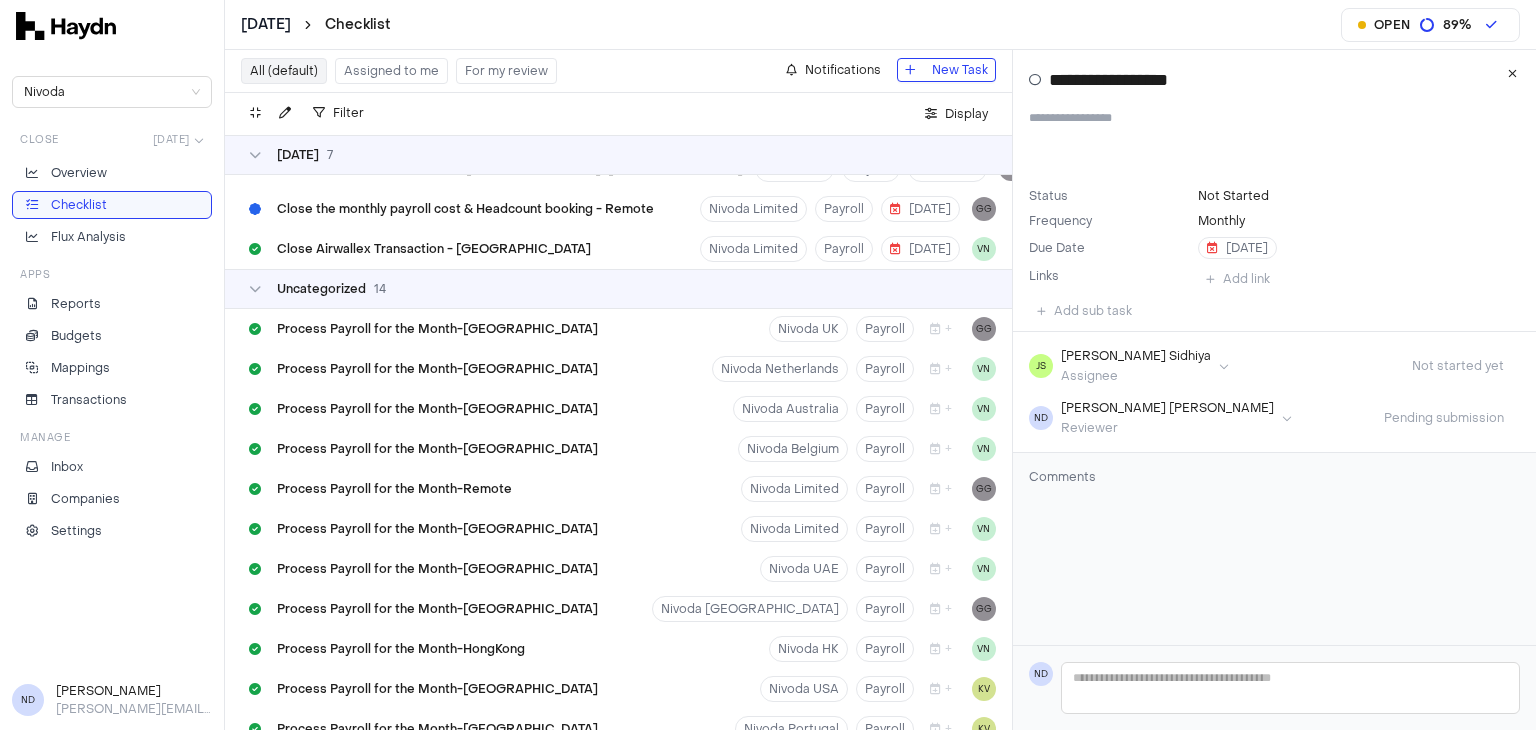 scroll, scrollTop: 2644, scrollLeft: 0, axis: vertical 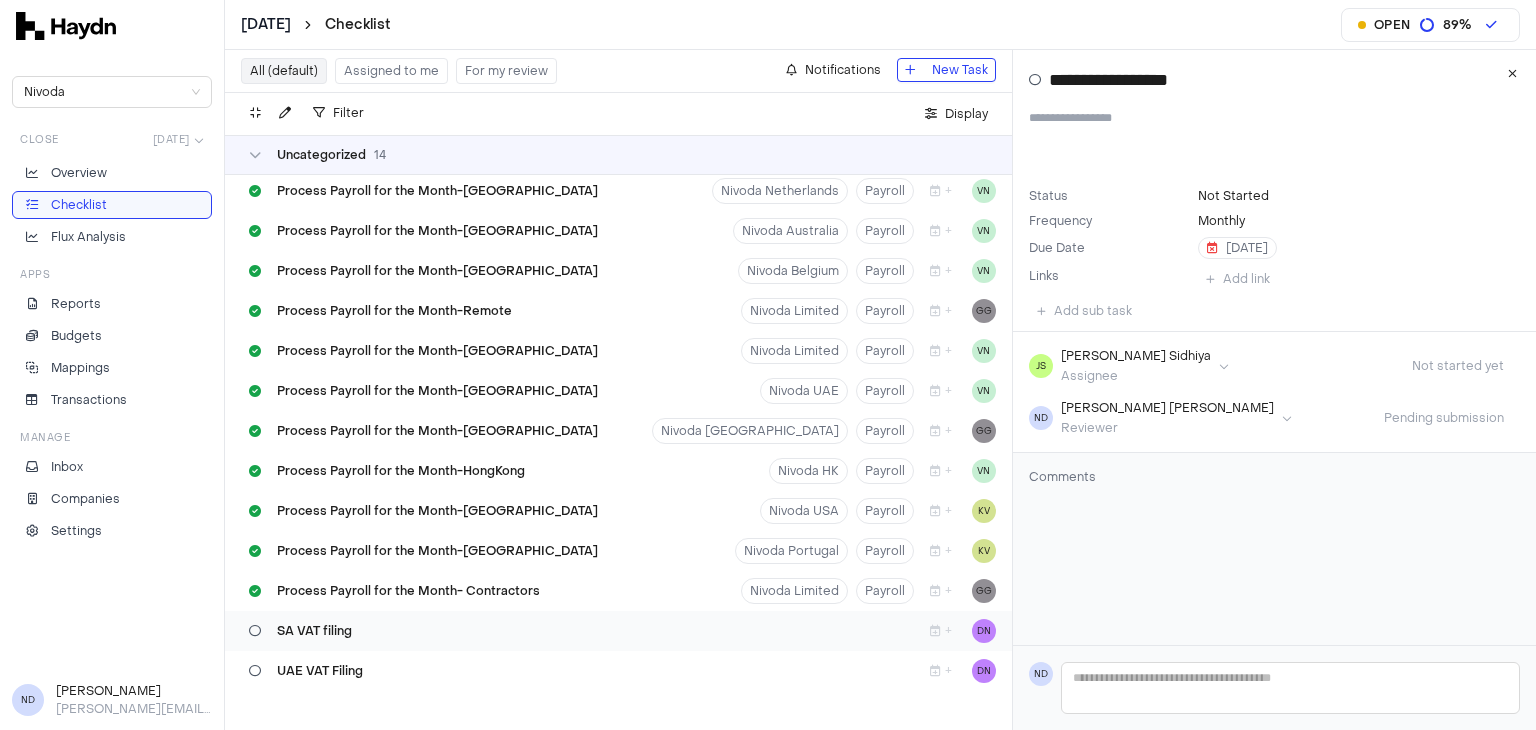 click on "SA VAT filing" at bounding box center [300, 631] 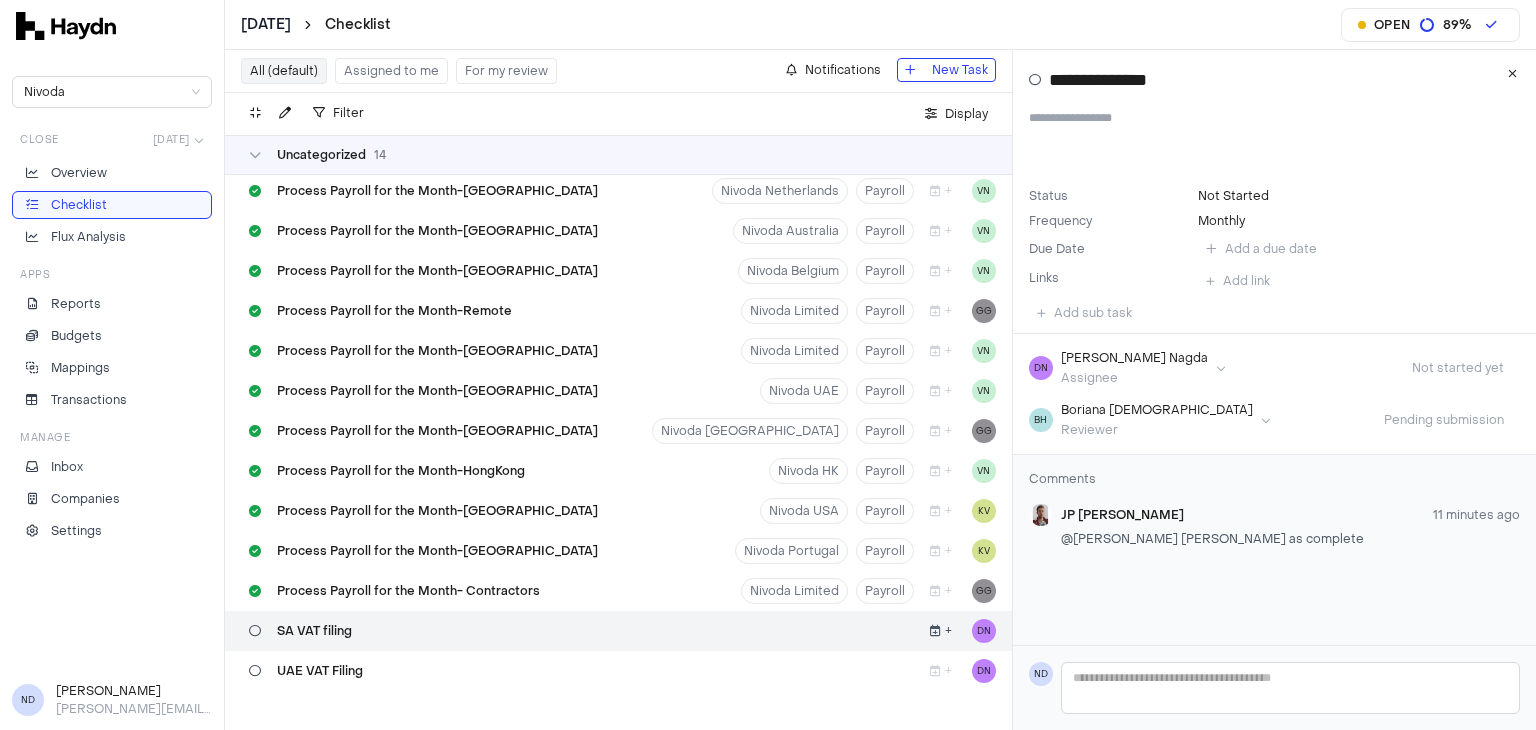click at bounding box center [935, 631] 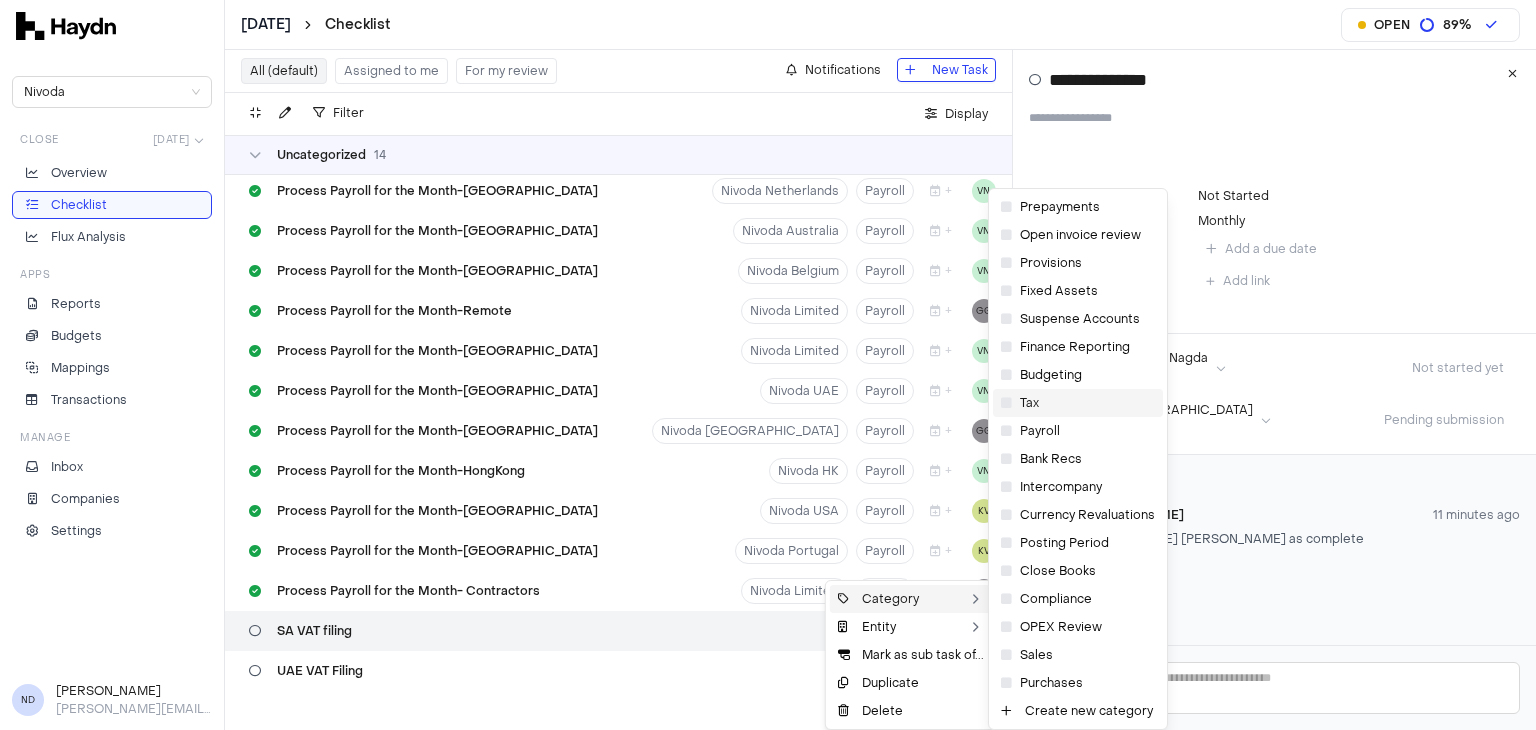 click at bounding box center [1006, 403] 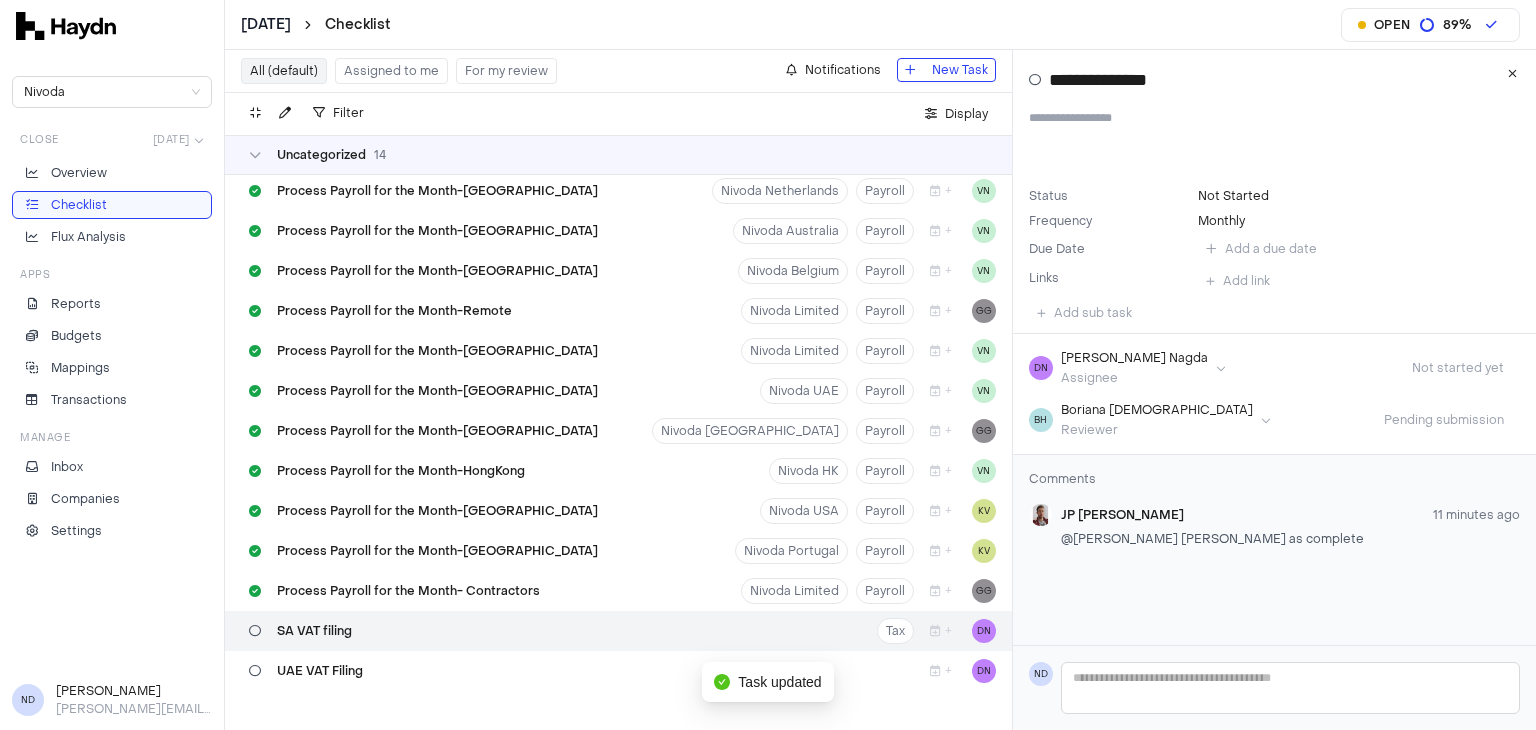 click on "SA VAT filing  Tax + DN" at bounding box center [618, 631] 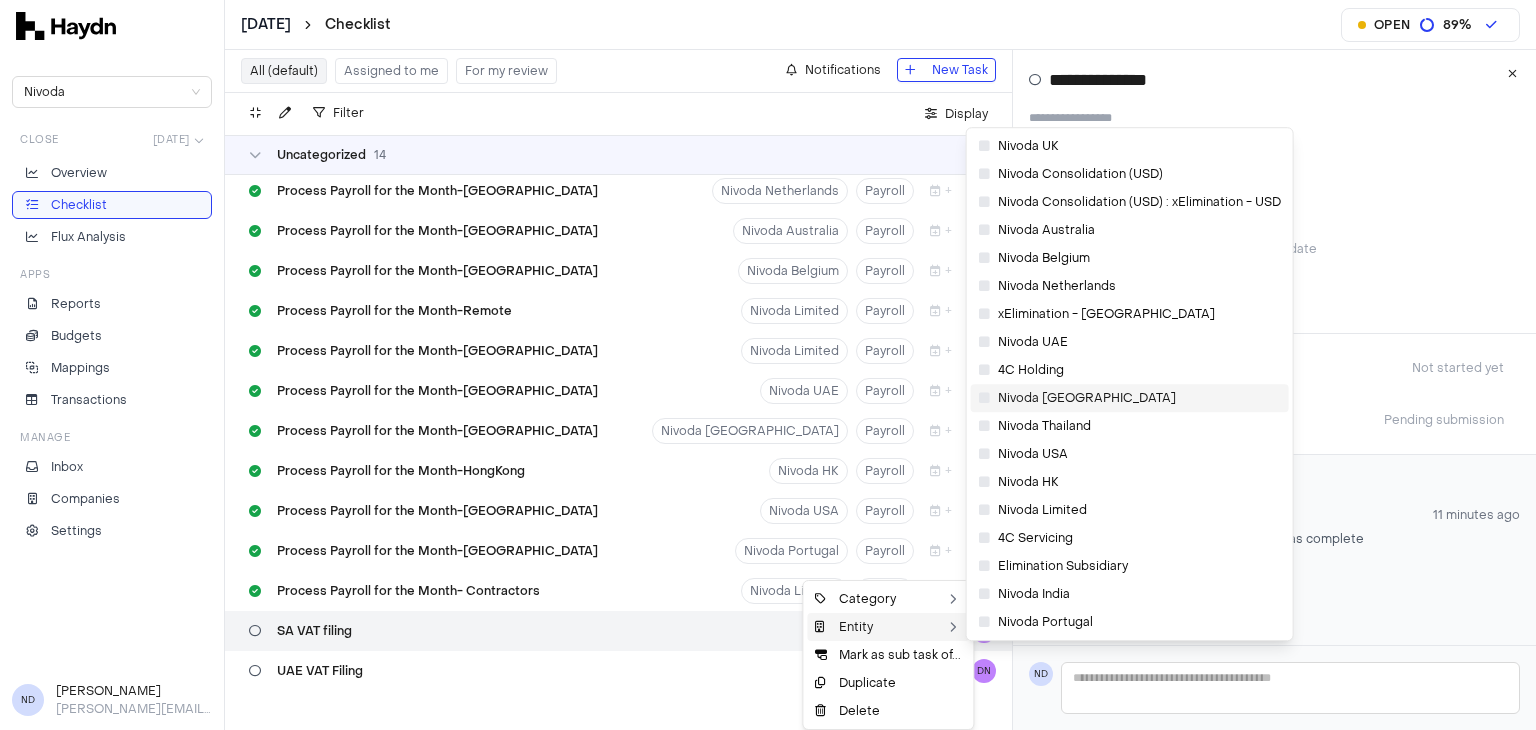 click at bounding box center [984, 398] 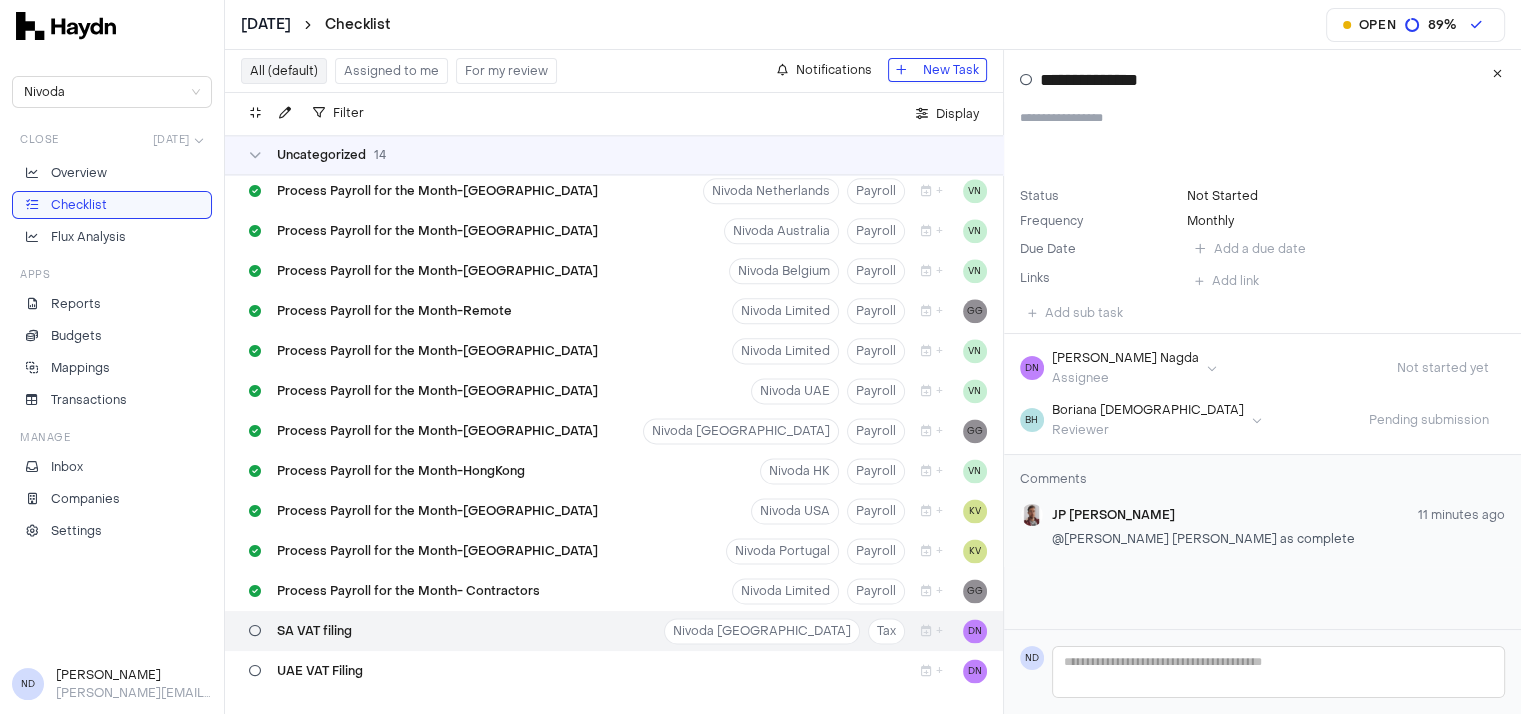 click on "SA VAT filing  Nivoda South Africa Tax + DN" at bounding box center [614, 631] 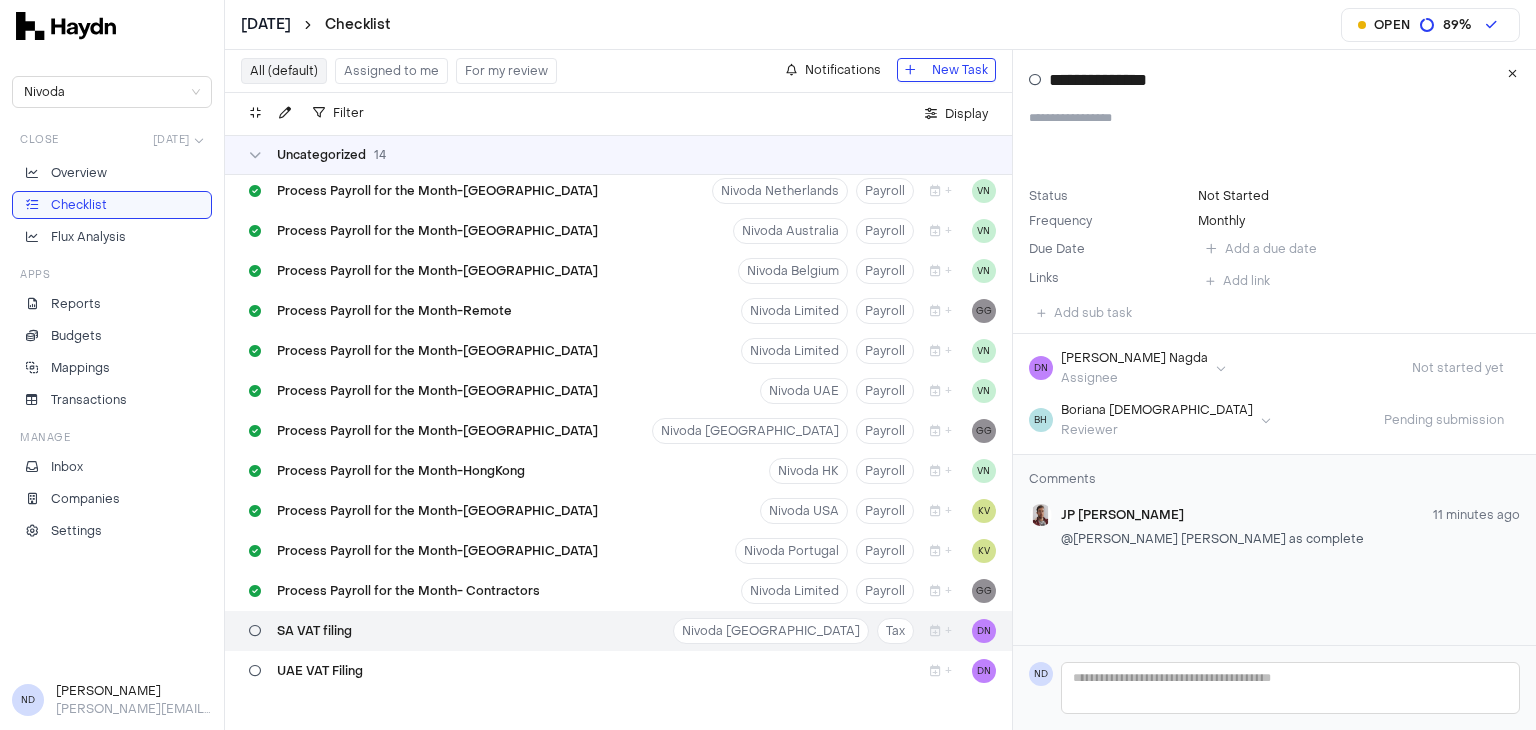 click on "May 2025 Checklist Open 89 % Nivoda Close May 2025 Overview Checklist Flux Analysis Apps Reports Budgets Mappings Transactions Manage Inbox Companies Settings ND Nidhi Desai nidhi@nivoda.com All   (default) Assigned to me   For my review   Notifications New Task Filter . Display 02 Jun 12 03 Jun 29 04 Jun 4 05 Jun 39 06 Jun 3 09 Jun 1 10 Jun 31 Perform Bank Reconciliation Nivoda UK Bank Recs 10 Jun DP Perform Bank Reconciliation Nivoda Australia Bank Recs 10 Jun JS Perform Bank Reconciliation Nivoda Belgium Bank Recs 10 Jun DN Perform Bank Reconciliation Nivoda Netherlands Bank Recs 10 Jun JS Perform Bank Reconciliation Nivoda UAE Bank Recs 10 Jun BH Perform Bank Reconciliation 4C Holding Bank Recs 10 Jun AF Perform Bank Reconciliation 2 / 2 Nivoda South Africa Bank Recs 10 Jun Perform Bank Reconciliation Nivoda Thailand Bank Recs 10 Jun KT Perform Bank Reconciliation Nivoda USA Bank Recs 10 Jun KT Perform Bank Reconciliation Nivoda HK Bank Recs 10 Jun JS Perform Bank Reconciliation Nivoda Limited 1" at bounding box center (768, 365) 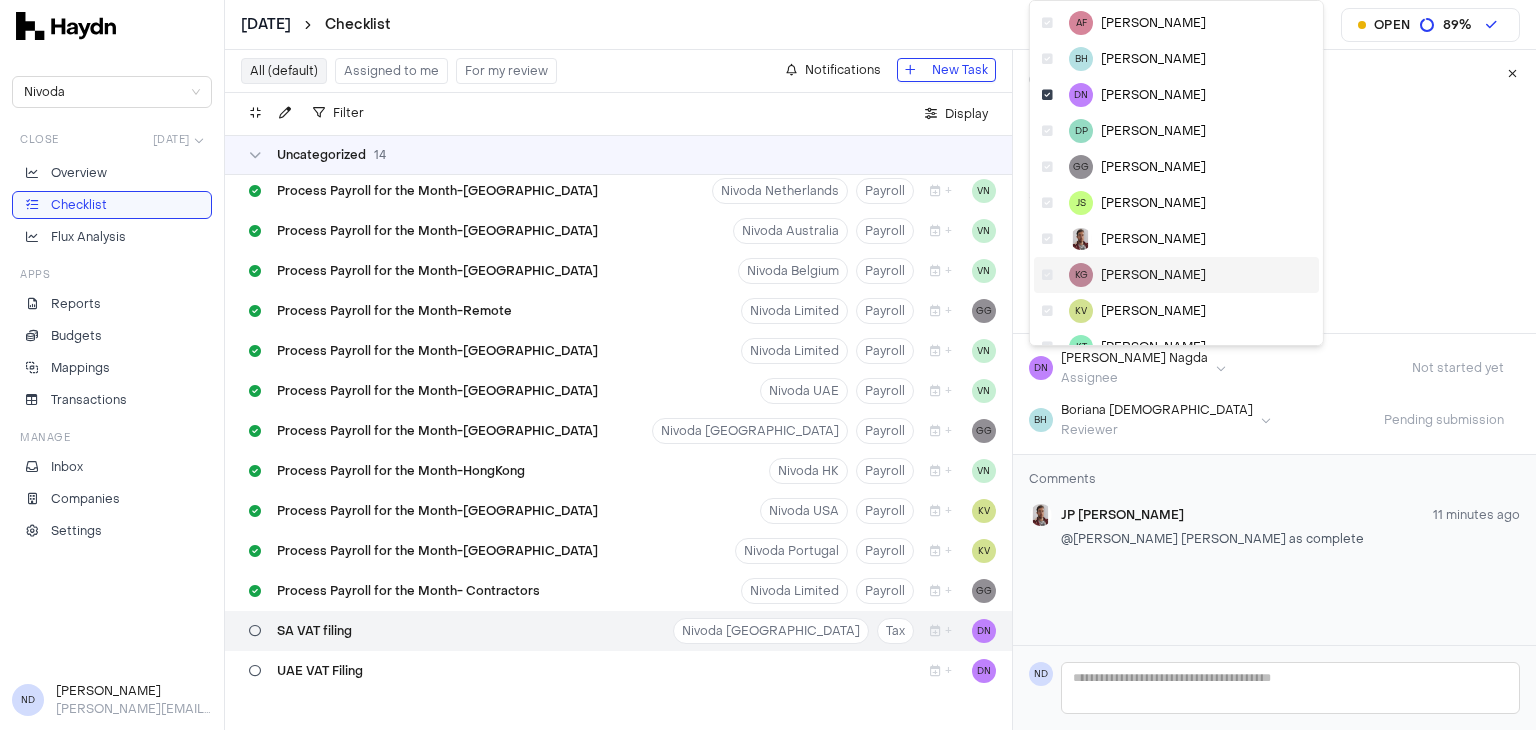 scroll, scrollTop: 203, scrollLeft: 0, axis: vertical 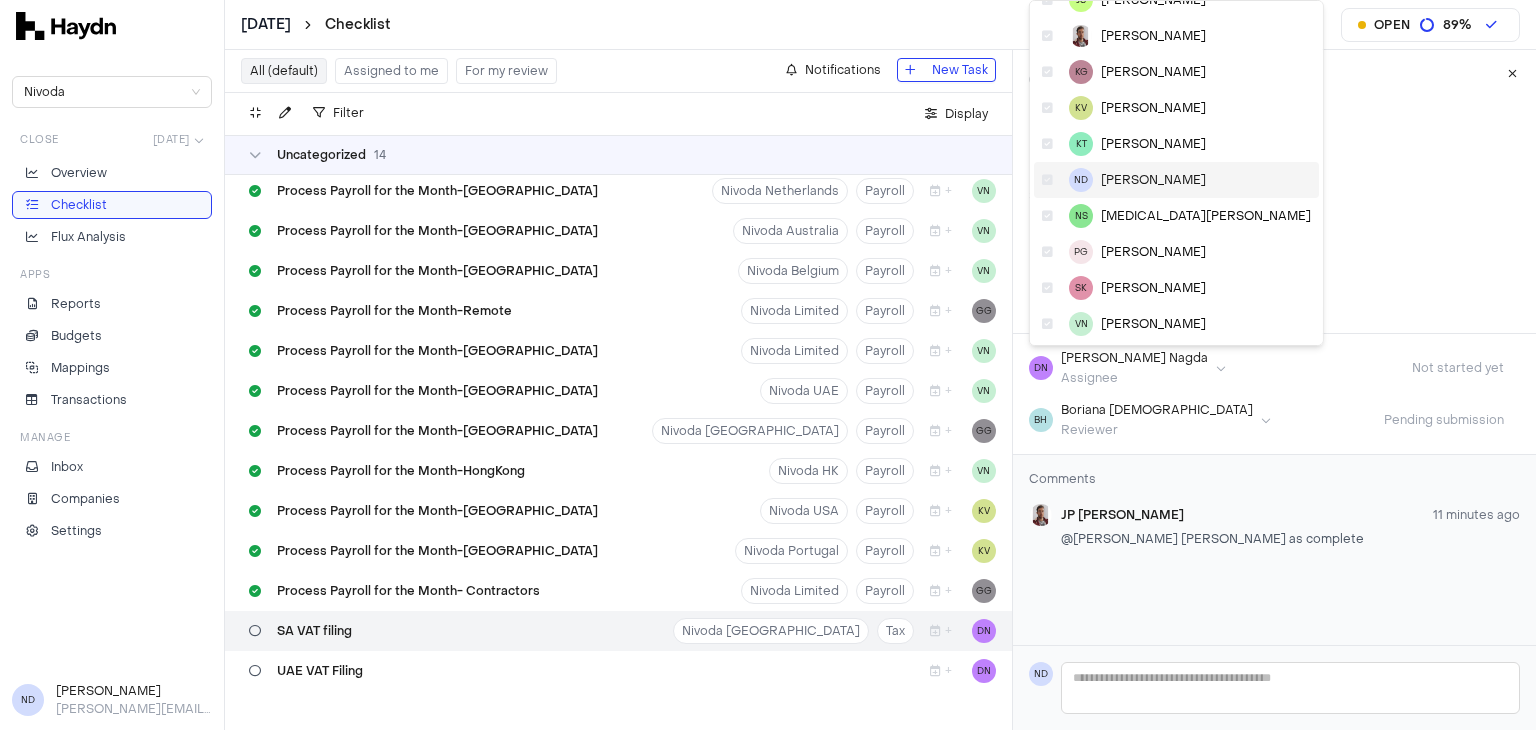 click at bounding box center [1047, 180] 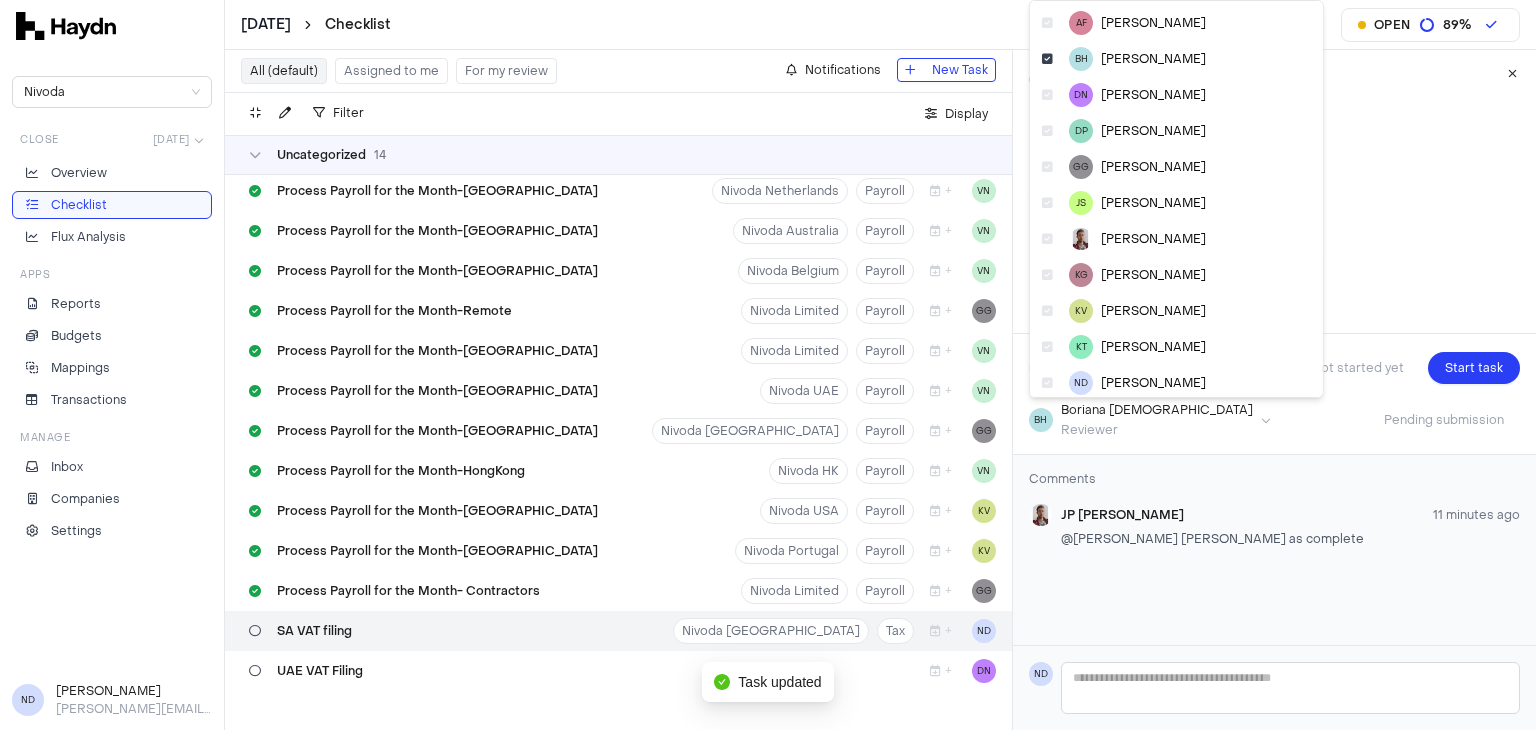 click on "May 2025 Checklist Open 89 % Nivoda Close May 2025 Overview Checklist Flux Analysis Apps Reports Budgets Mappings Transactions Manage Inbox Companies Settings ND Nidhi Desai nidhi@nivoda.com All   (default) Assigned to me   For my review   Notifications New Task Filter . Display 02 Jun 12 03 Jun 29 04 Jun 4 05 Jun 39 06 Jun 3 09 Jun 1 10 Jun 31 Perform Bank Reconciliation Nivoda UK Bank Recs 10 Jun DP Perform Bank Reconciliation Nivoda Australia Bank Recs 10 Jun JS Perform Bank Reconciliation Nivoda Belgium Bank Recs 10 Jun DN Perform Bank Reconciliation Nivoda Netherlands Bank Recs 10 Jun JS Perform Bank Reconciliation Nivoda UAE Bank Recs 10 Jun BH Perform Bank Reconciliation 4C Holding Bank Recs 10 Jun AF Perform Bank Reconciliation 2 / 2 Nivoda South Africa Bank Recs 10 Jun Perform Bank Reconciliation Nivoda Thailand Bank Recs 10 Jun KT Perform Bank Reconciliation Nivoda USA Bank Recs 10 Jun KT Perform Bank Reconciliation Nivoda HK Bank Recs 10 Jun JS Perform Bank Reconciliation Nivoda Limited 1" at bounding box center (768, 365) 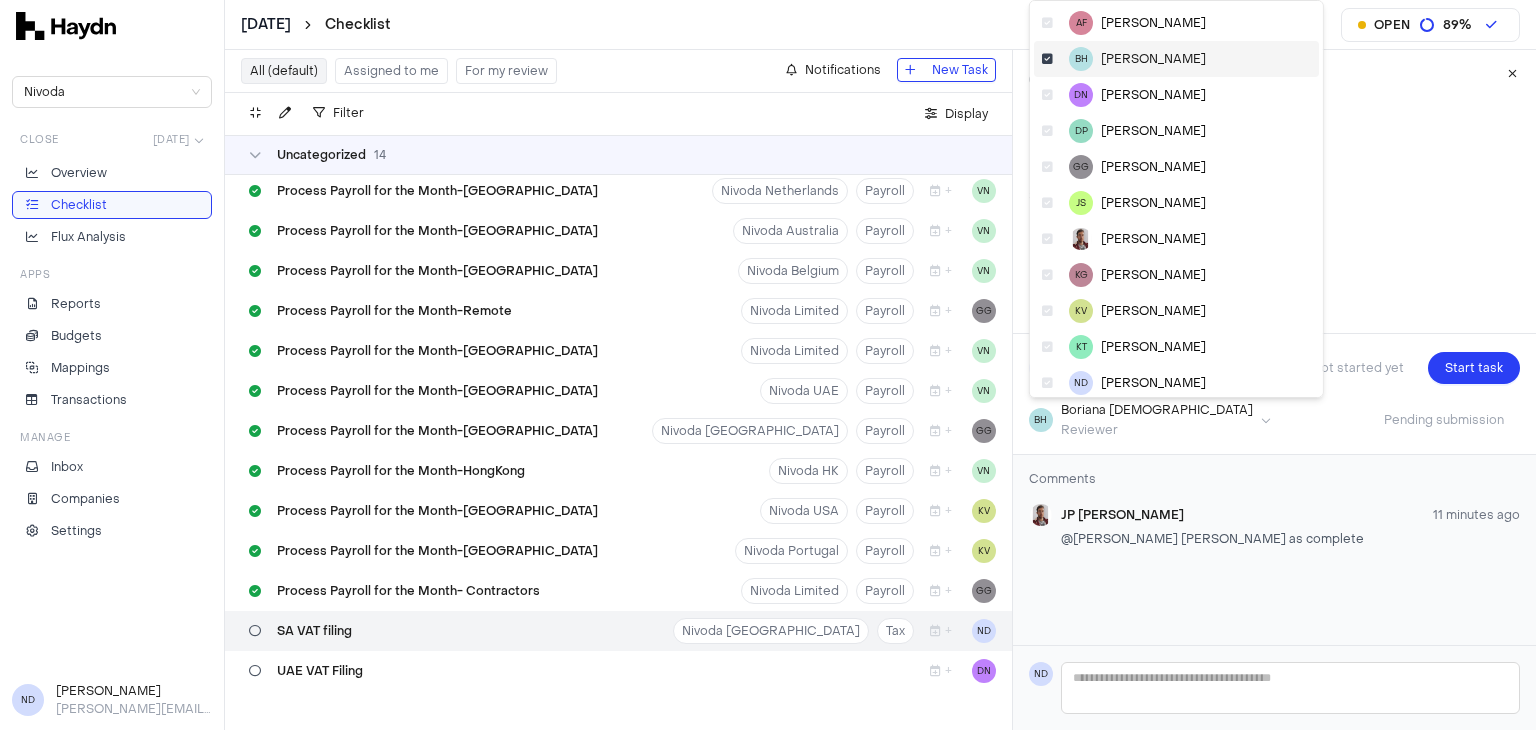 click at bounding box center [1047, 59] 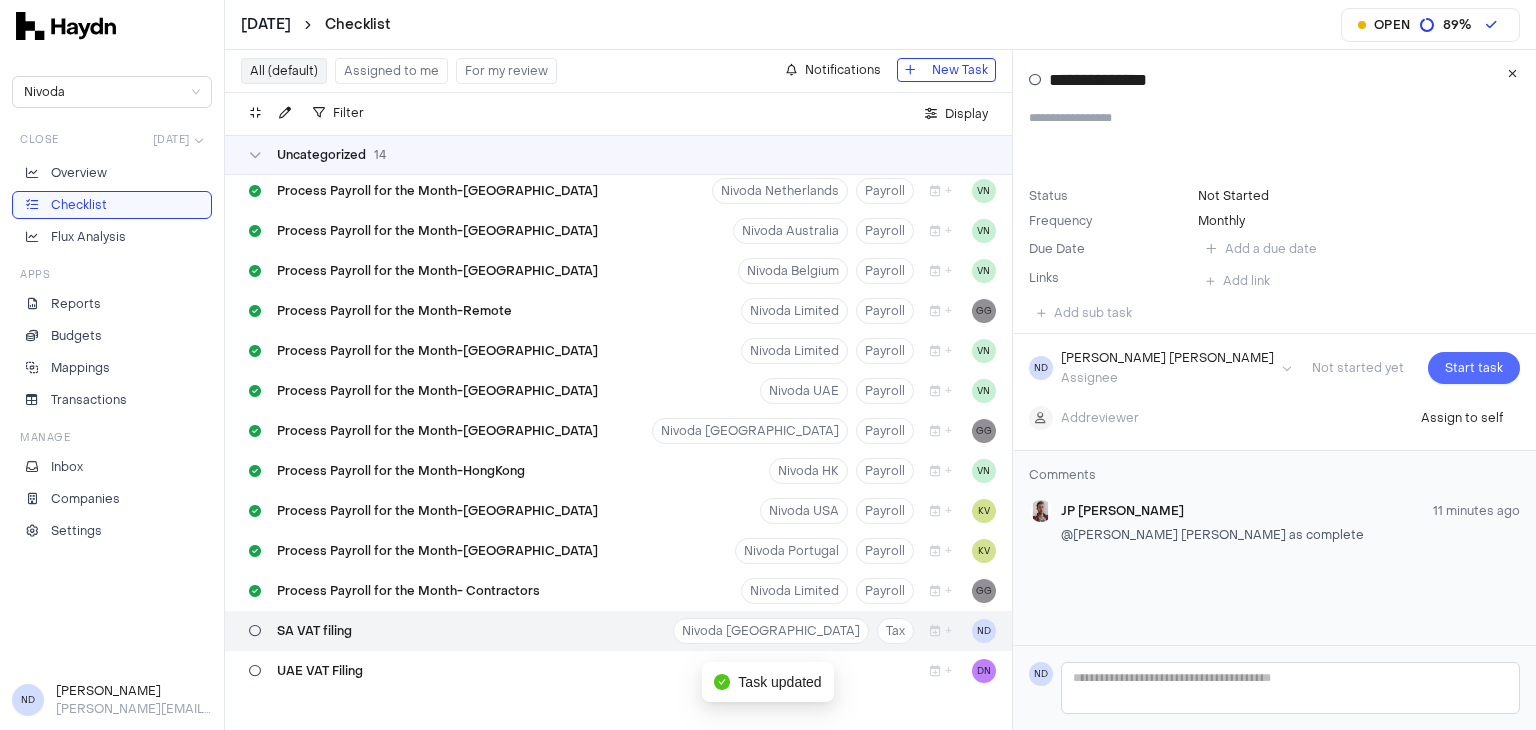 click on "Start task" at bounding box center [1474, 368] 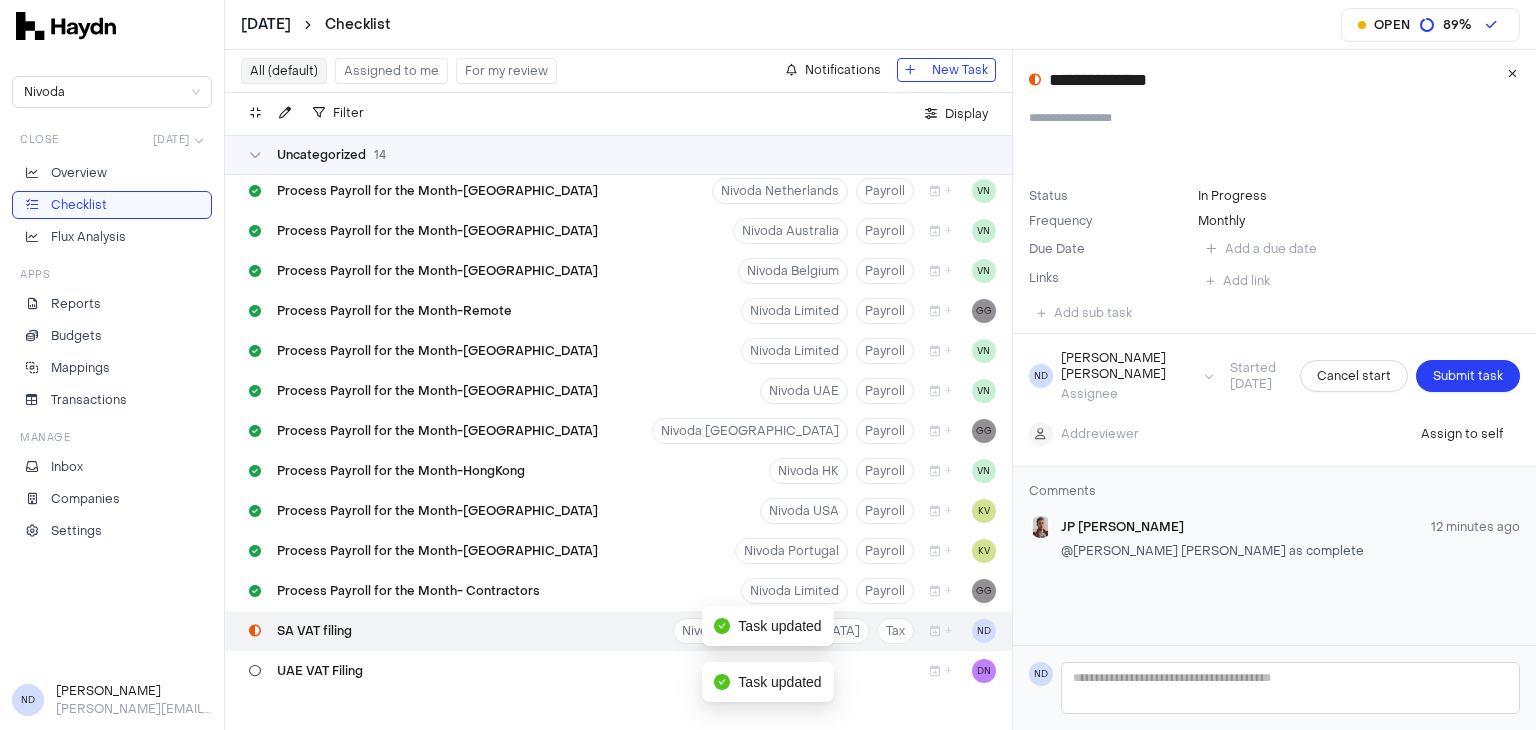 click on "Submit task" at bounding box center (1468, 376) 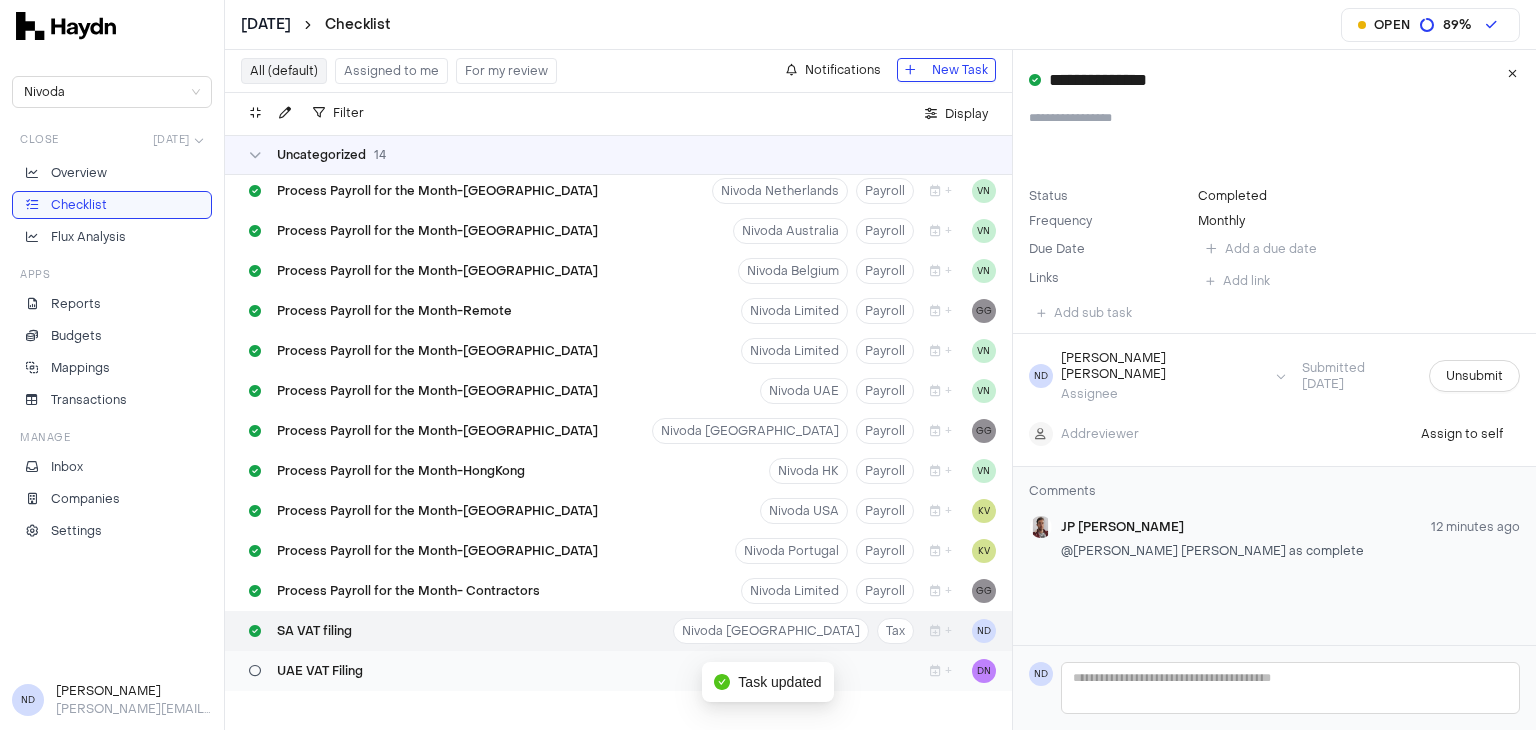 click on "UAE VAT Filing" at bounding box center (320, 671) 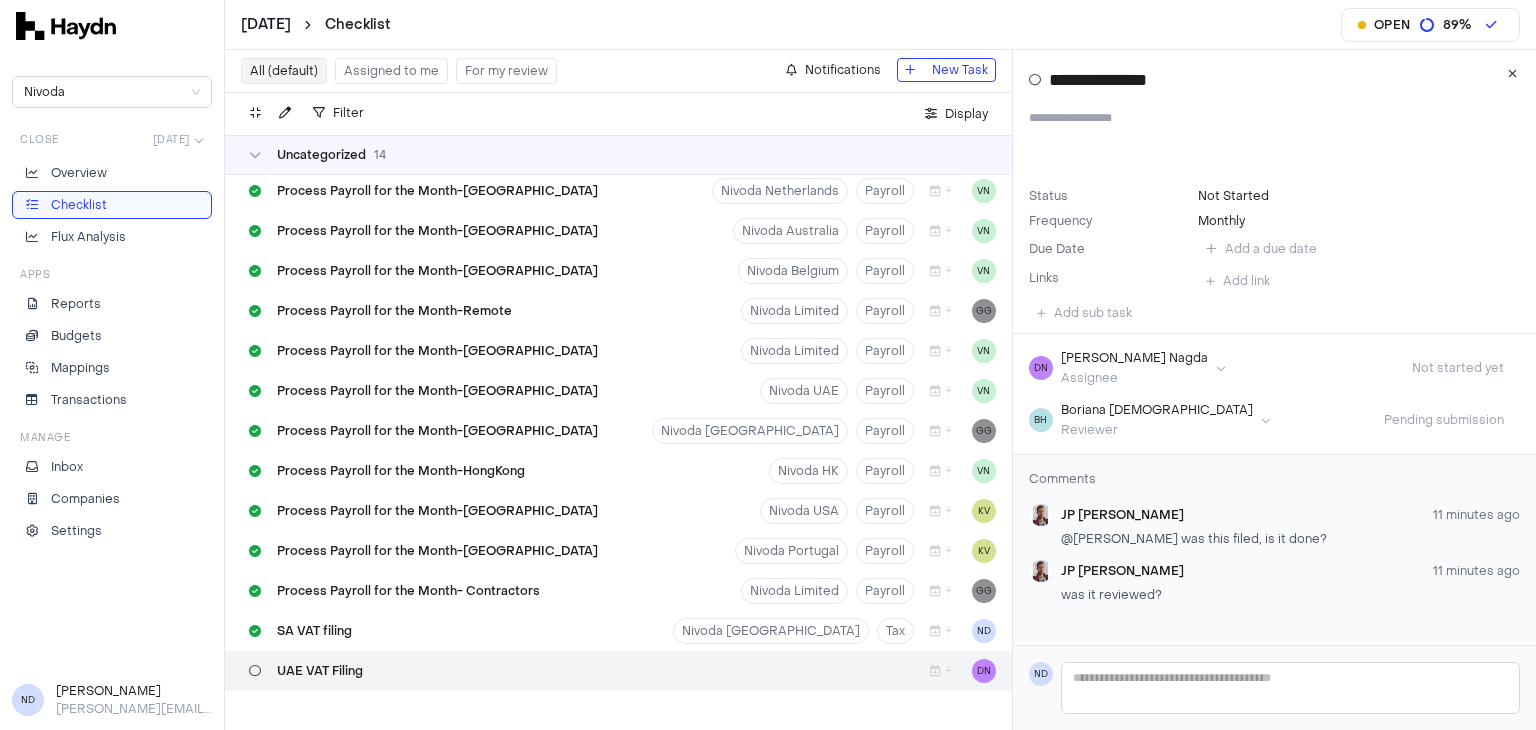 click on "UAE VAT Filing + DN" at bounding box center (618, 671) 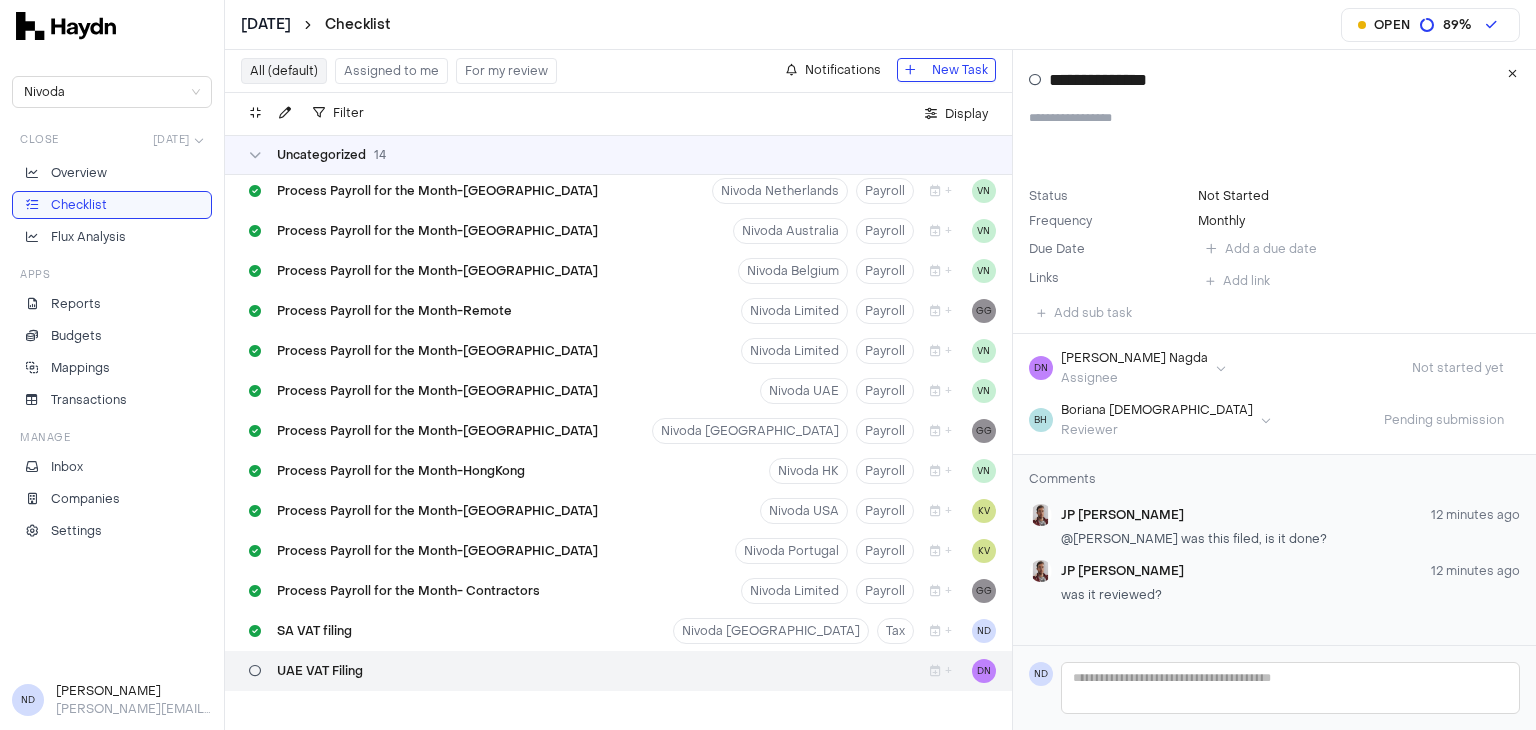 click on "UAE VAT Filing + DN" at bounding box center [618, 671] 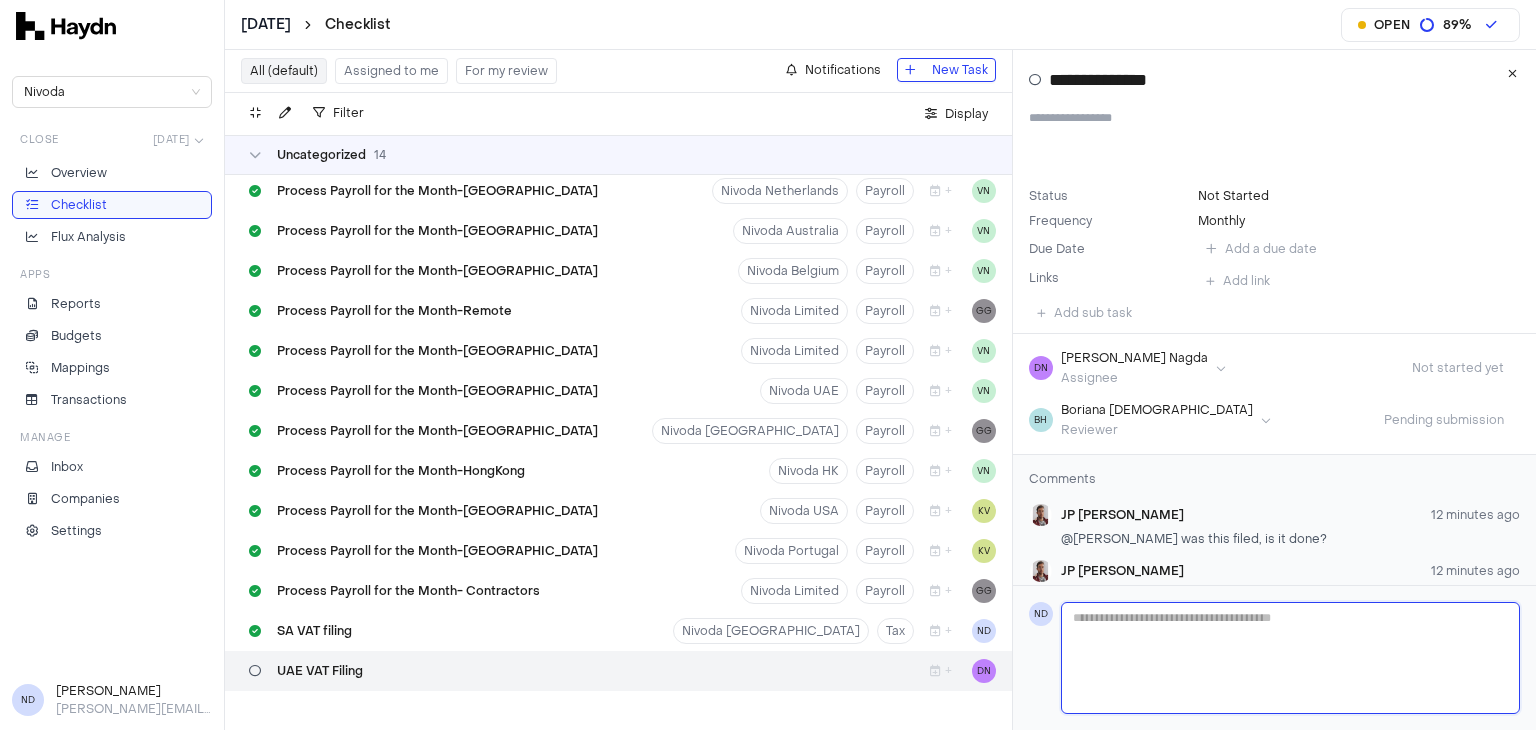 click at bounding box center (1290, 658) 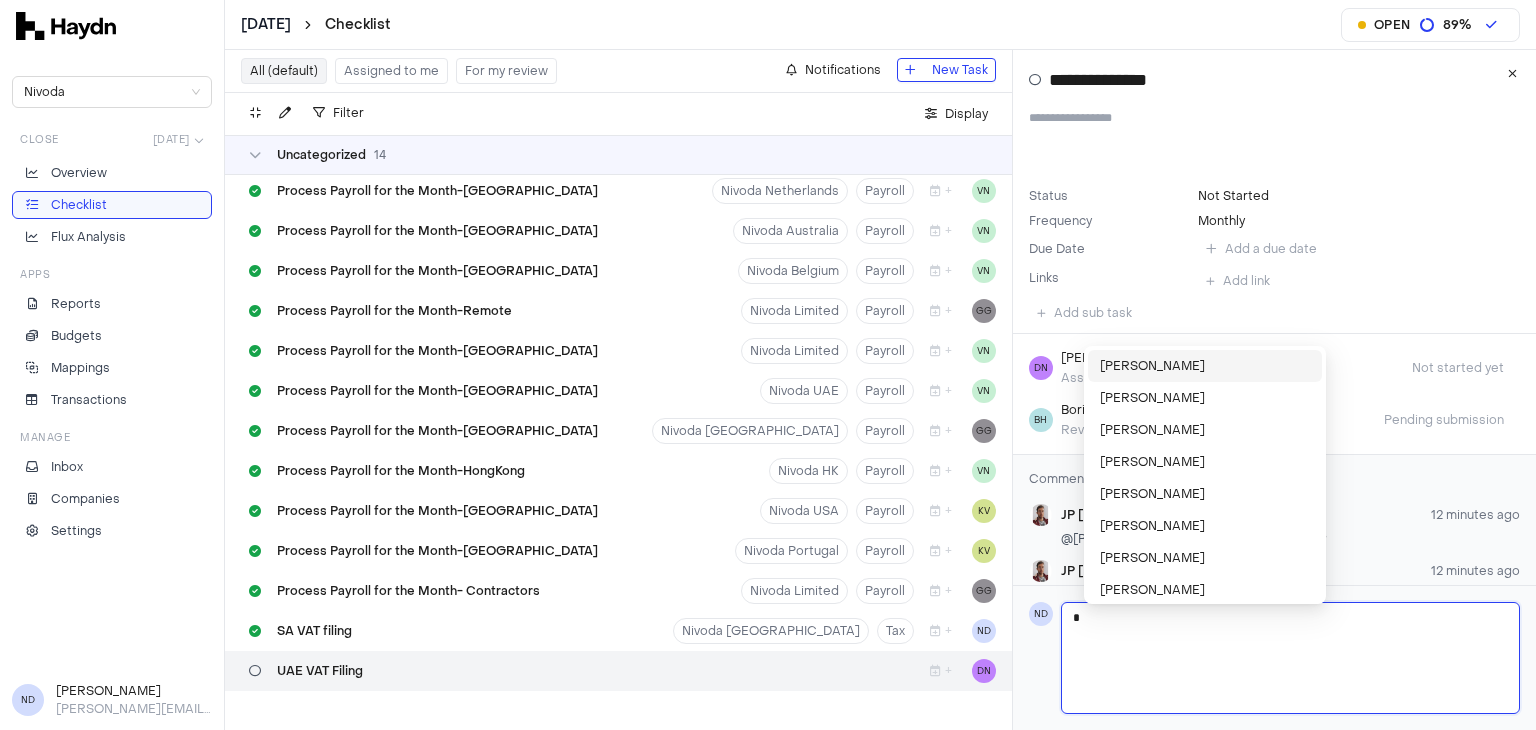 type 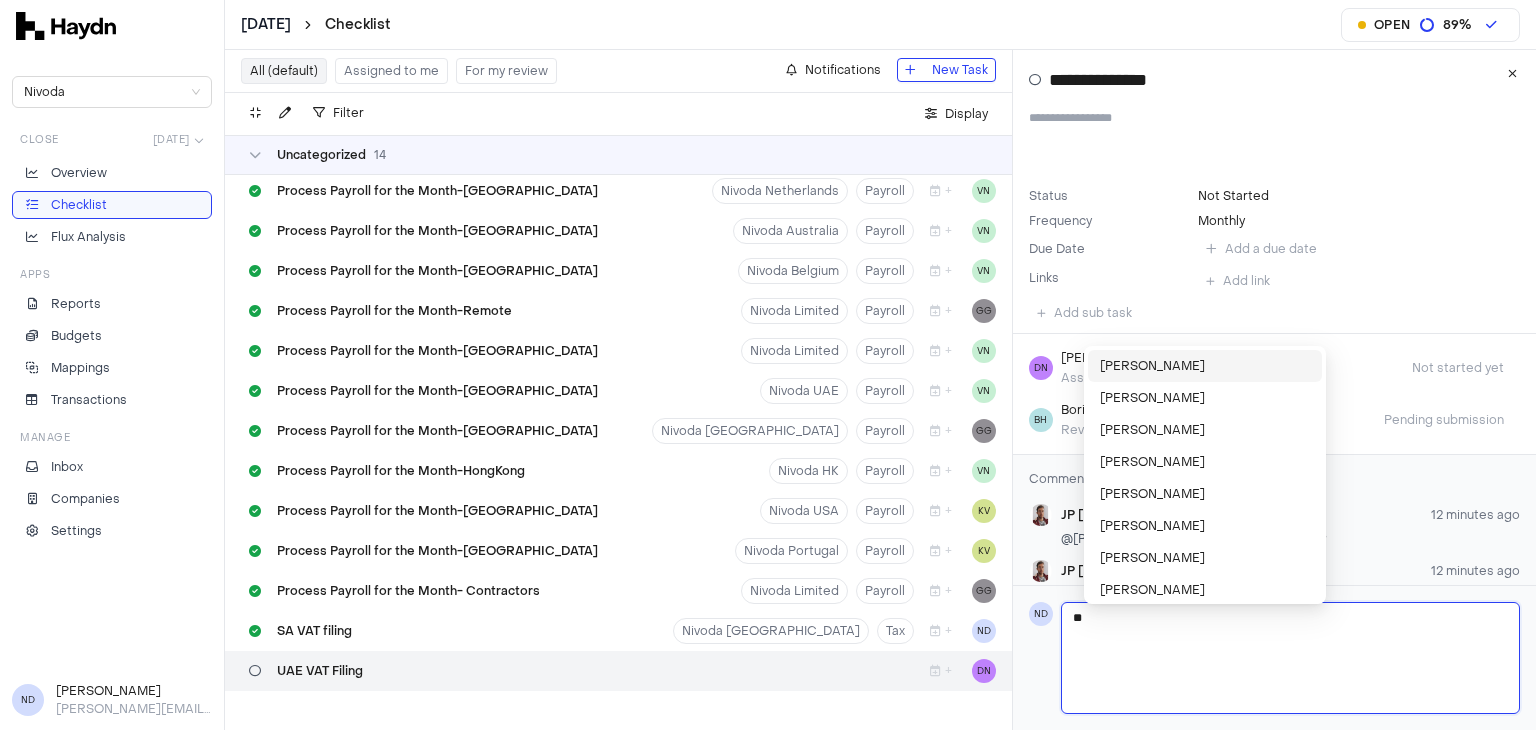 type 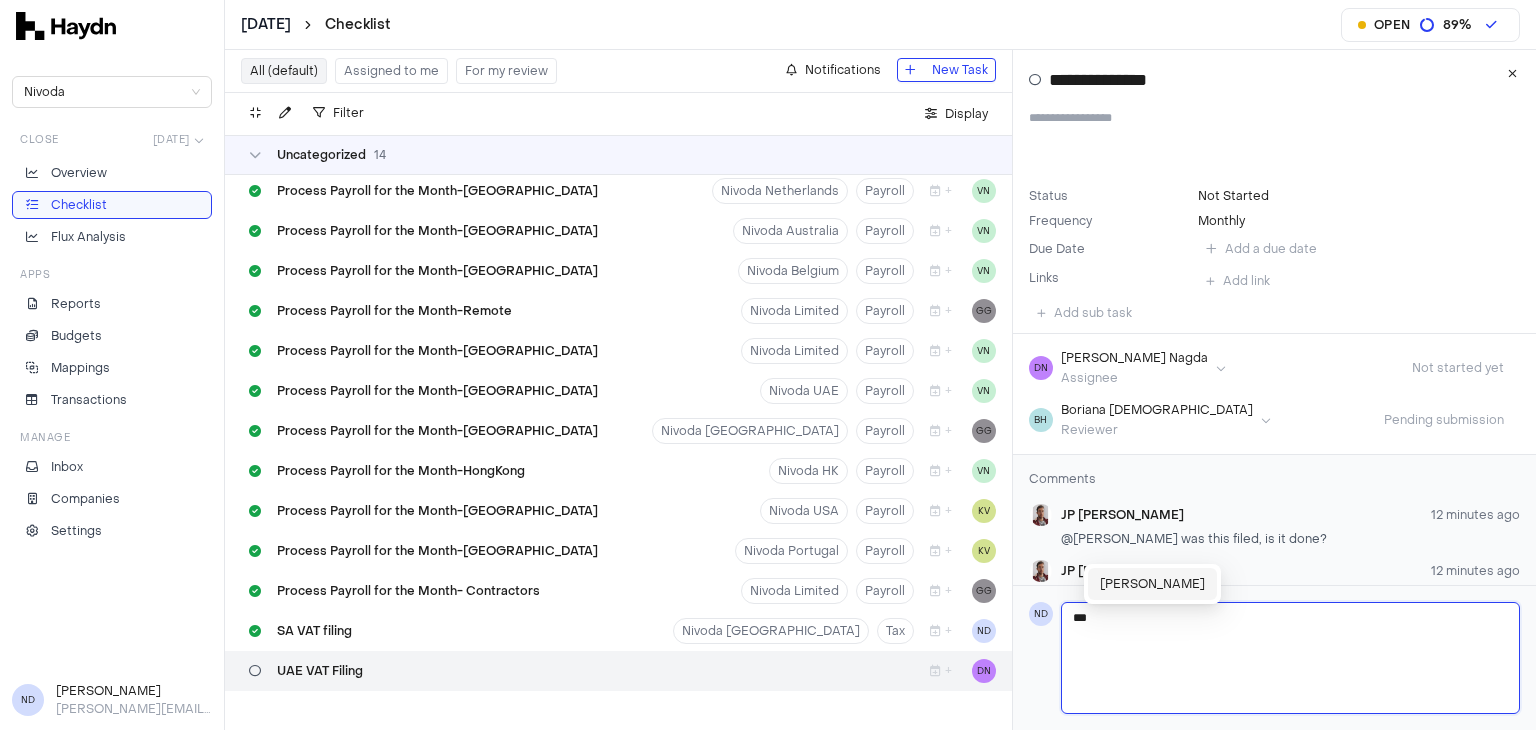 type 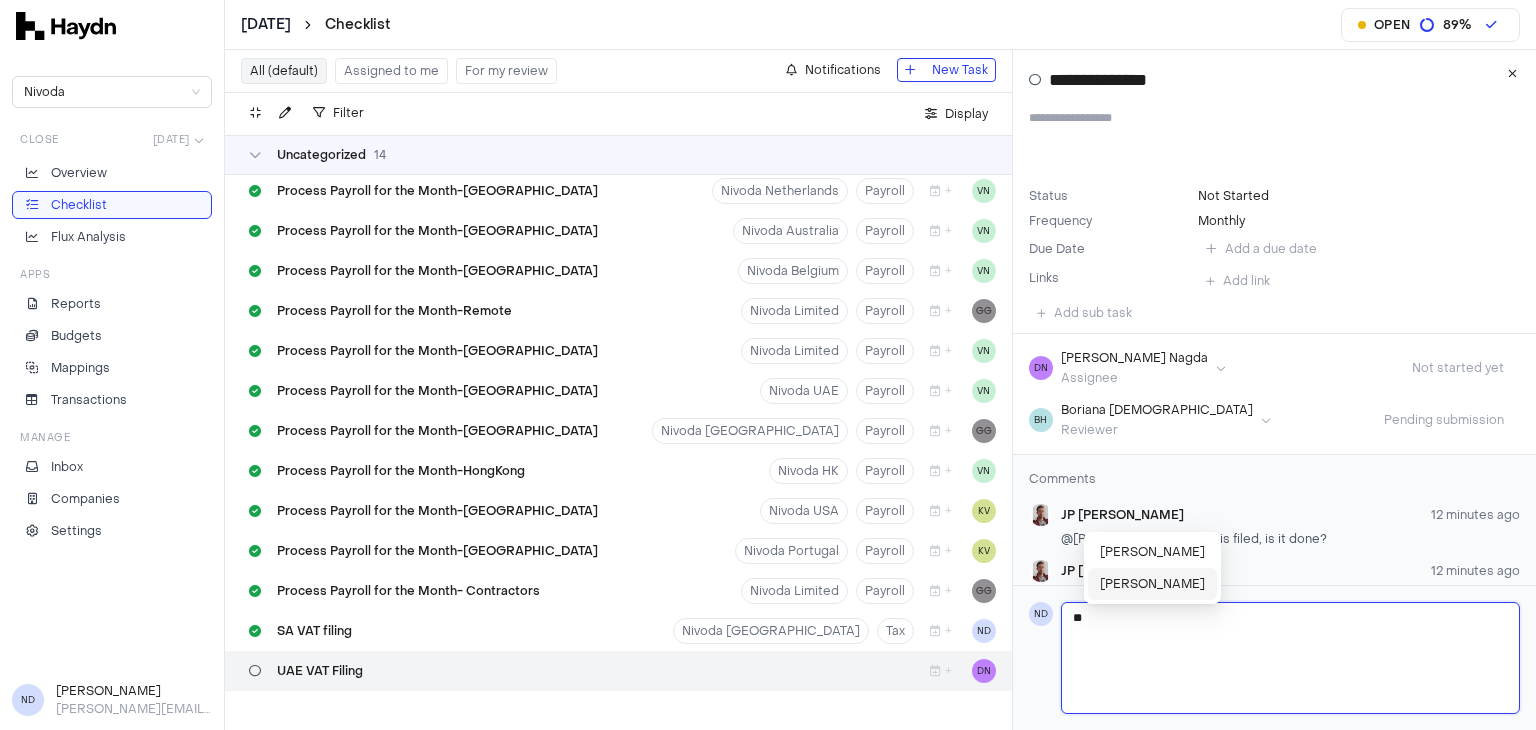 type on "**" 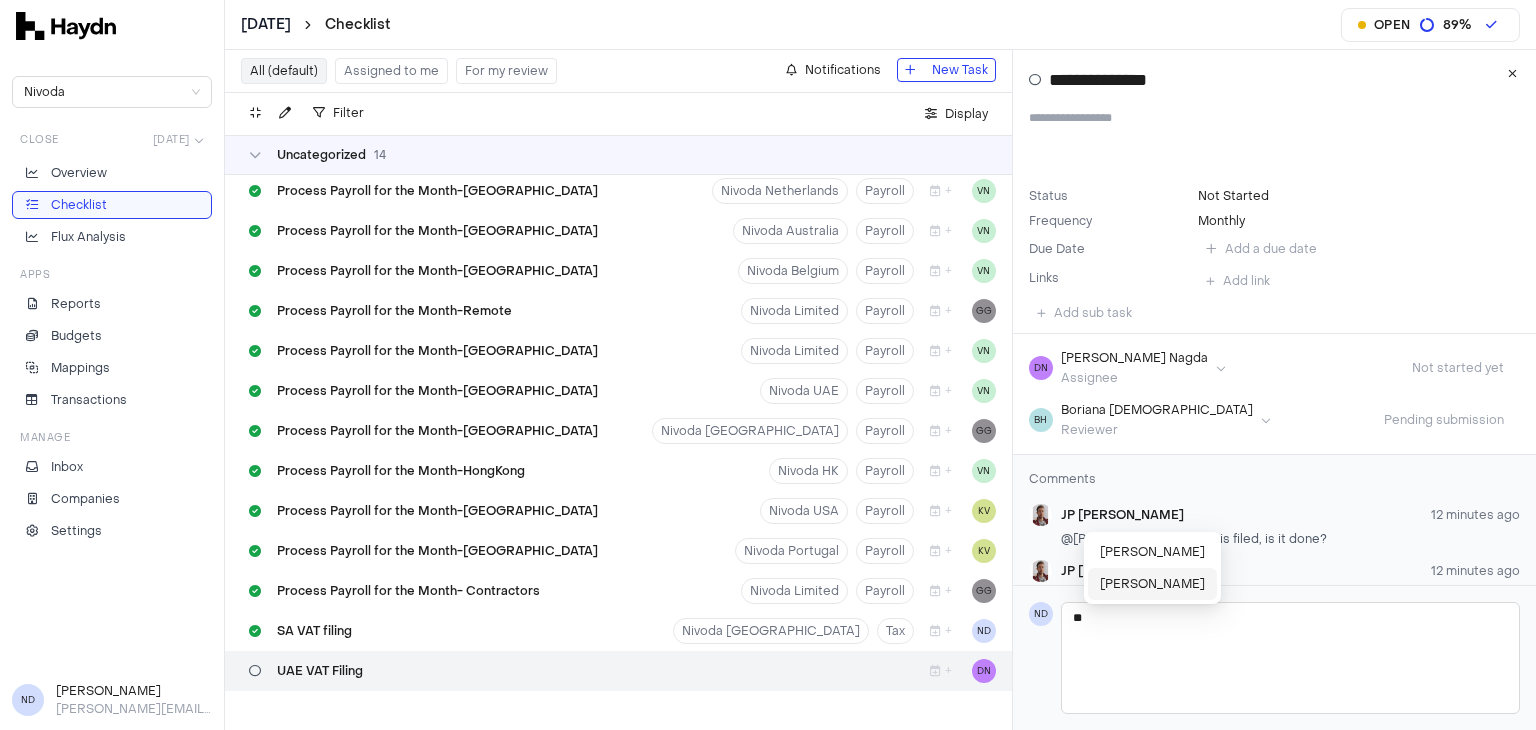 click on "JP Smit" at bounding box center (1152, 584) 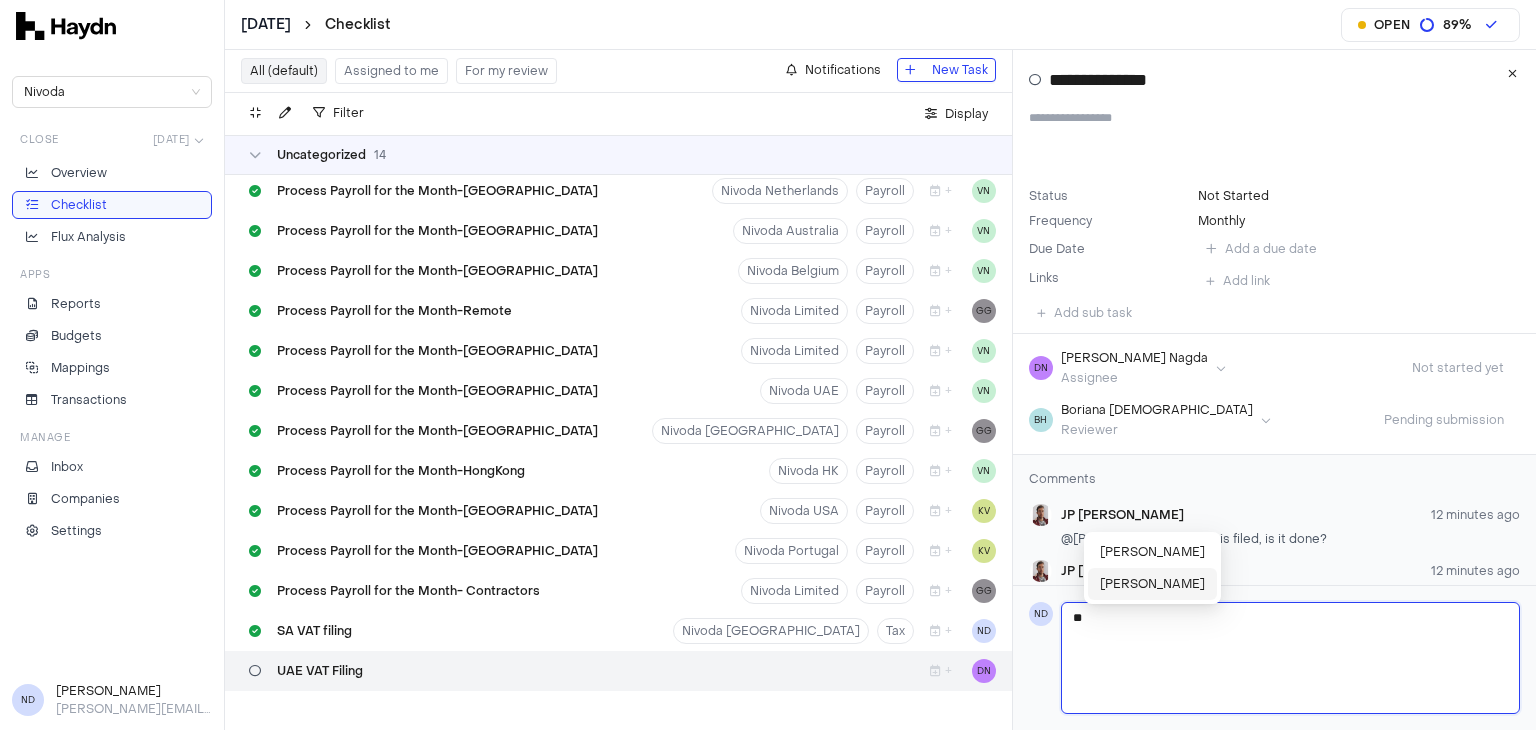 type 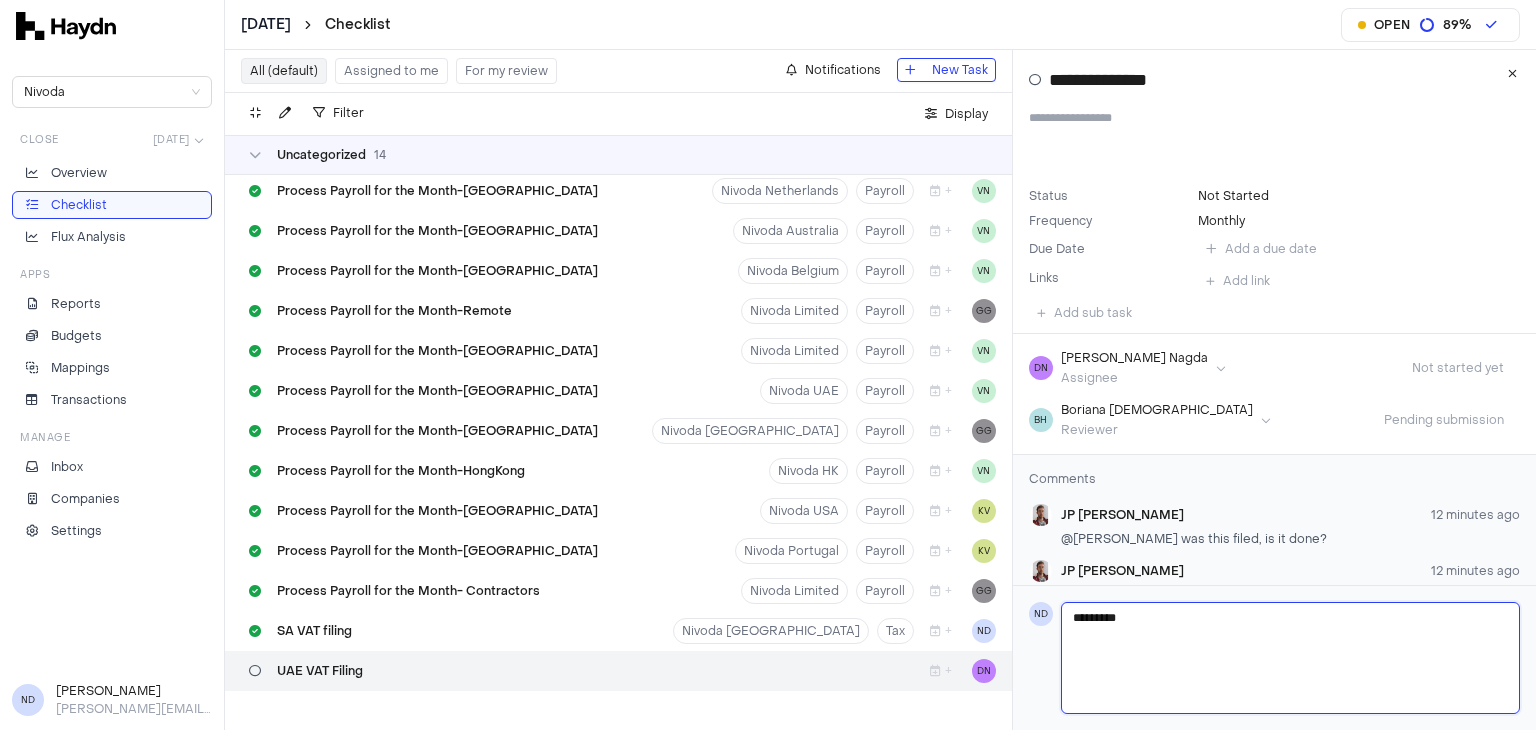 type 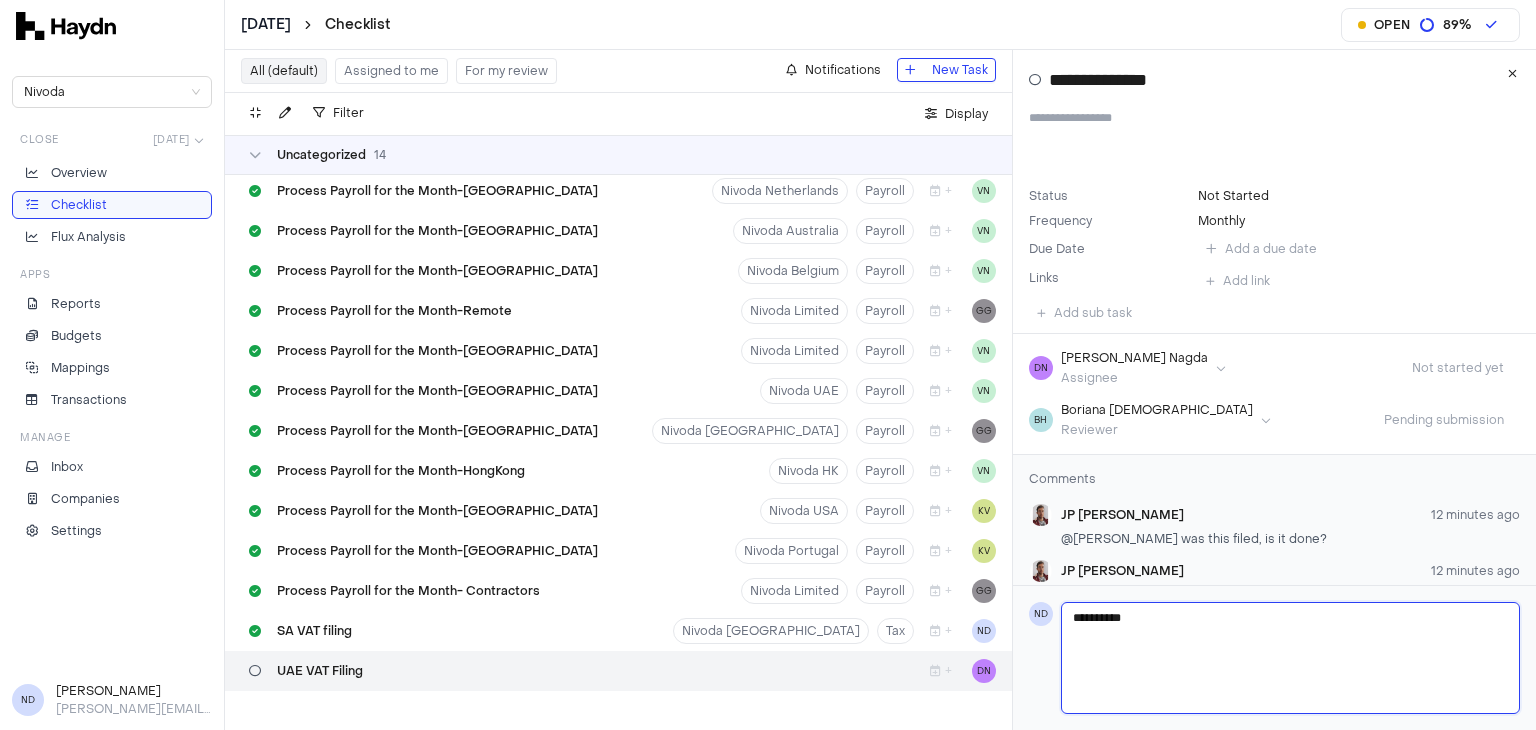 type 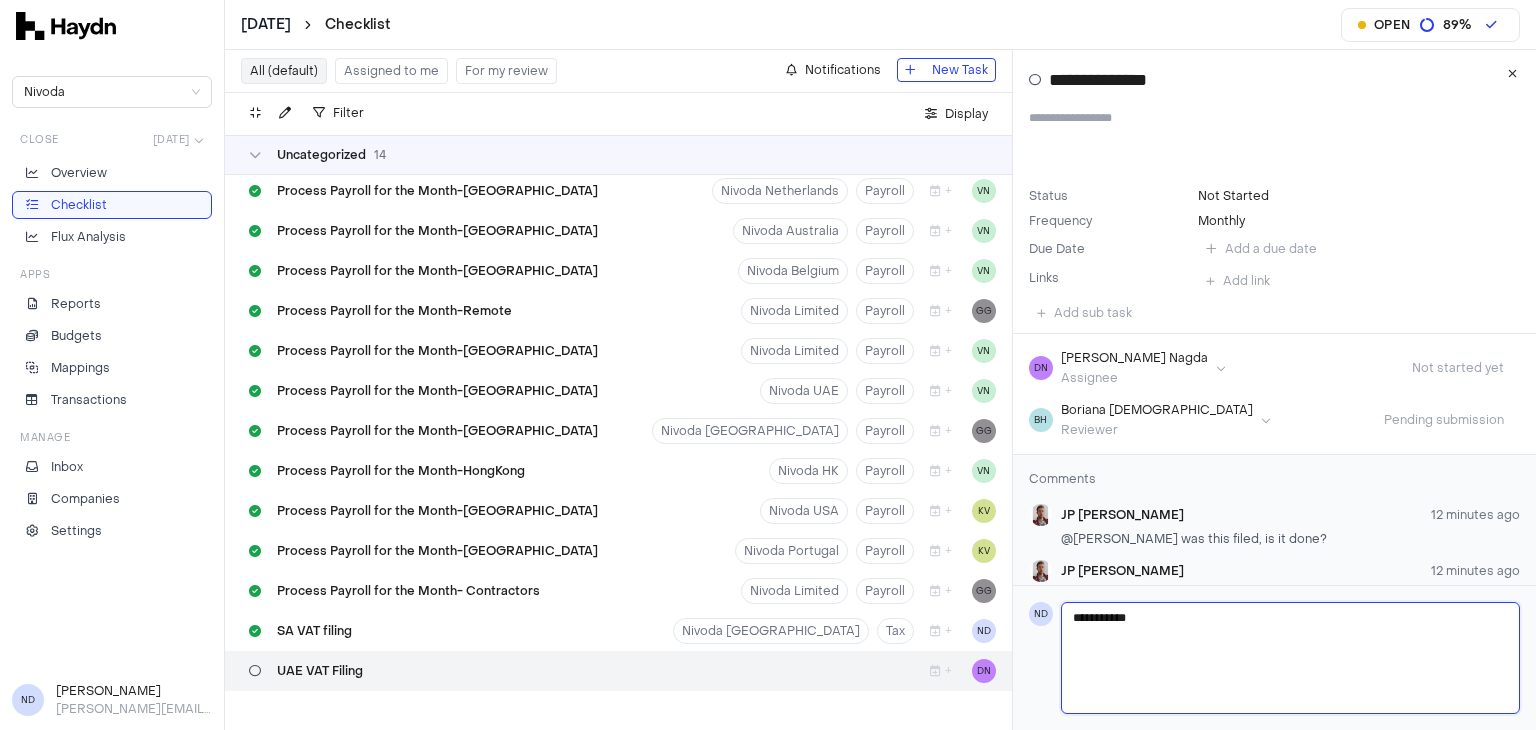 type 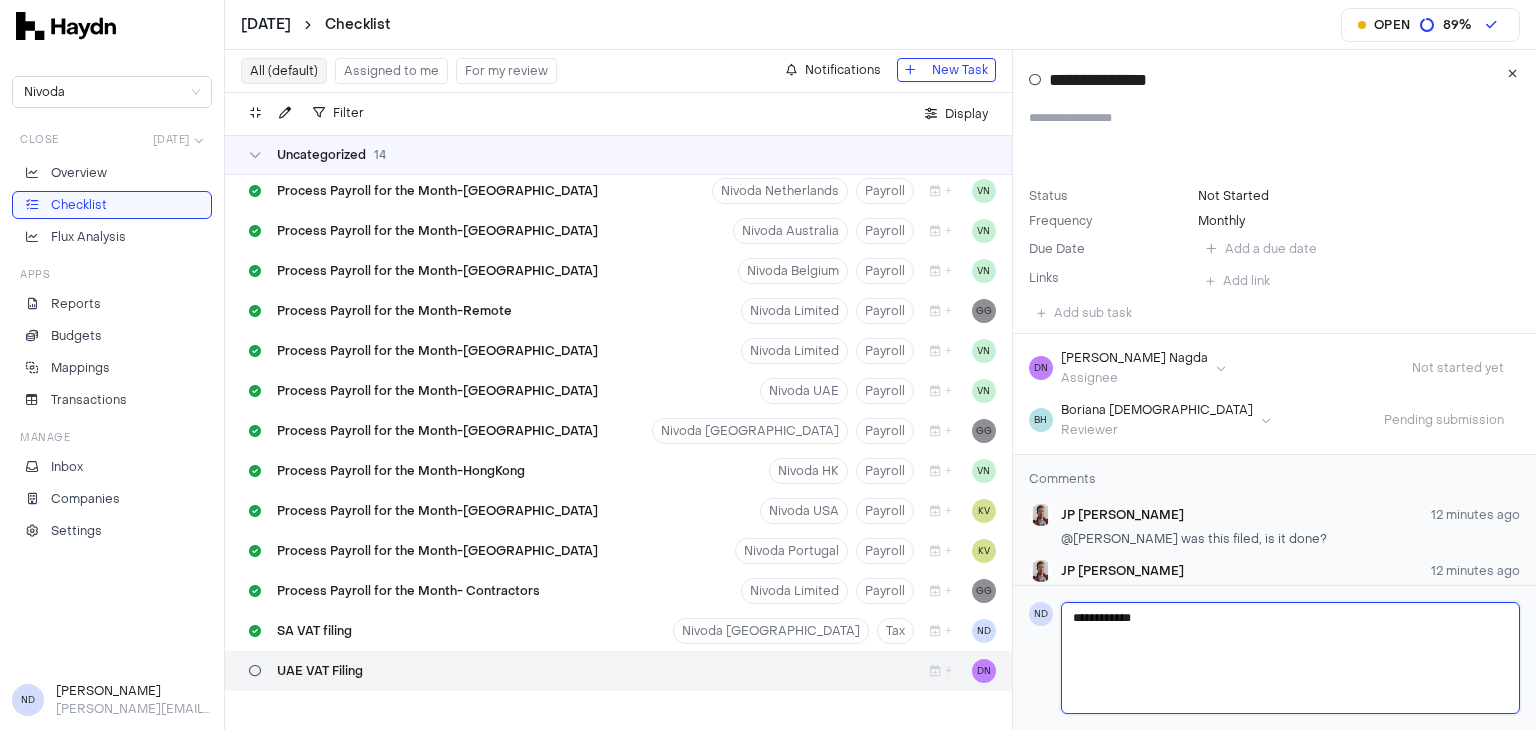 type 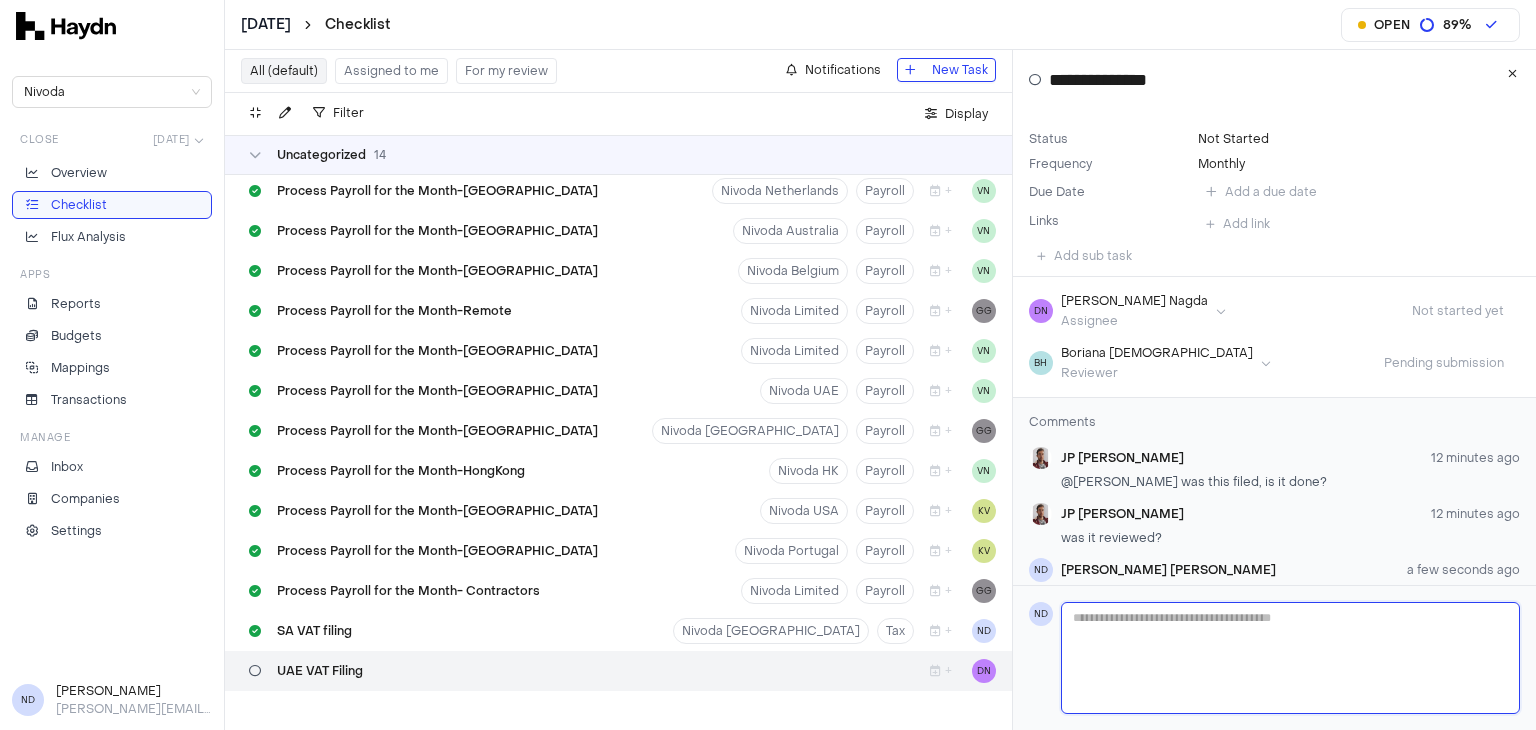 scroll, scrollTop: 108, scrollLeft: 0, axis: vertical 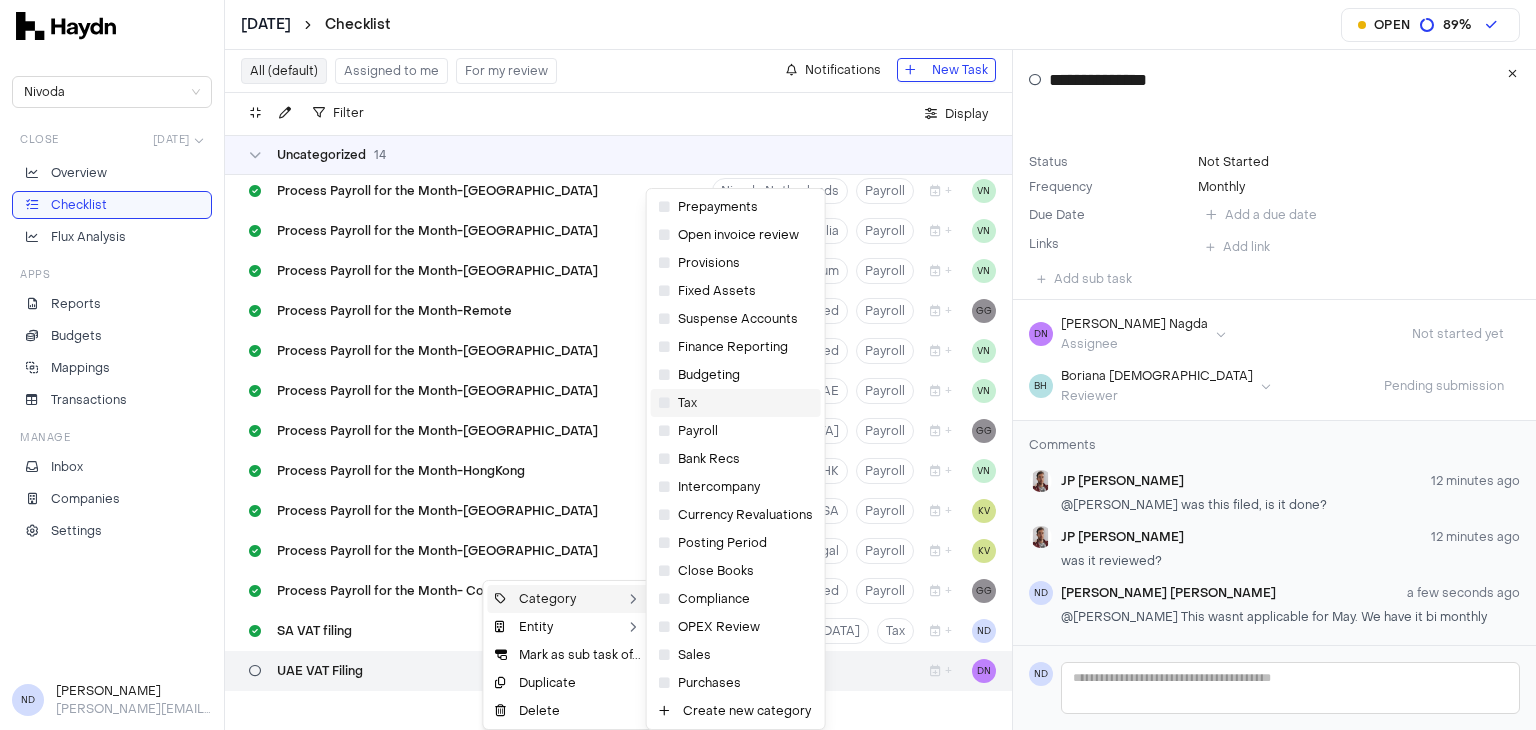 click on "Tax" at bounding box center (736, 403) 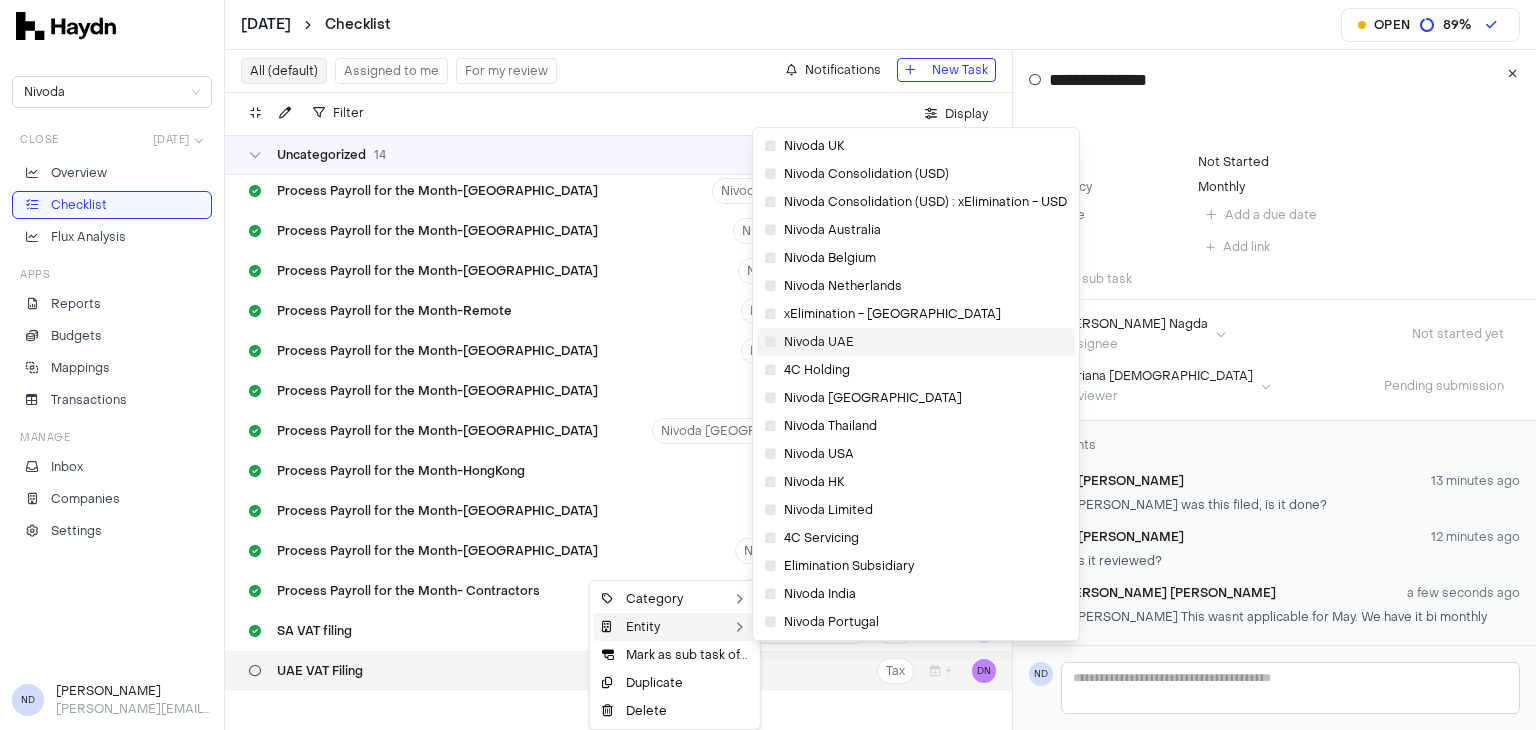 click at bounding box center (770, 342) 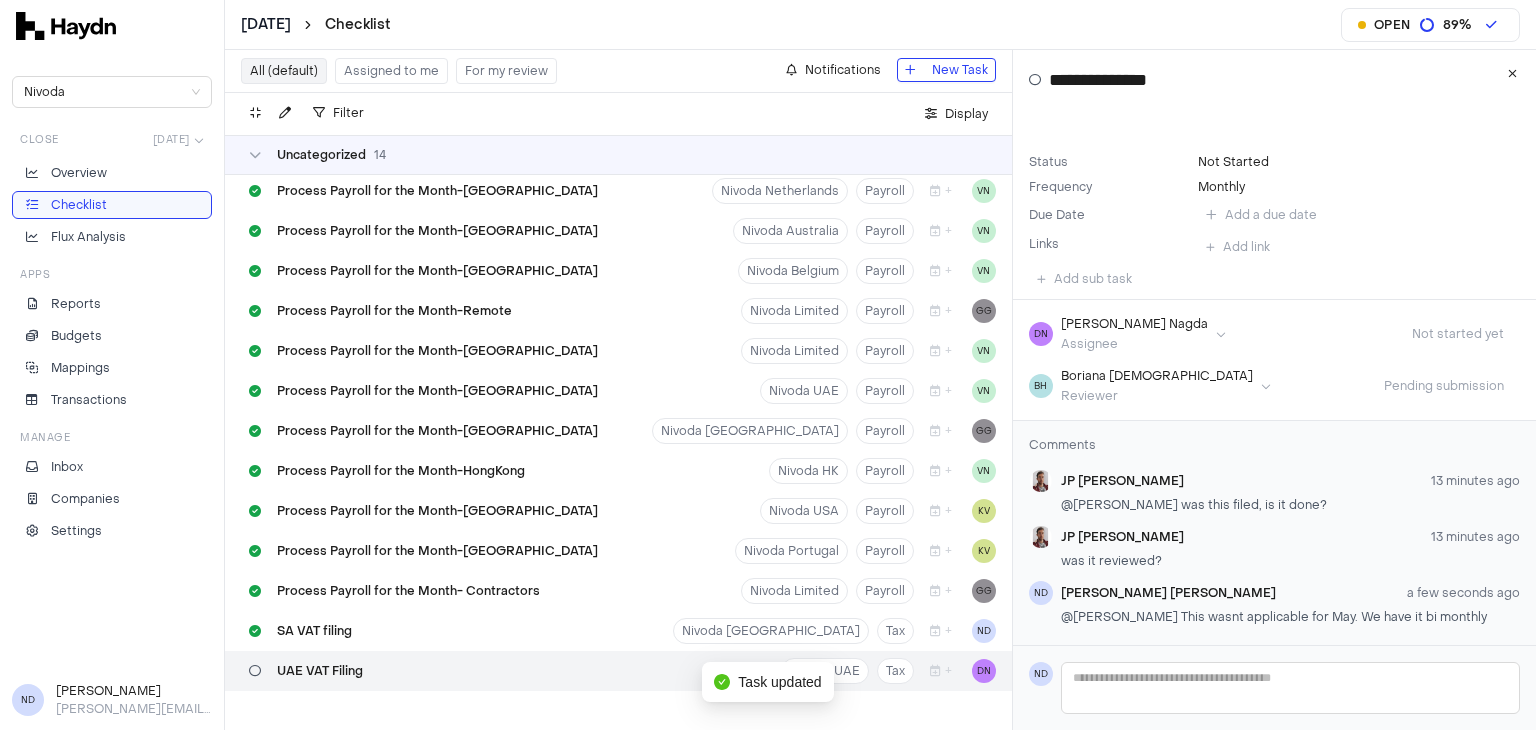 click on "UAE VAT Filing Nivoda UAE Tax + DN" at bounding box center (618, 671) 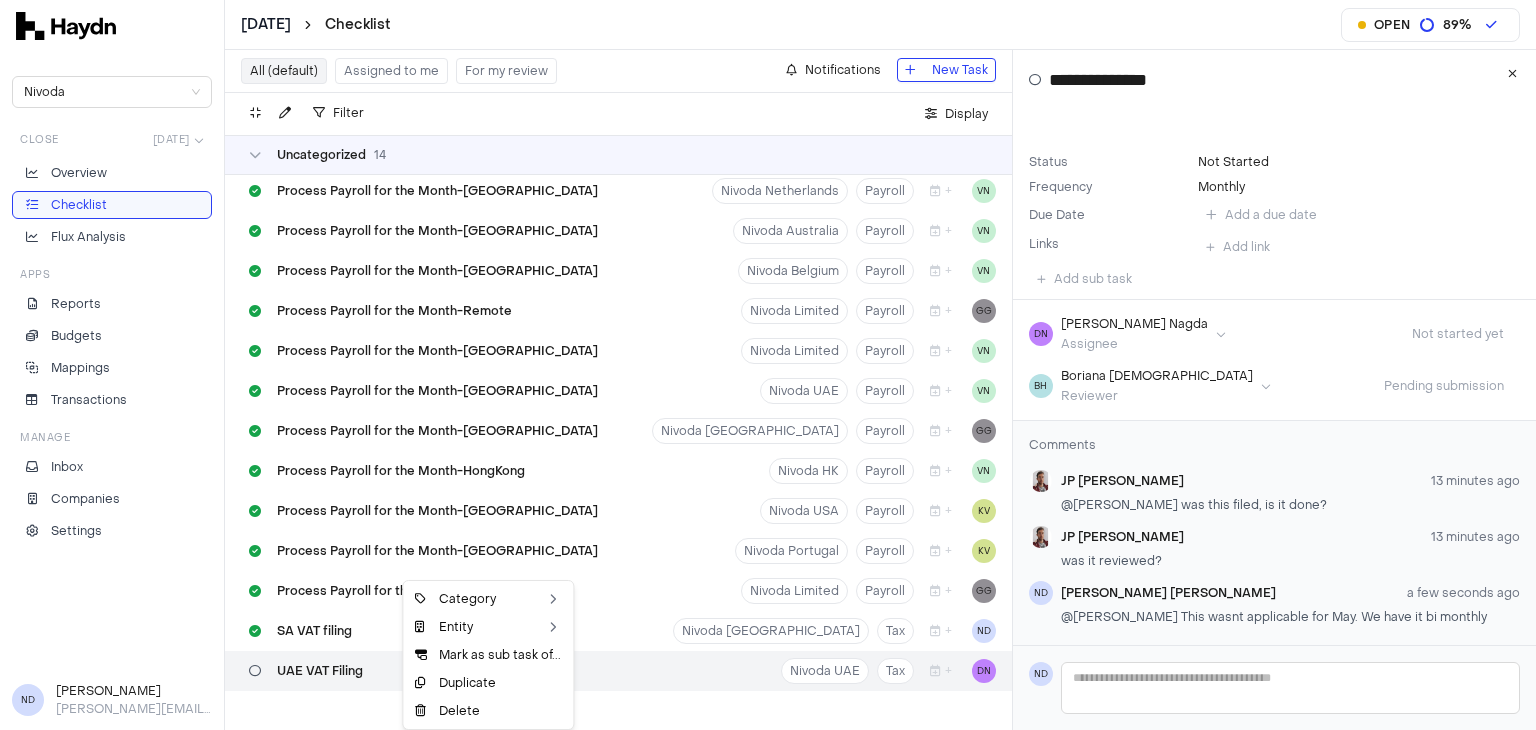 click on "May 2025 Checklist Open 89 % Nivoda Close May 2025 Overview Checklist Flux Analysis Apps Reports Budgets Mappings Transactions Manage Inbox Companies Settings ND Nidhi Desai nidhi@nivoda.com All   (default) Assigned to me   For my review   Notifications New Task Filter . Display 02 Jun 12 03 Jun 29 04 Jun 4 05 Jun 39 06 Jun 3 09 Jun 1 10 Jun 31 Perform Bank Reconciliation Nivoda UK Bank Recs 10 Jun DP Perform Bank Reconciliation Nivoda Australia Bank Recs 10 Jun JS Perform Bank Reconciliation Nivoda Belgium Bank Recs 10 Jun DN Perform Bank Reconciliation Nivoda Netherlands Bank Recs 10 Jun JS Perform Bank Reconciliation Nivoda UAE Bank Recs 10 Jun BH Perform Bank Reconciliation 4C Holding Bank Recs 10 Jun AF Perform Bank Reconciliation 2 / 2 Nivoda South Africa Bank Recs 10 Jun Perform Bank Reconciliation Nivoda Thailand Bank Recs 10 Jun KT Perform Bank Reconciliation Nivoda USA Bank Recs 10 Jun KT Perform Bank Reconciliation Nivoda HK Bank Recs 10 Jun JS Perform Bank Reconciliation Nivoda Limited 1" at bounding box center (768, 365) 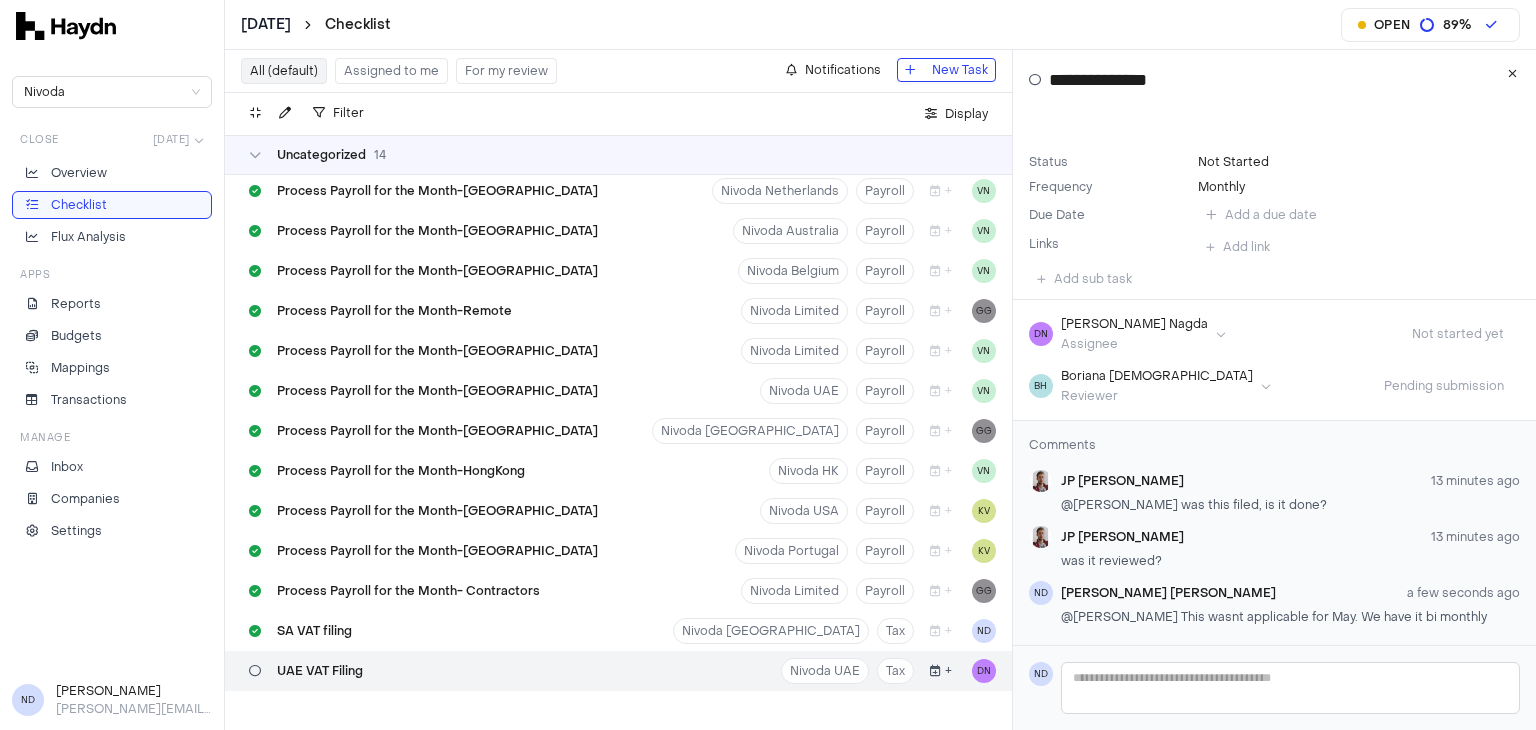click at bounding box center [935, 671] 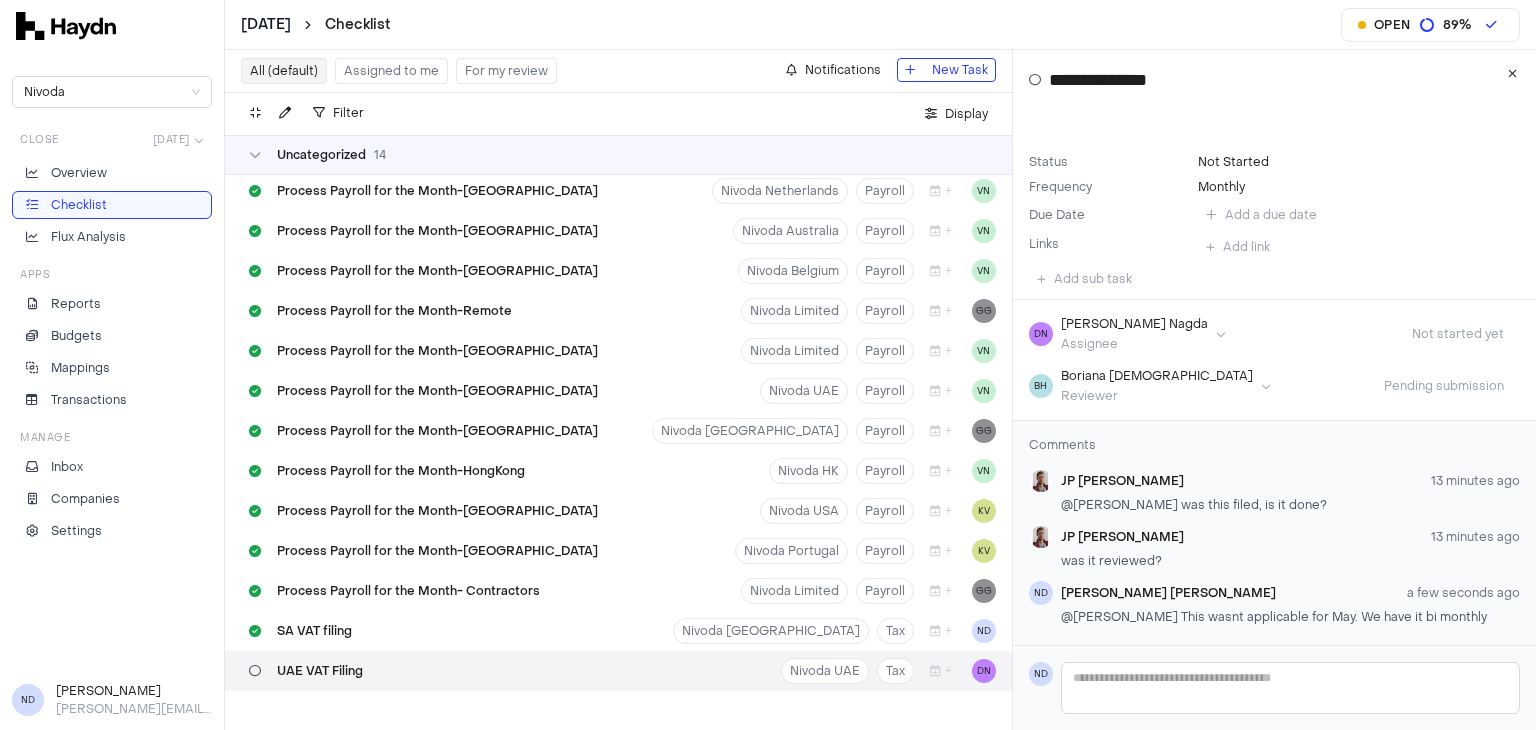 click on "Monthly" at bounding box center (1221, 187) 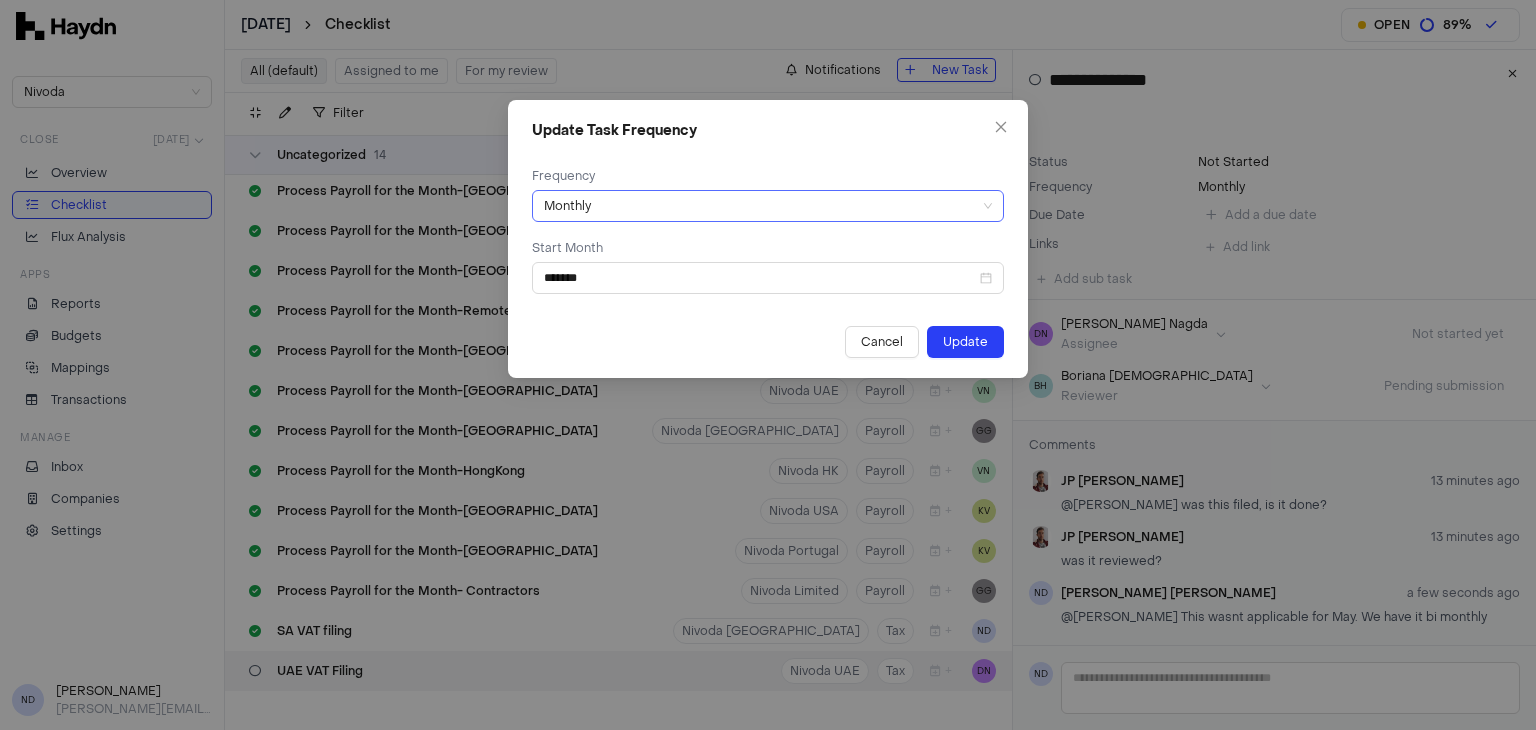 click on "Monthly" at bounding box center [768, 206] 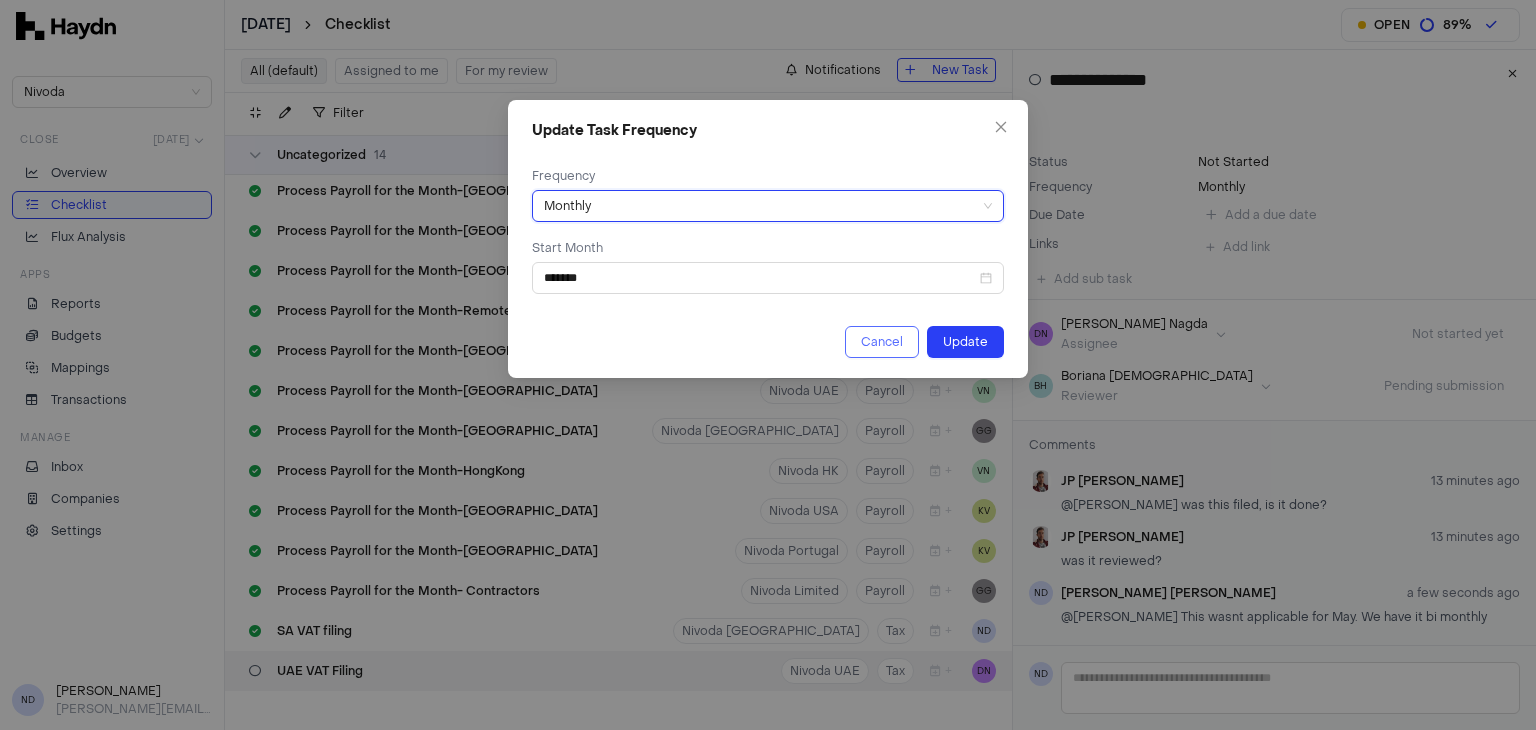 click on "Cancel" at bounding box center [882, 342] 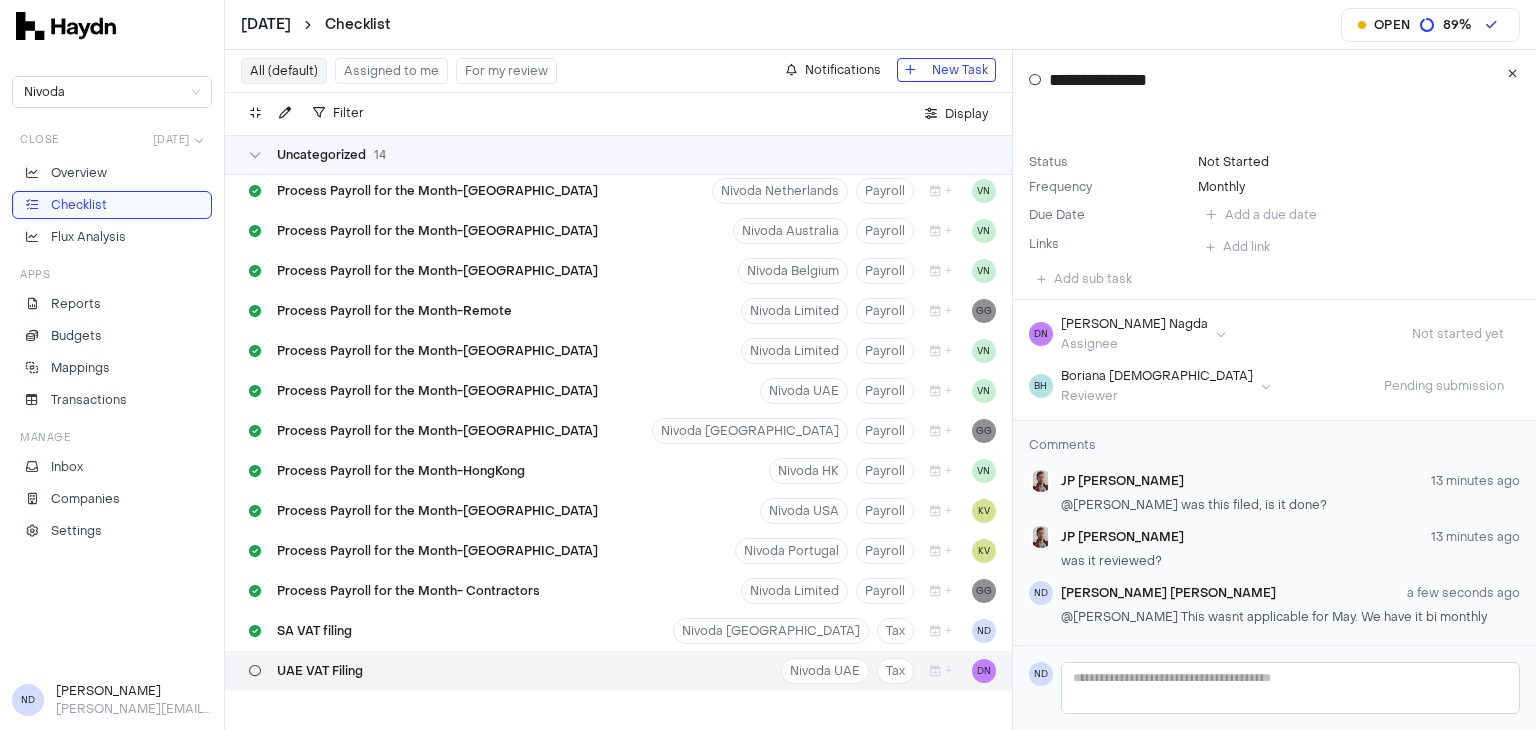 click on "UAE VAT Filing Nivoda UAE Tax + DN" at bounding box center (618, 671) 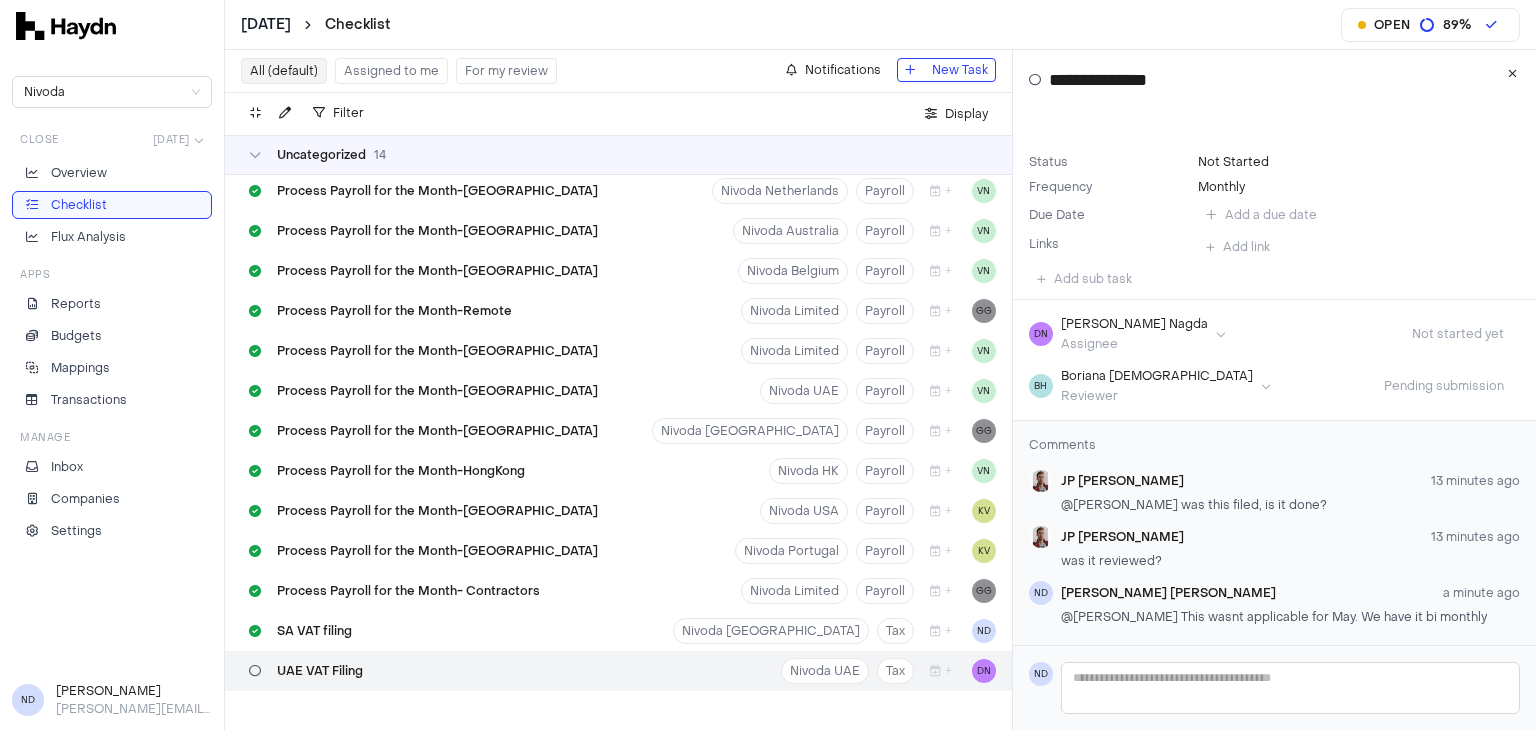 click on "May 2025 Checklist Open 89 % Nivoda Close May 2025 Overview Checklist Flux Analysis Apps Reports Budgets Mappings Transactions Manage Inbox Companies Settings ND Nidhi Desai nidhi@nivoda.com All   (default) Assigned to me   For my review   Notifications New Task Filter . Display 02 Jun 12 03 Jun 29 04 Jun 4 05 Jun 39 06 Jun 3 09 Jun 1 10 Jun 31 Perform Bank Reconciliation Nivoda UK Bank Recs 10 Jun DP Perform Bank Reconciliation Nivoda Australia Bank Recs 10 Jun JS Perform Bank Reconciliation Nivoda Belgium Bank Recs 10 Jun DN Perform Bank Reconciliation Nivoda Netherlands Bank Recs 10 Jun JS Perform Bank Reconciliation Nivoda UAE Bank Recs 10 Jun BH Perform Bank Reconciliation 4C Holding Bank Recs 10 Jun AF Perform Bank Reconciliation 2 / 2 Nivoda South Africa Bank Recs 10 Jun Perform Bank Reconciliation Nivoda Thailand Bank Recs 10 Jun KT Perform Bank Reconciliation Nivoda USA Bank Recs 10 Jun KT Perform Bank Reconciliation Nivoda HK Bank Recs 10 Jun JS Perform Bank Reconciliation Nivoda Limited 1" at bounding box center [768, 365] 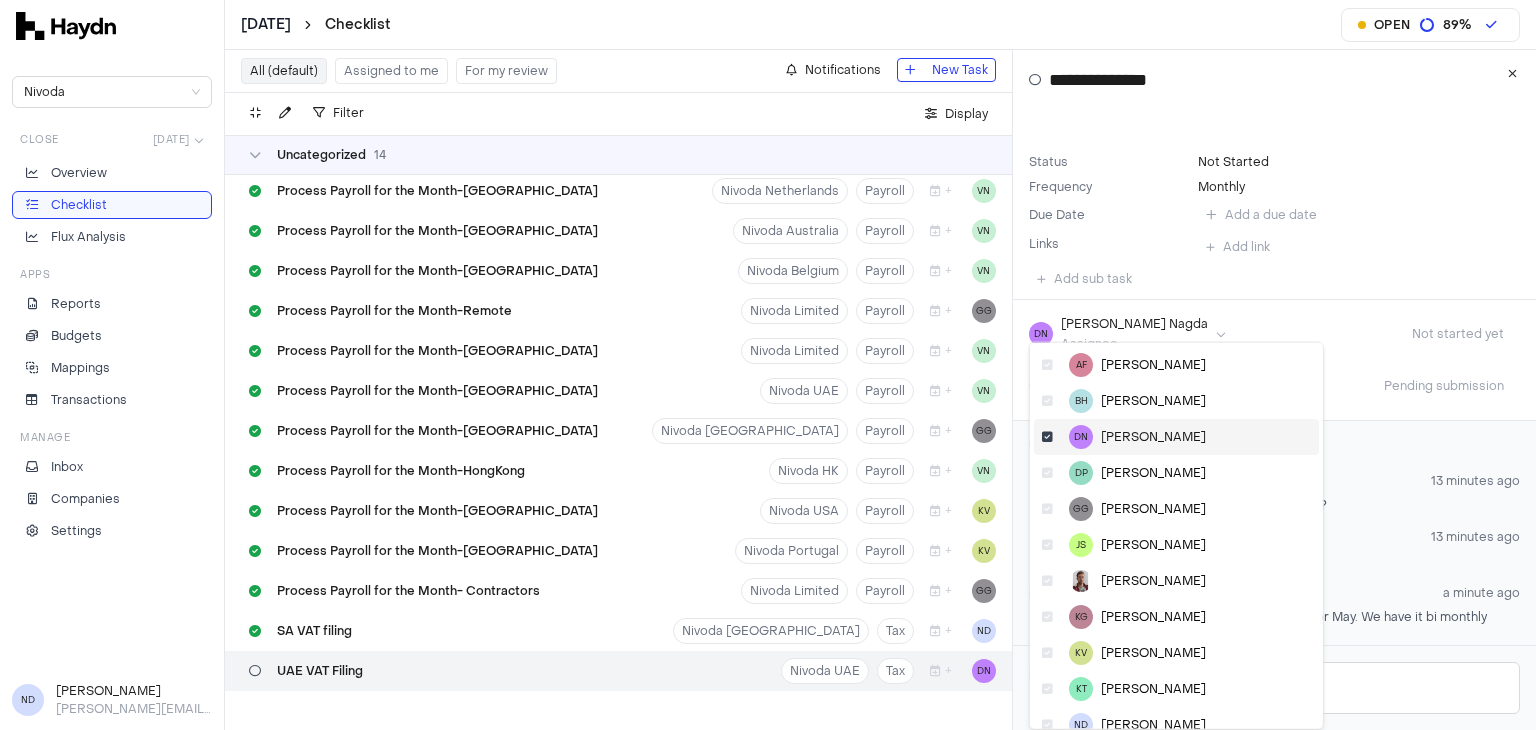 click at bounding box center [1047, 437] 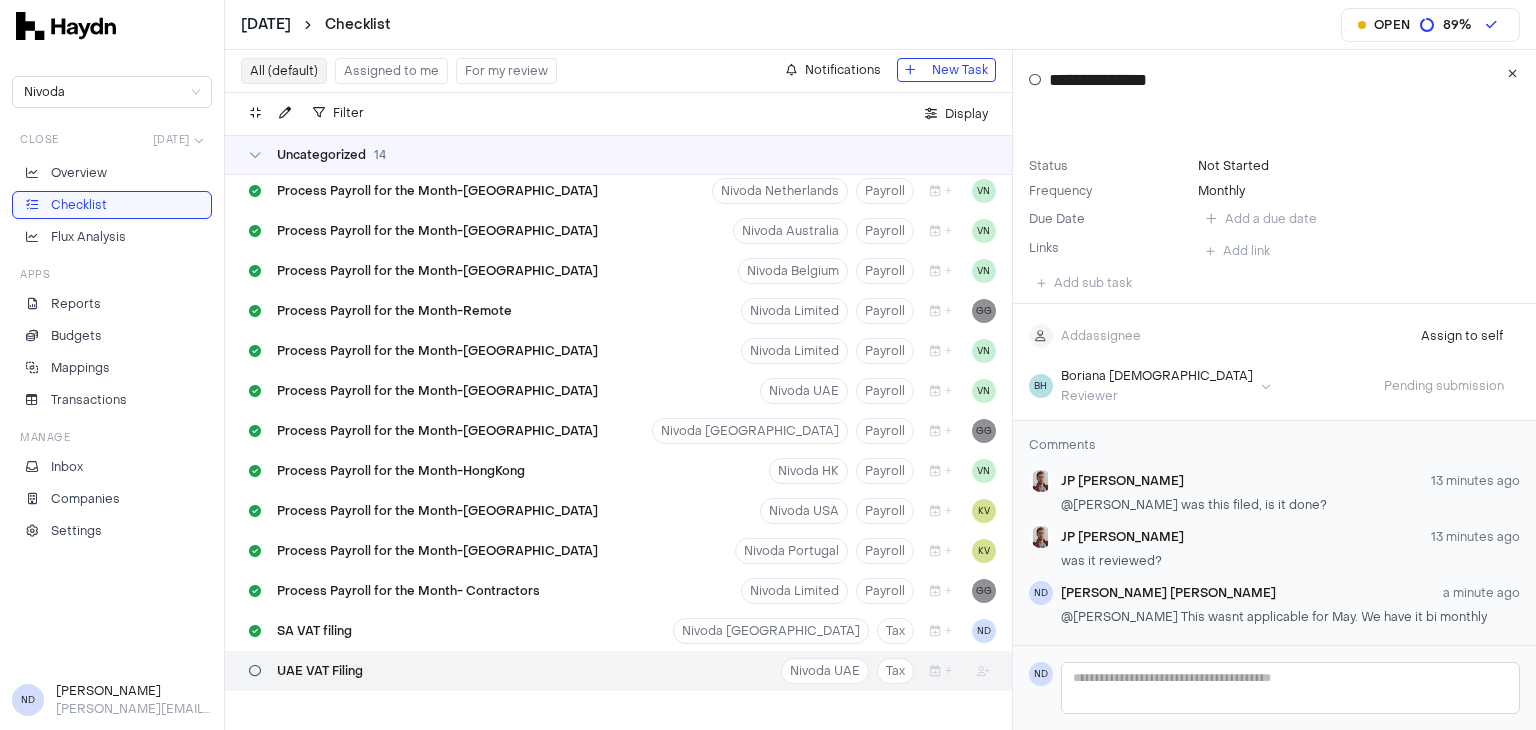 scroll, scrollTop: 44, scrollLeft: 0, axis: vertical 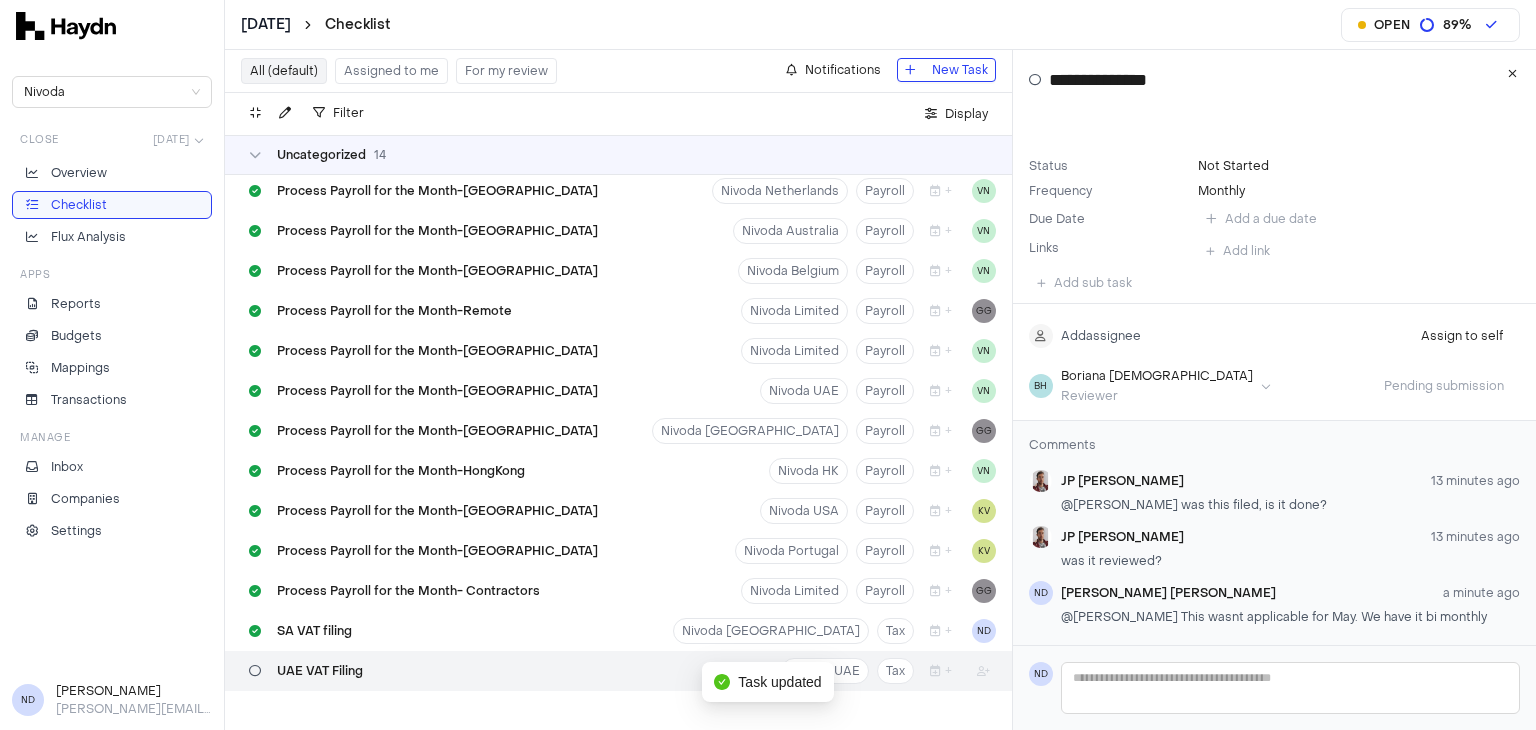 click on "May 2025 Checklist Open 89 % Nivoda Close May 2025 Overview Checklist Flux Analysis Apps Reports Budgets Mappings Transactions Manage Inbox Companies Settings ND Nidhi Desai nidhi@nivoda.com All   (default) Assigned to me   For my review   Notifications New Task Filter . Display 02 Jun 12 03 Jun 29 04 Jun 4 05 Jun 39 06 Jun 3 09 Jun 1 10 Jun 31 Perform Bank Reconciliation Nivoda UK Bank Recs 10 Jun DP Perform Bank Reconciliation Nivoda Australia Bank Recs 10 Jun JS Perform Bank Reconciliation Nivoda Belgium Bank Recs 10 Jun DN Perform Bank Reconciliation Nivoda Netherlands Bank Recs 10 Jun JS Perform Bank Reconciliation Nivoda UAE Bank Recs 10 Jun BH Perform Bank Reconciliation 4C Holding Bank Recs 10 Jun AF Perform Bank Reconciliation 2 / 2 Nivoda South Africa Bank Recs 10 Jun Perform Bank Reconciliation Nivoda Thailand Bank Recs 10 Jun KT Perform Bank Reconciliation Nivoda USA Bank Recs 10 Jun KT Perform Bank Reconciliation Nivoda HK Bank Recs 10 Jun JS Perform Bank Reconciliation Nivoda Limited 1" at bounding box center (768, 365) 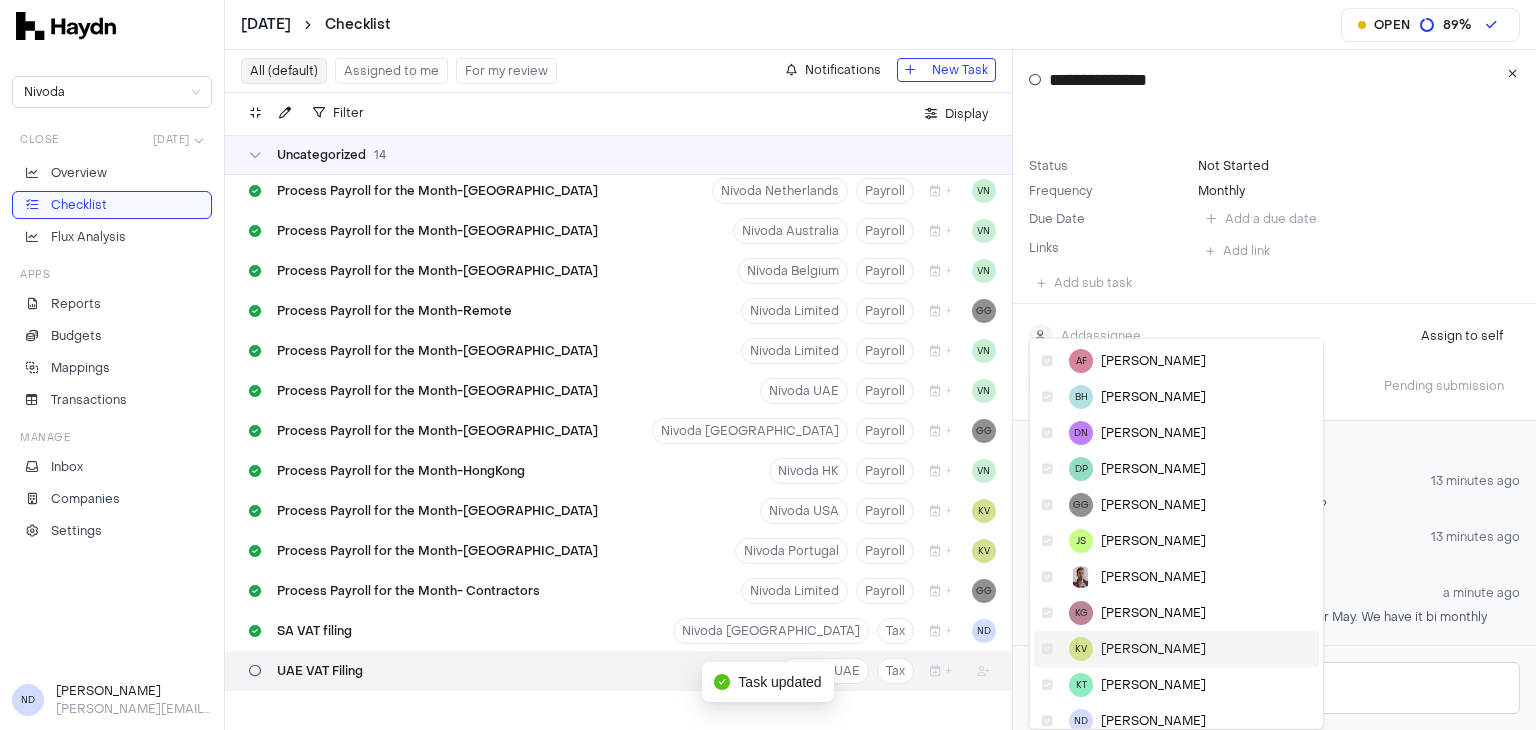 scroll, scrollTop: 157, scrollLeft: 0, axis: vertical 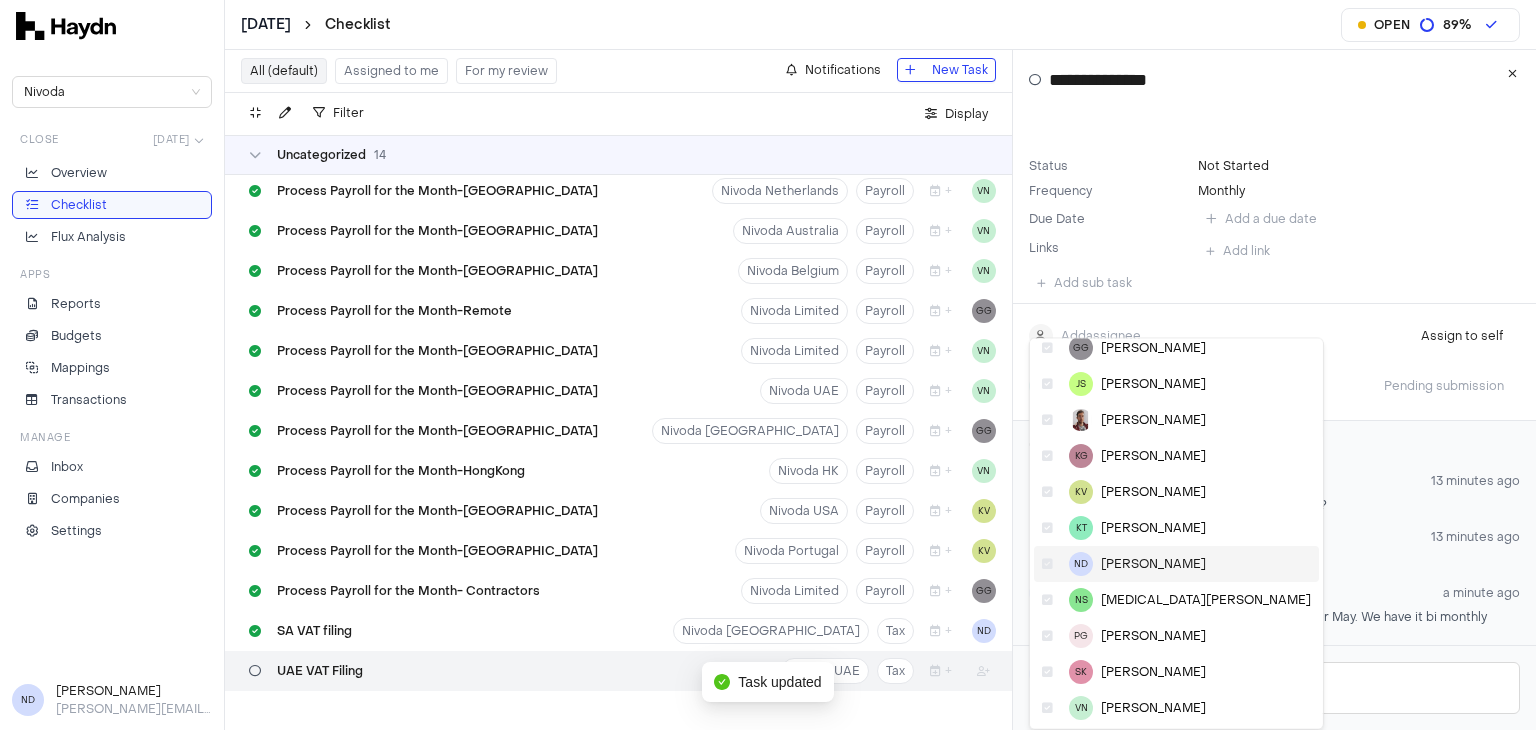 click on "[PERSON_NAME]" at bounding box center (1153, 564) 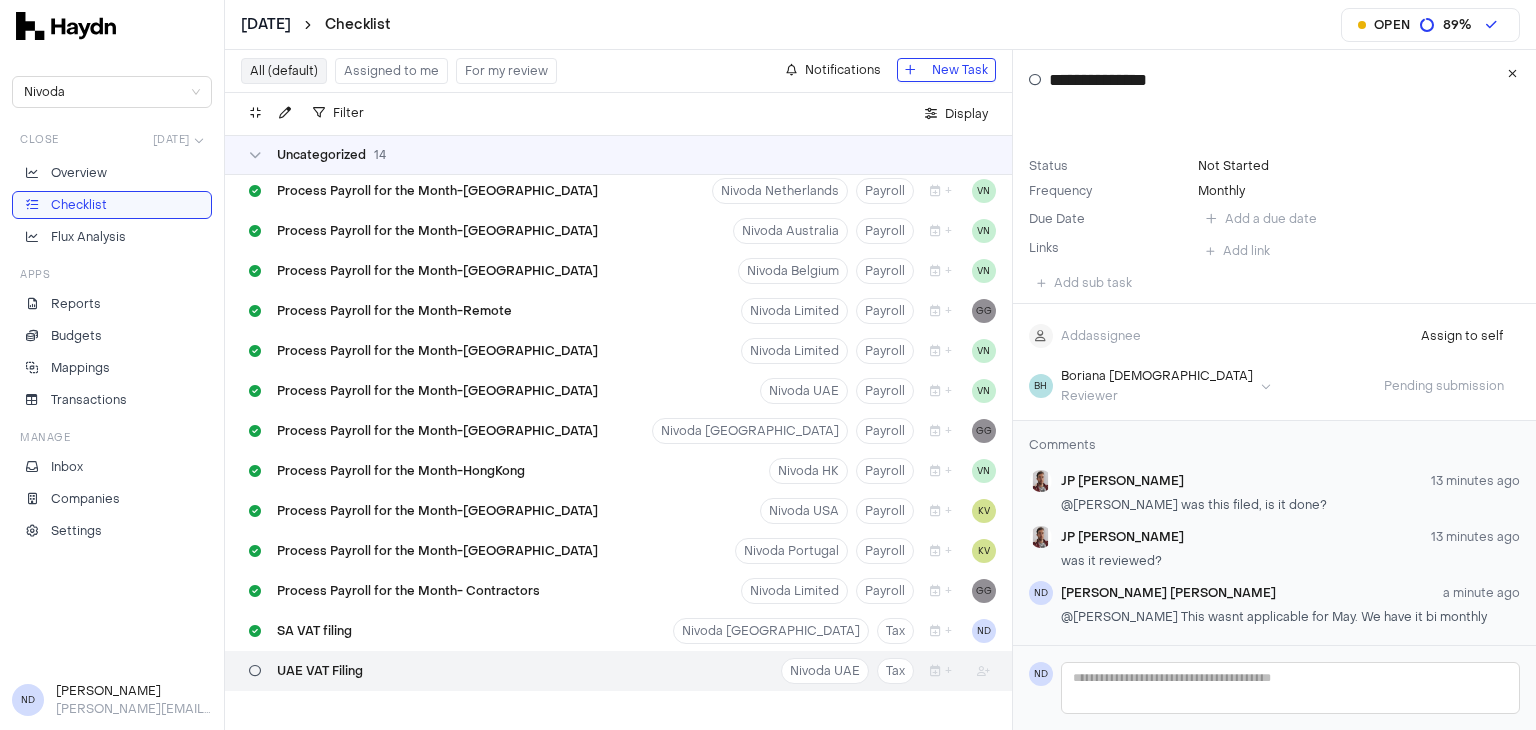 click on "May 2025 Checklist Open 89 % Nivoda Close May 2025 Overview Checklist Flux Analysis Apps Reports Budgets Mappings Transactions Manage Inbox Companies Settings ND Nidhi Desai nidhi@nivoda.com All   (default) Assigned to me   For my review   Notifications New Task Filter . Display 02 Jun 12 03 Jun 29 04 Jun 4 05 Jun 39 06 Jun 3 09 Jun 1 10 Jun 31 Perform Bank Reconciliation Nivoda UK Bank Recs 10 Jun DP Perform Bank Reconciliation Nivoda Australia Bank Recs 10 Jun JS Perform Bank Reconciliation Nivoda Belgium Bank Recs 10 Jun DN Perform Bank Reconciliation Nivoda Netherlands Bank Recs 10 Jun JS Perform Bank Reconciliation Nivoda UAE Bank Recs 10 Jun BH Perform Bank Reconciliation 4C Holding Bank Recs 10 Jun AF Perform Bank Reconciliation 2 / 2 Nivoda South Africa Bank Recs 10 Jun Perform Bank Reconciliation Nivoda Thailand Bank Recs 10 Jun KT Perform Bank Reconciliation Nivoda USA Bank Recs 10 Jun KT Perform Bank Reconciliation Nivoda HK Bank Recs 10 Jun JS Perform Bank Reconciliation Nivoda Limited 1" at bounding box center [768, 365] 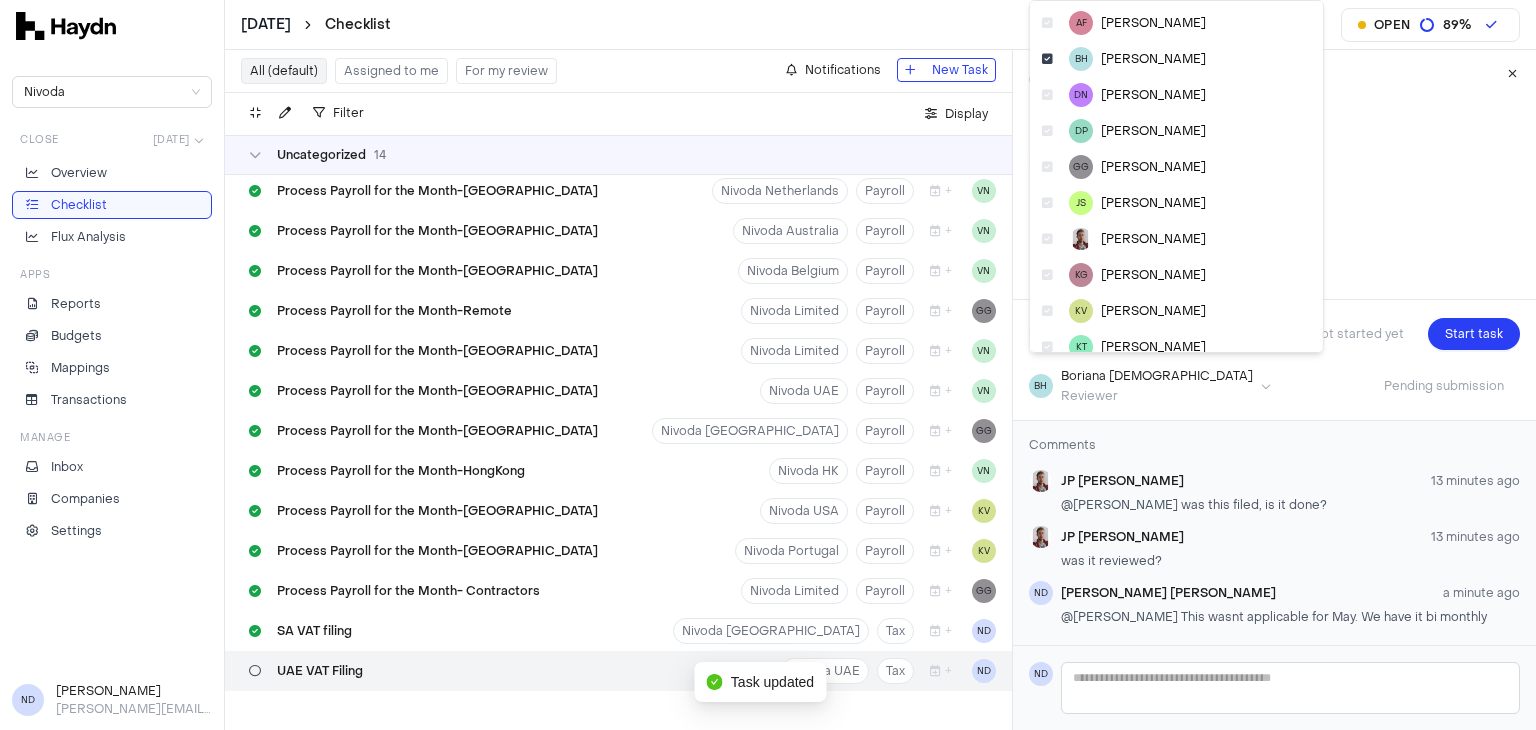 click on "May 2025 Checklist Open 89 % Nivoda Close May 2025 Overview Checklist Flux Analysis Apps Reports Budgets Mappings Transactions Manage Inbox Companies Settings ND Nidhi Desai nidhi@nivoda.com All   (default) Assigned to me   For my review   Notifications New Task Filter . Display 02 Jun 12 03 Jun 29 04 Jun 4 05 Jun 39 06 Jun 3 09 Jun 1 10 Jun 31 Perform Bank Reconciliation Nivoda UK Bank Recs 10 Jun DP Perform Bank Reconciliation Nivoda Australia Bank Recs 10 Jun JS Perform Bank Reconciliation Nivoda Belgium Bank Recs 10 Jun DN Perform Bank Reconciliation Nivoda Netherlands Bank Recs 10 Jun JS Perform Bank Reconciliation Nivoda UAE Bank Recs 10 Jun BH Perform Bank Reconciliation 4C Holding Bank Recs 10 Jun AF Perform Bank Reconciliation 2 / 2 Nivoda South Africa Bank Recs 10 Jun Perform Bank Reconciliation Nivoda Thailand Bank Recs 10 Jun KT Perform Bank Reconciliation Nivoda USA Bank Recs 10 Jun KT Perform Bank Reconciliation Nivoda HK Bank Recs 10 Jun JS Perform Bank Reconciliation Nivoda Limited 1" at bounding box center (768, 365) 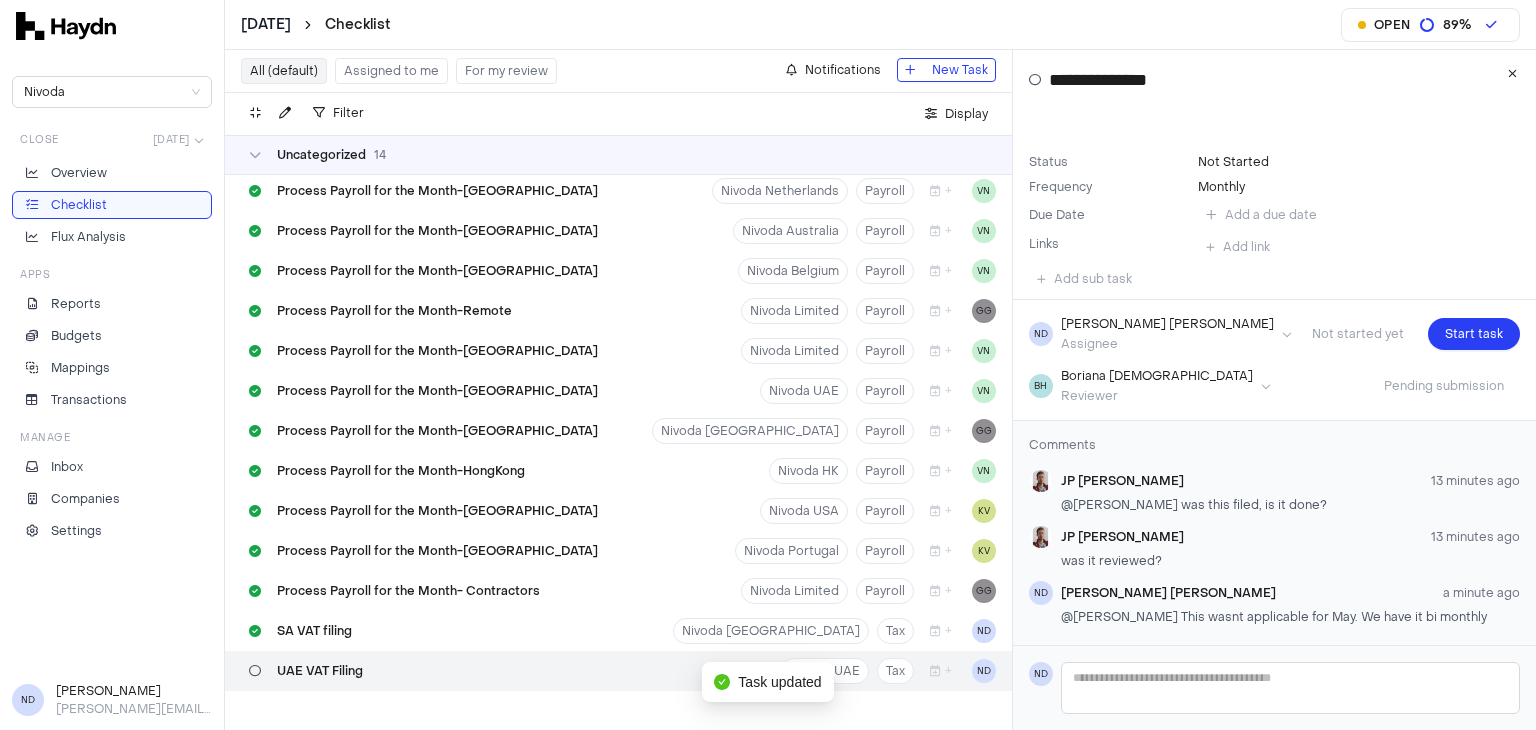 click on "May 2025 Checklist Open 89 % Nivoda Close May 2025 Overview Checklist Flux Analysis Apps Reports Budgets Mappings Transactions Manage Inbox Companies Settings ND Nidhi Desai nidhi@nivoda.com All   (default) Assigned to me   For my review   Notifications New Task Filter . Display 02 Jun 12 03 Jun 29 04 Jun 4 05 Jun 39 06 Jun 3 09 Jun 1 10 Jun 31 Perform Bank Reconciliation Nivoda UK Bank Recs 10 Jun DP Perform Bank Reconciliation Nivoda Australia Bank Recs 10 Jun JS Perform Bank Reconciliation Nivoda Belgium Bank Recs 10 Jun DN Perform Bank Reconciliation Nivoda Netherlands Bank Recs 10 Jun JS Perform Bank Reconciliation Nivoda UAE Bank Recs 10 Jun BH Perform Bank Reconciliation 4C Holding Bank Recs 10 Jun AF Perform Bank Reconciliation 2 / 2 Nivoda South Africa Bank Recs 10 Jun Perform Bank Reconciliation Nivoda Thailand Bank Recs 10 Jun KT Perform Bank Reconciliation Nivoda USA Bank Recs 10 Jun KT Perform Bank Reconciliation Nivoda HK Bank Recs 10 Jun JS Perform Bank Reconciliation Nivoda Limited 1" at bounding box center [768, 365] 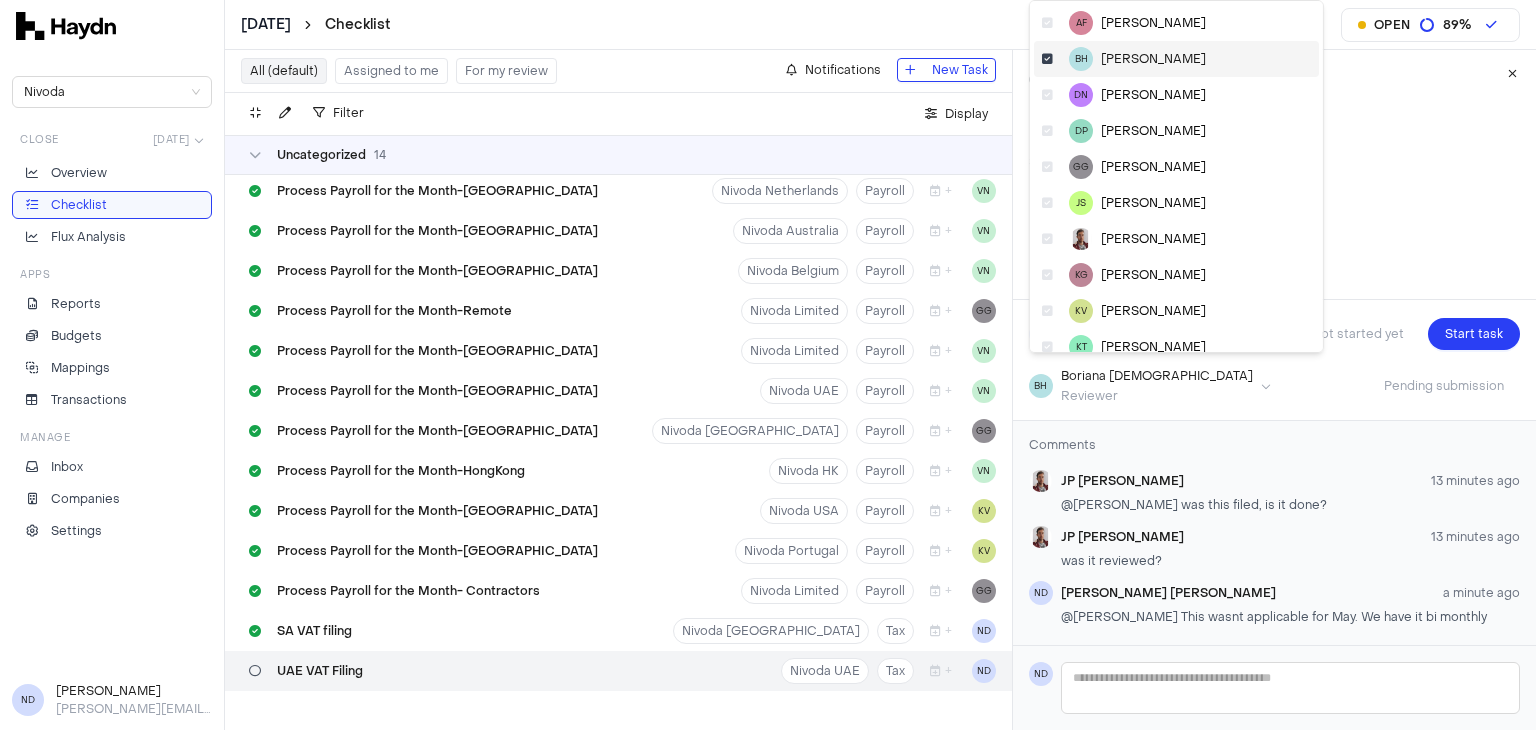 click at bounding box center [1047, 59] 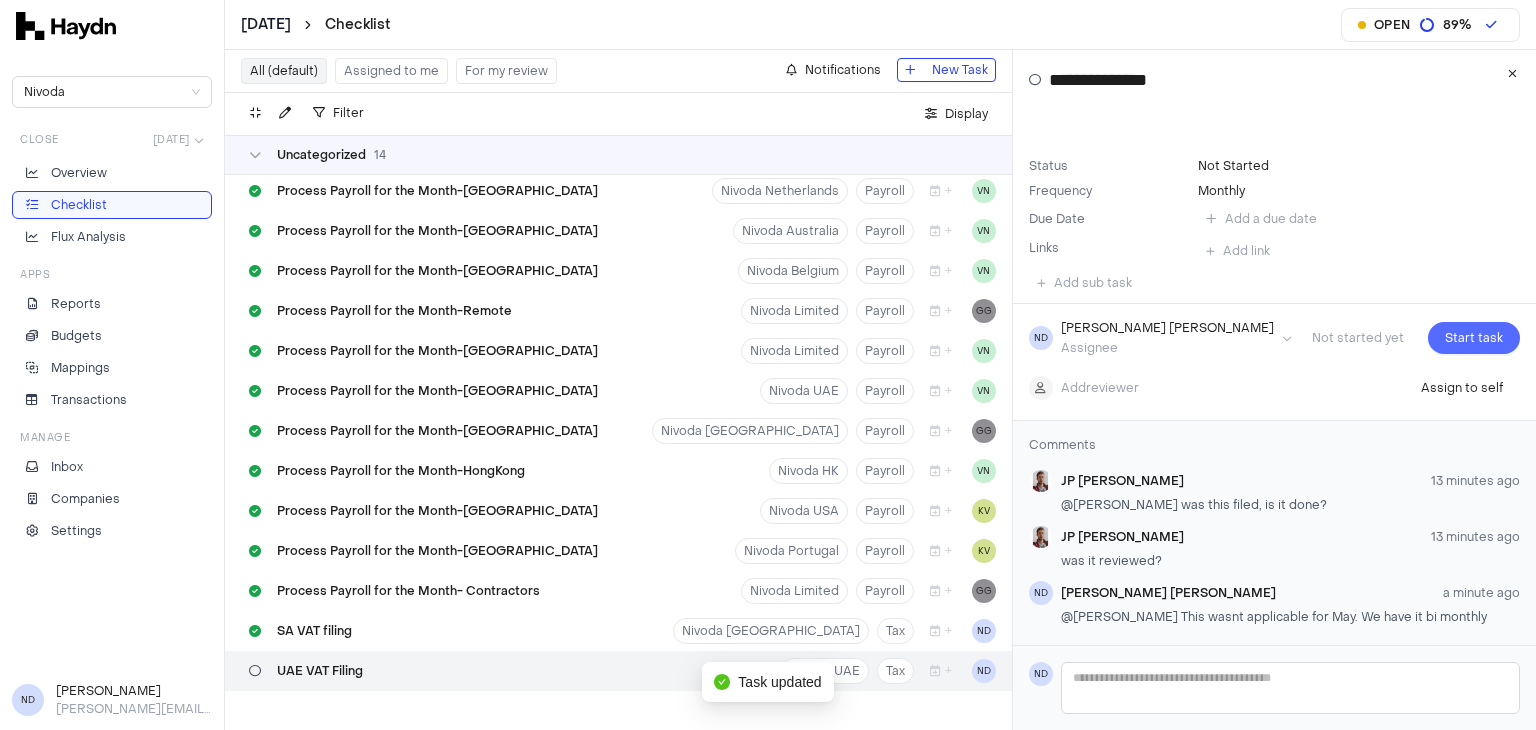 click on "Start task" at bounding box center (1474, 338) 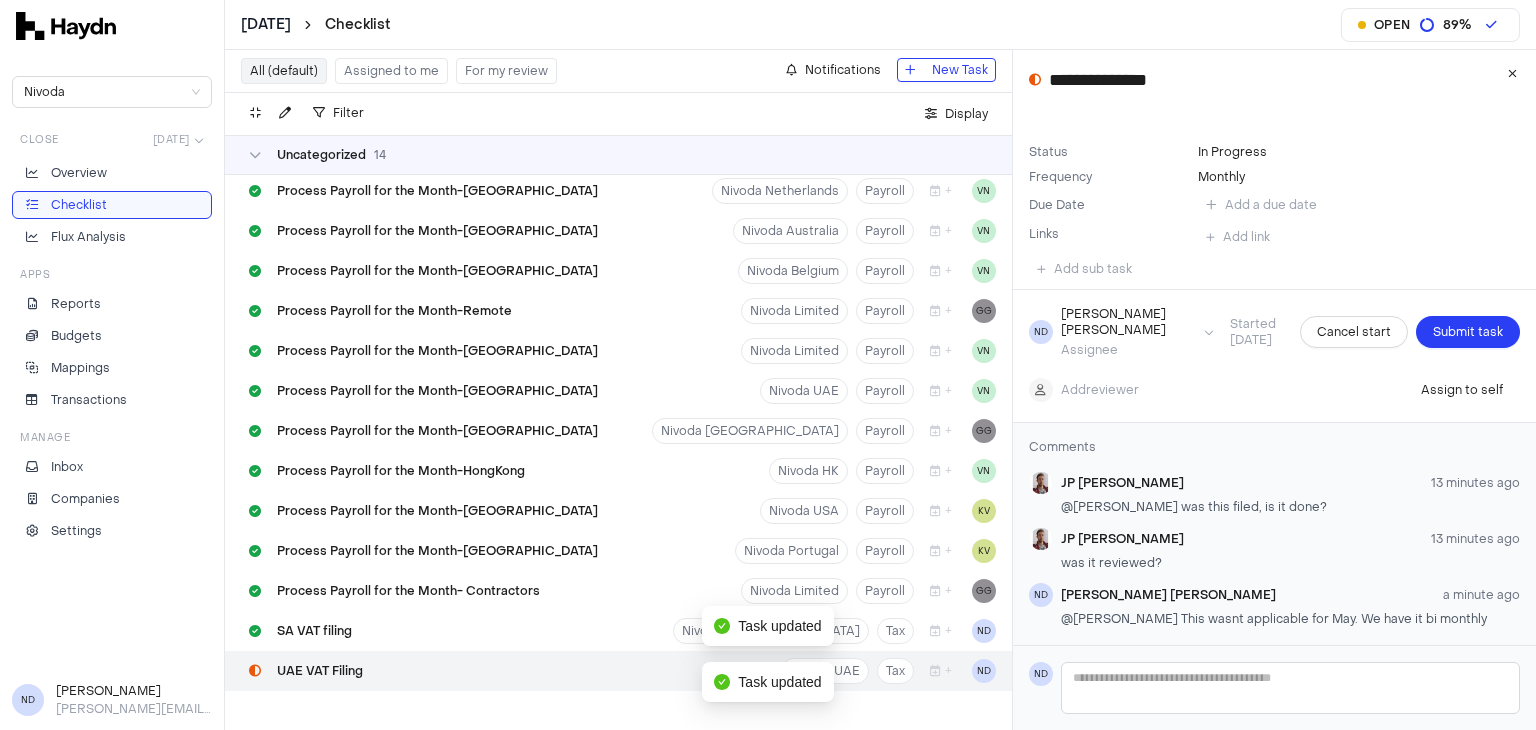 click on "Submit task" at bounding box center (1468, 332) 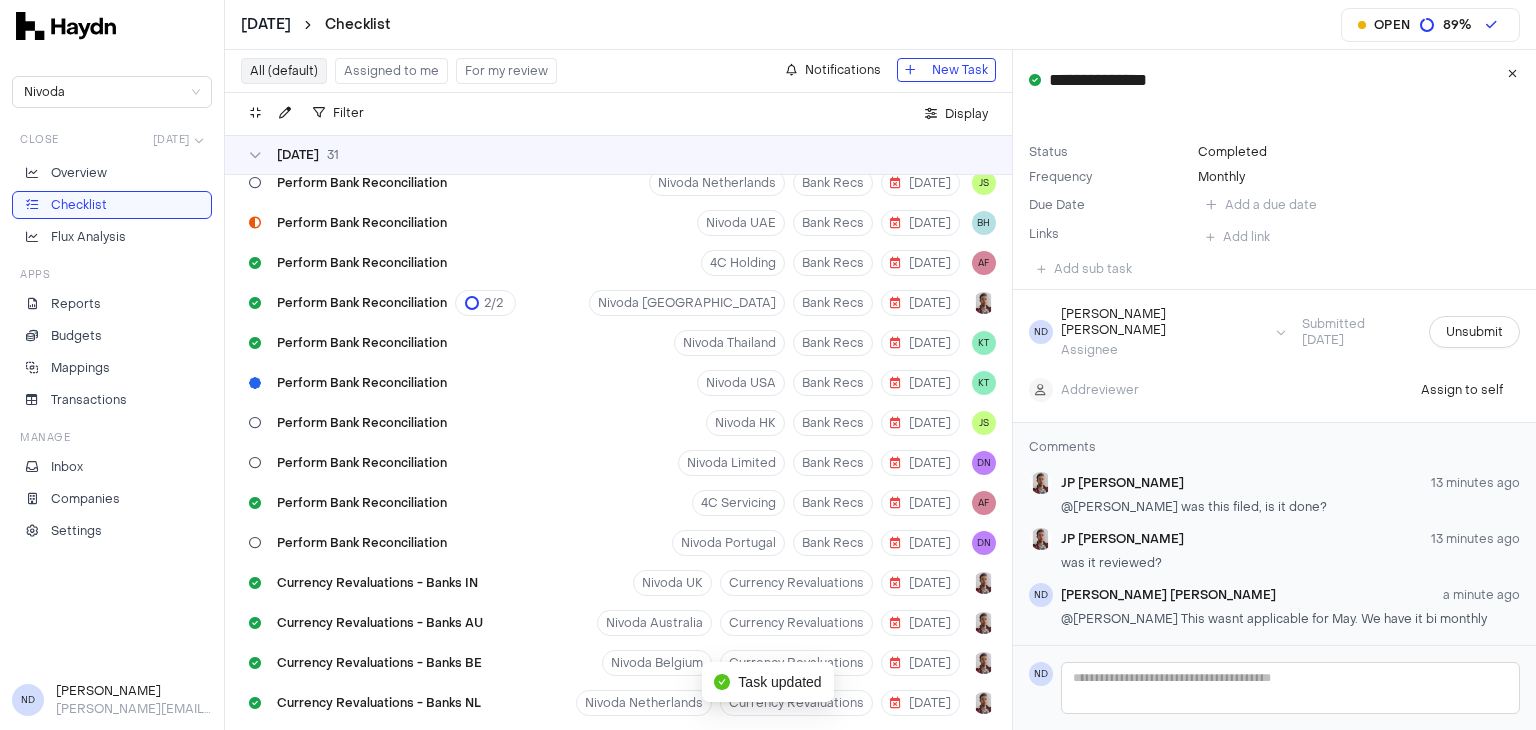 scroll, scrollTop: 0, scrollLeft: 0, axis: both 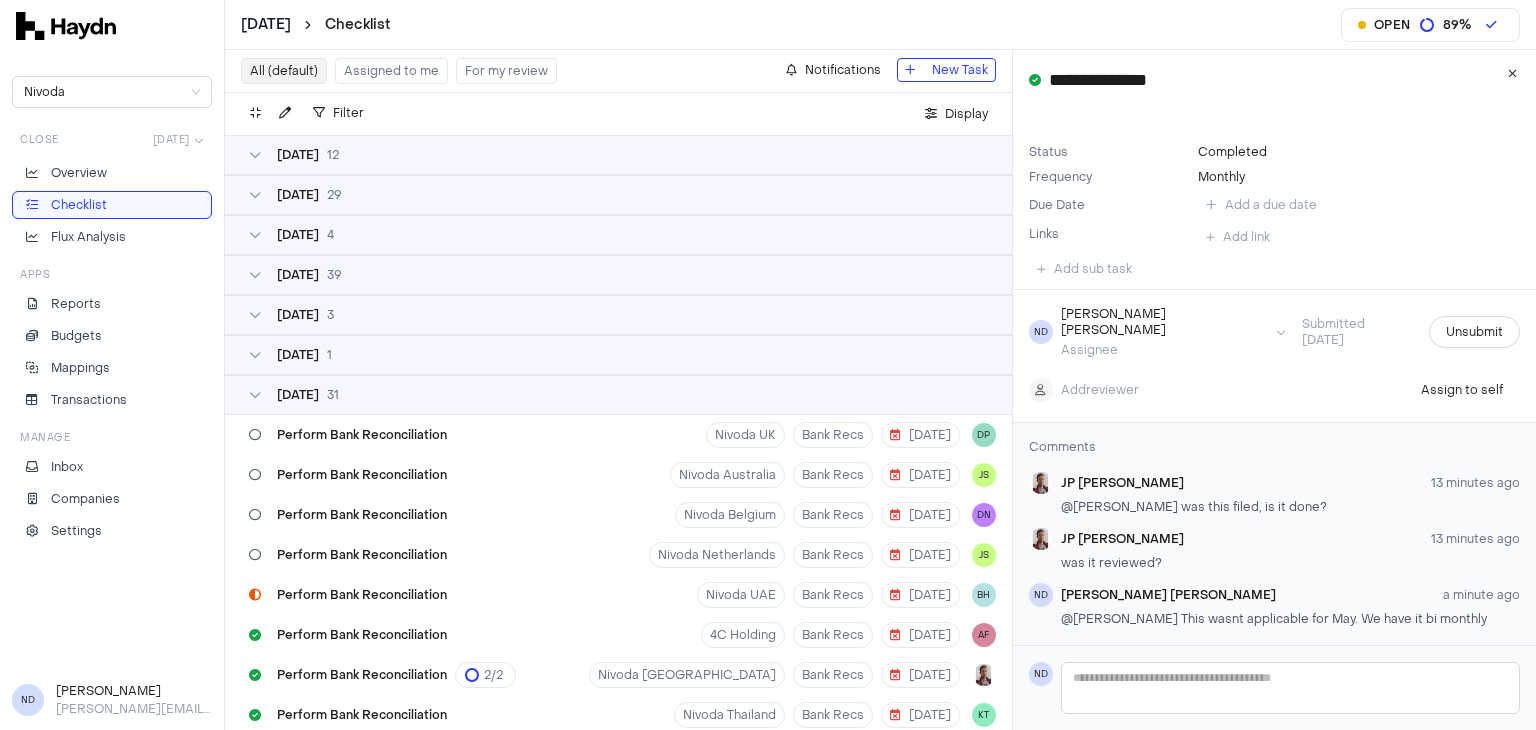 click on "Assigned to me" at bounding box center [391, 71] 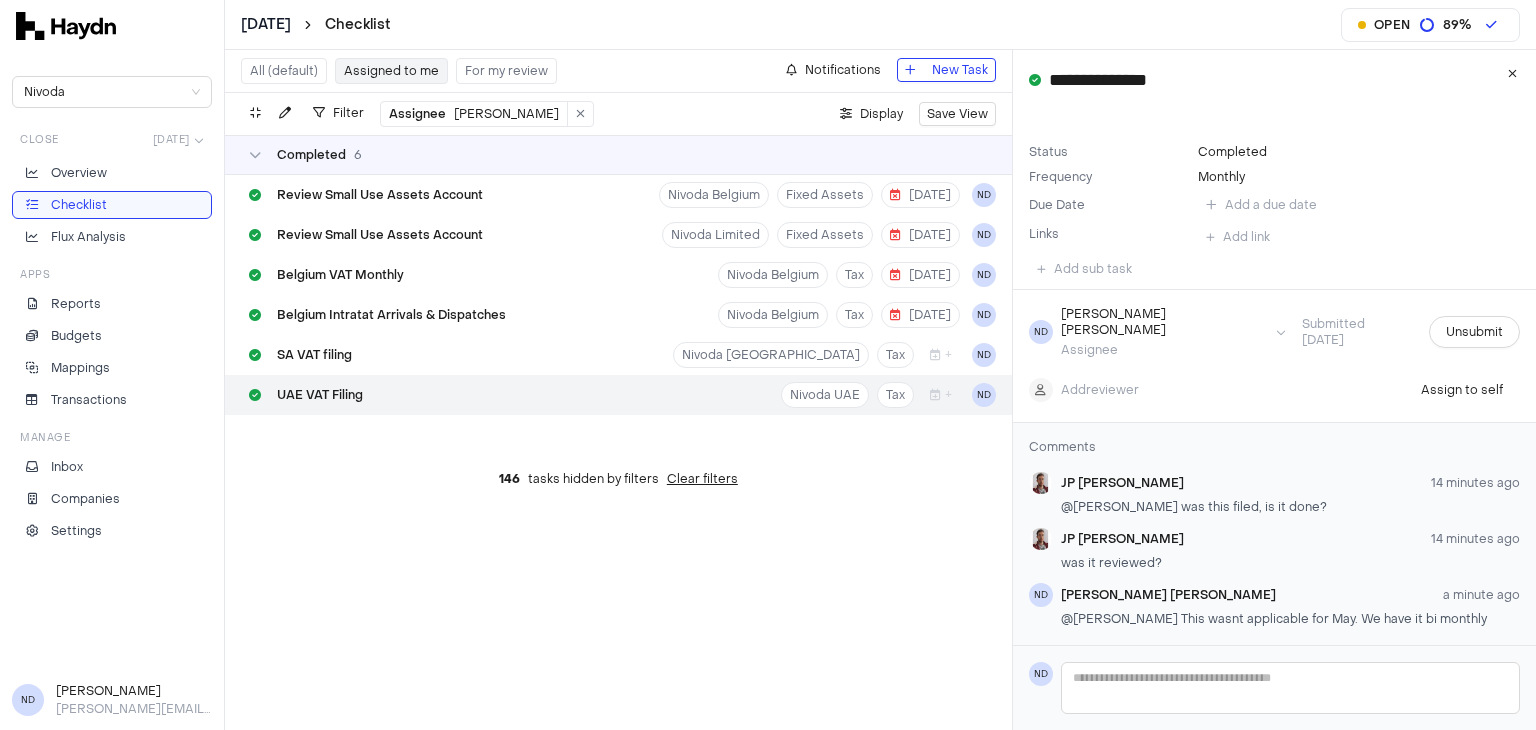 click on "For my review" at bounding box center (506, 71) 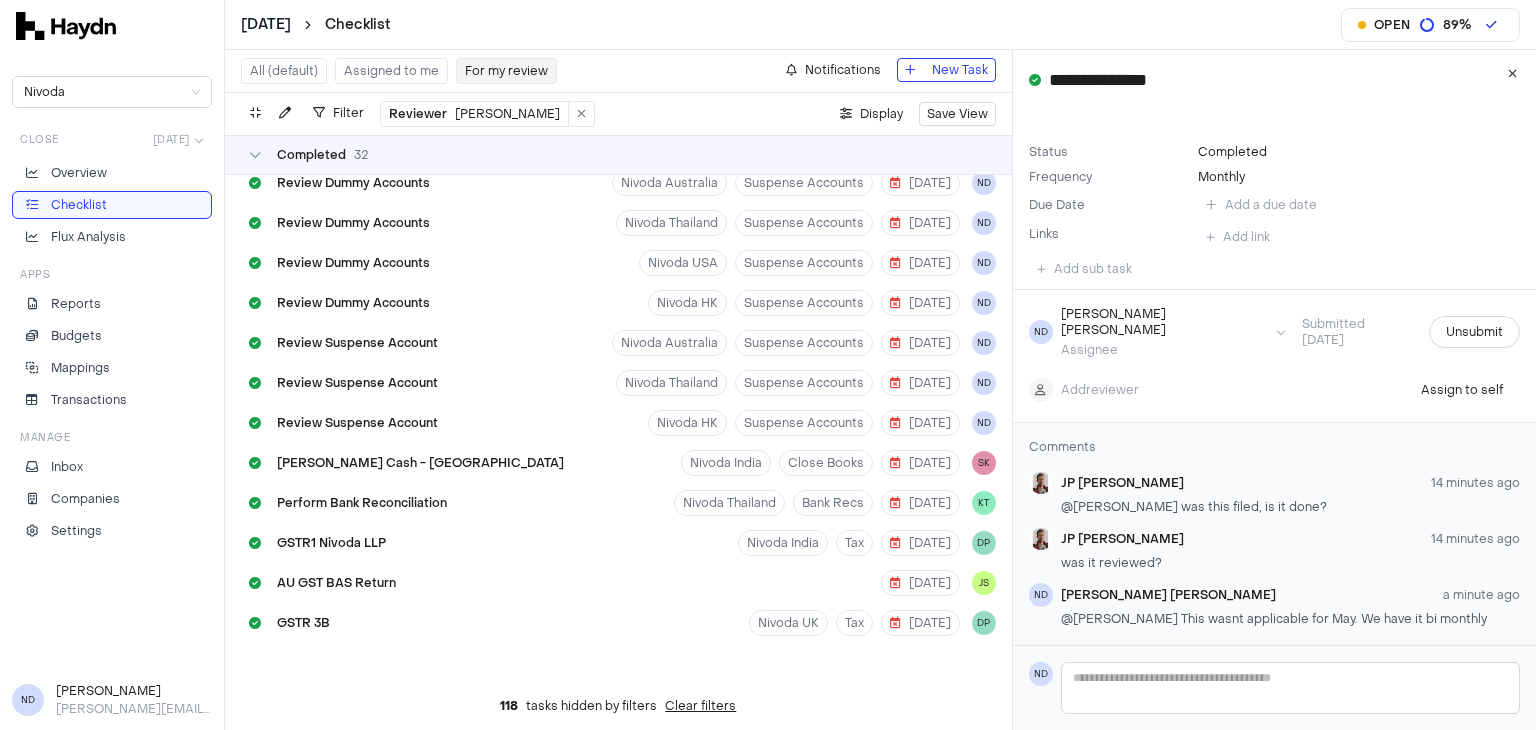 scroll, scrollTop: 0, scrollLeft: 0, axis: both 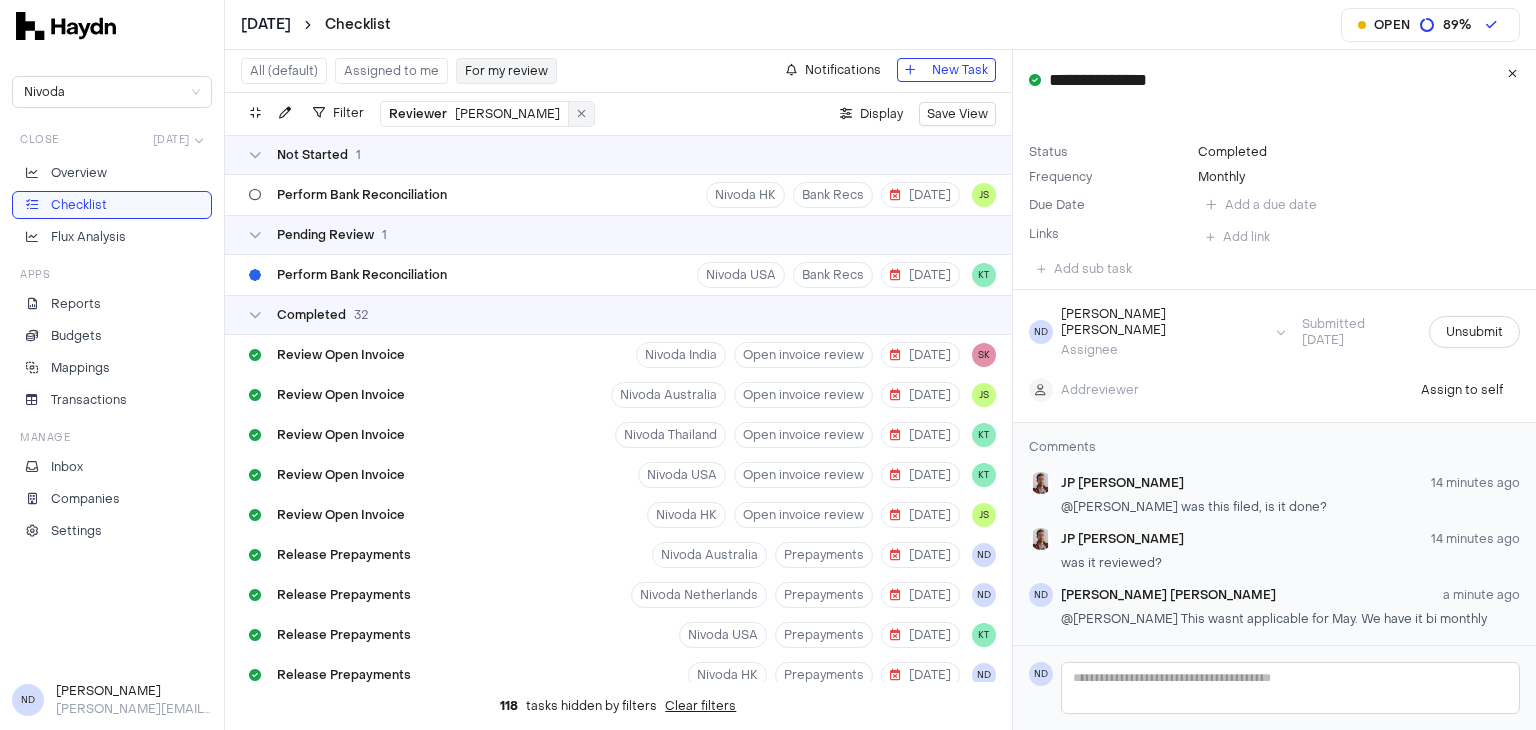 click at bounding box center (581, 114) 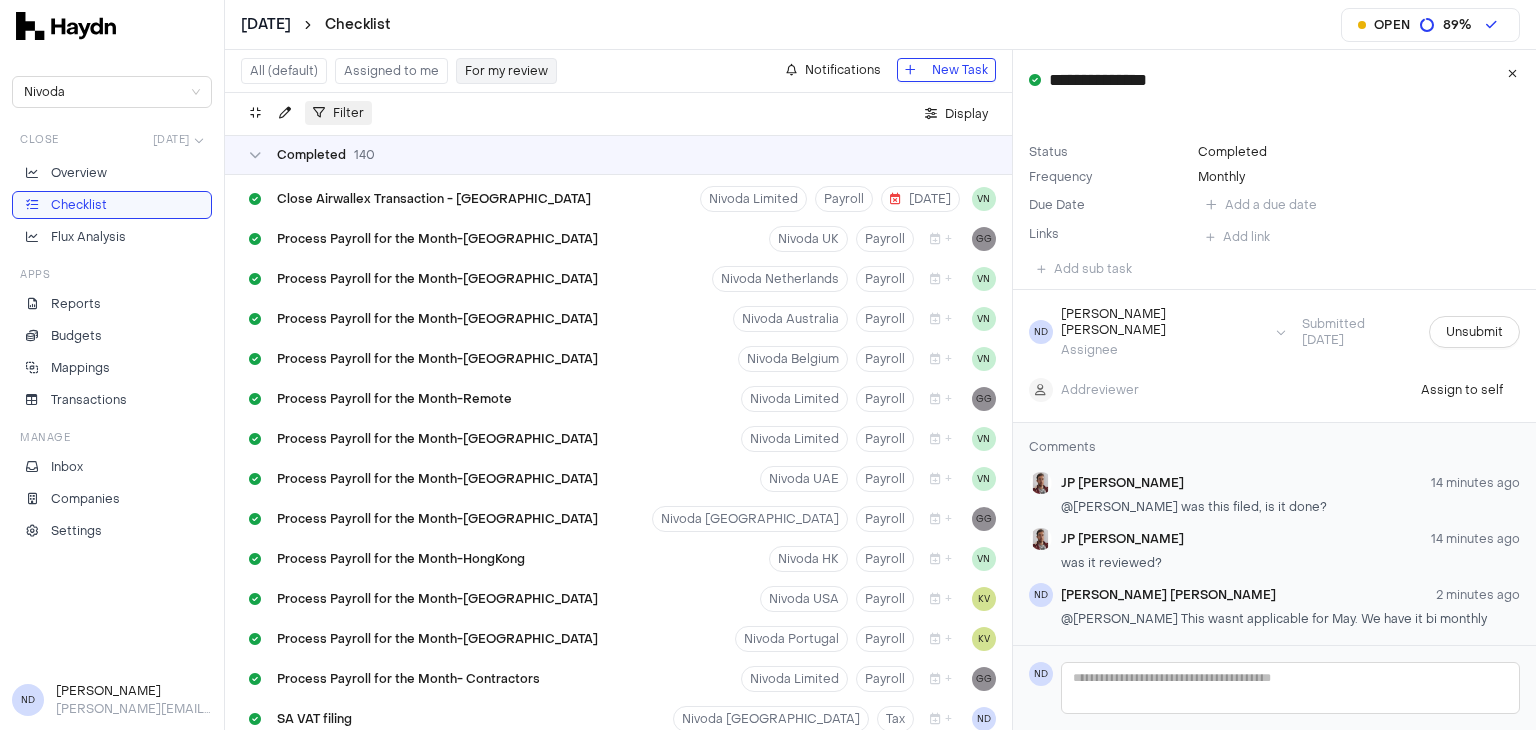 scroll, scrollTop: 5699, scrollLeft: 0, axis: vertical 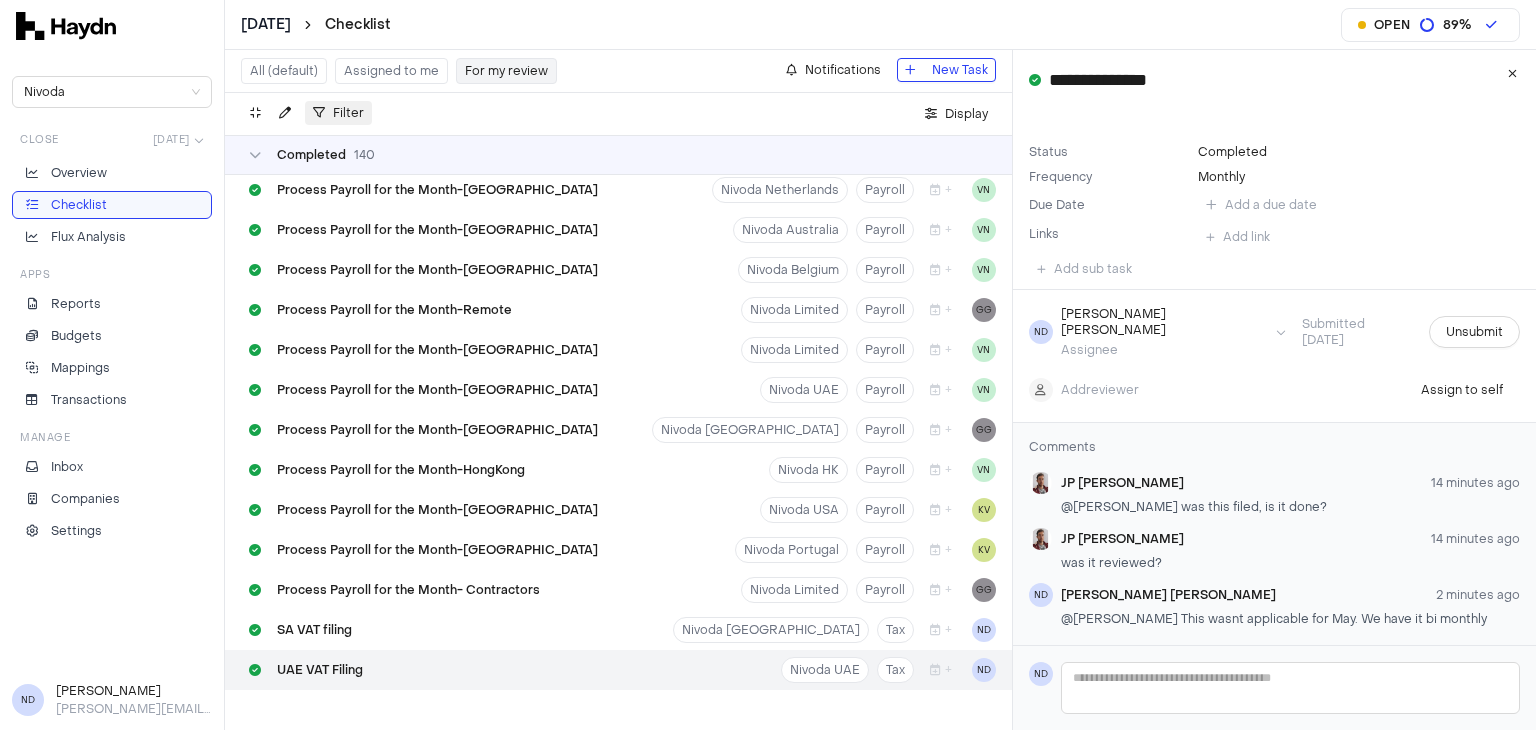 click on "Filter" at bounding box center [338, 113] 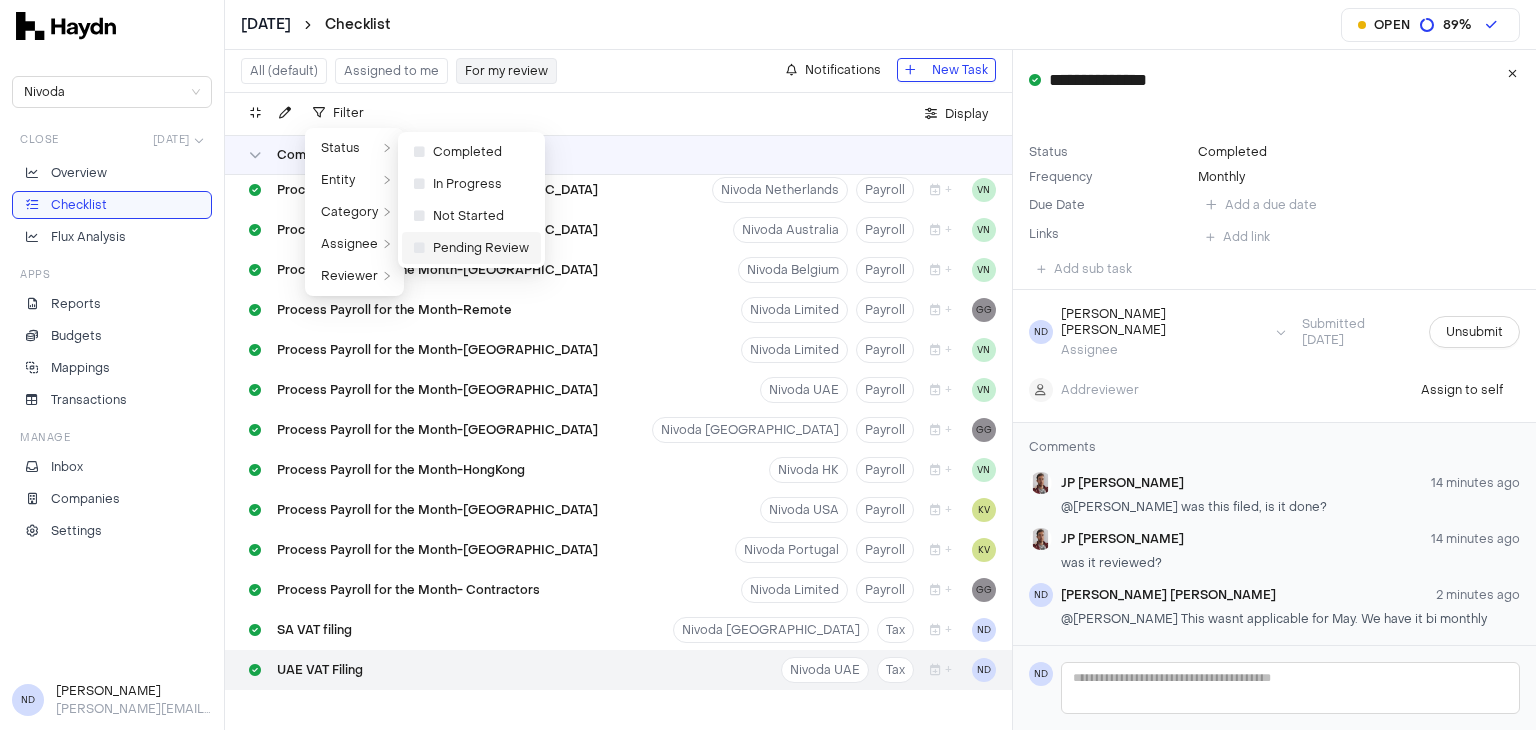 click on "Pending Review" at bounding box center (471, 248) 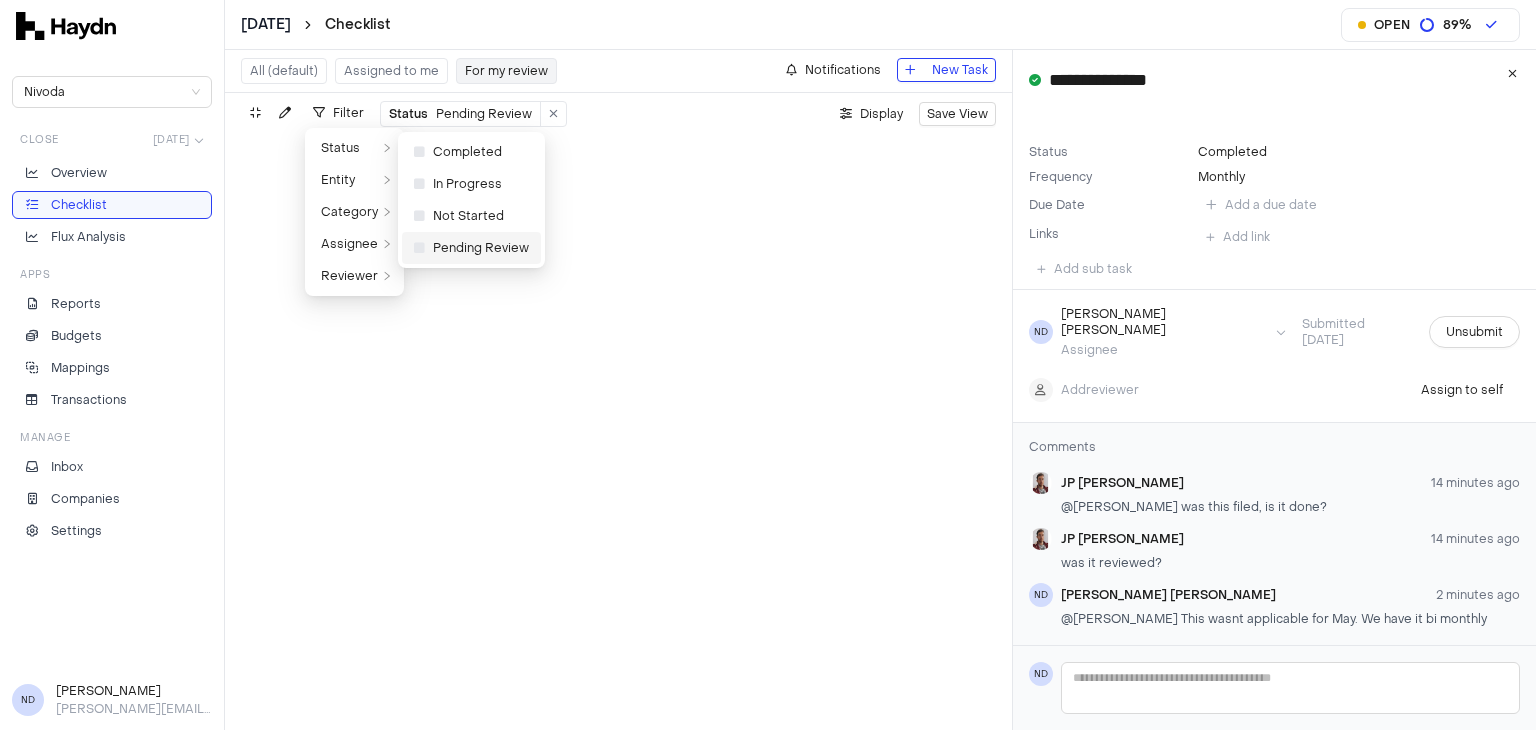 scroll, scrollTop: 0, scrollLeft: 0, axis: both 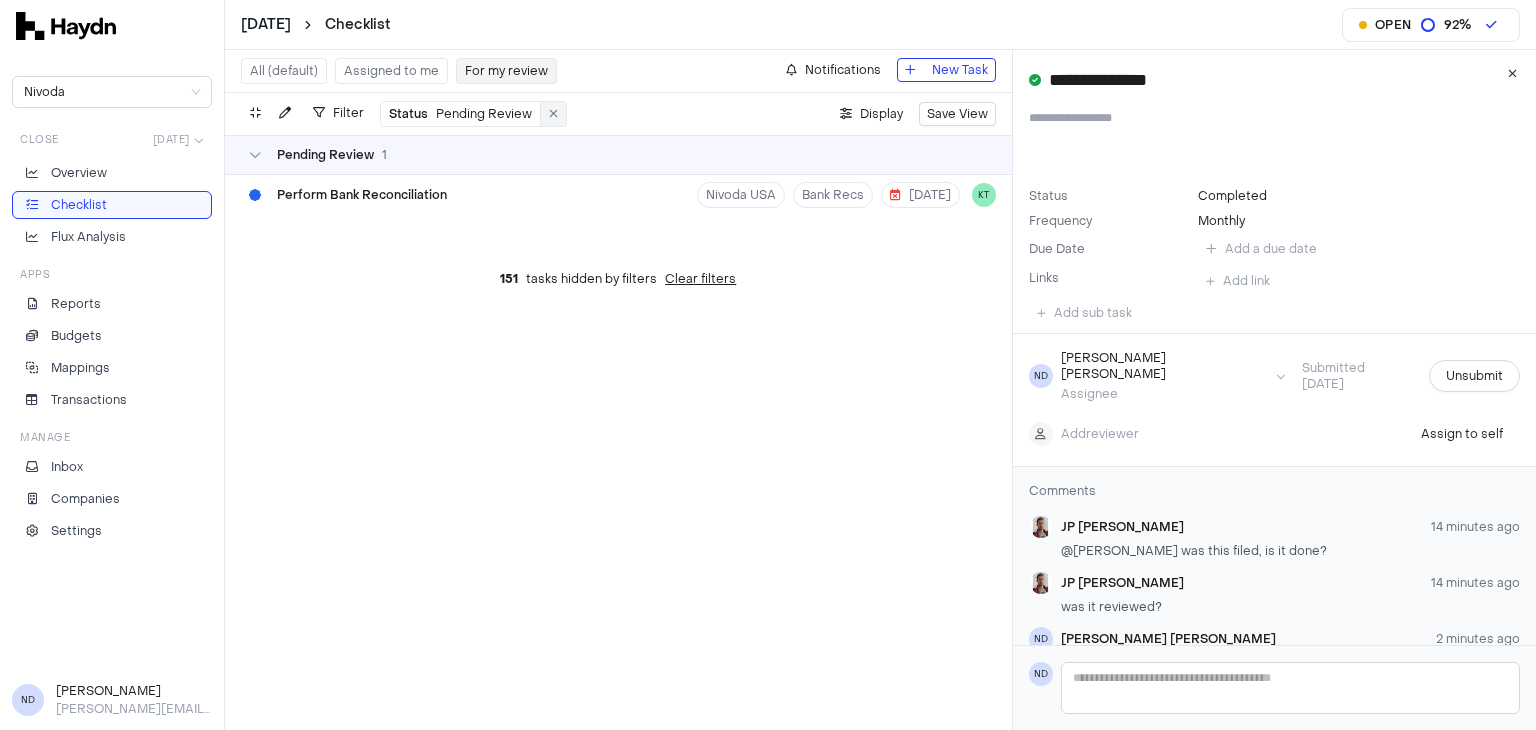 click at bounding box center [553, 114] 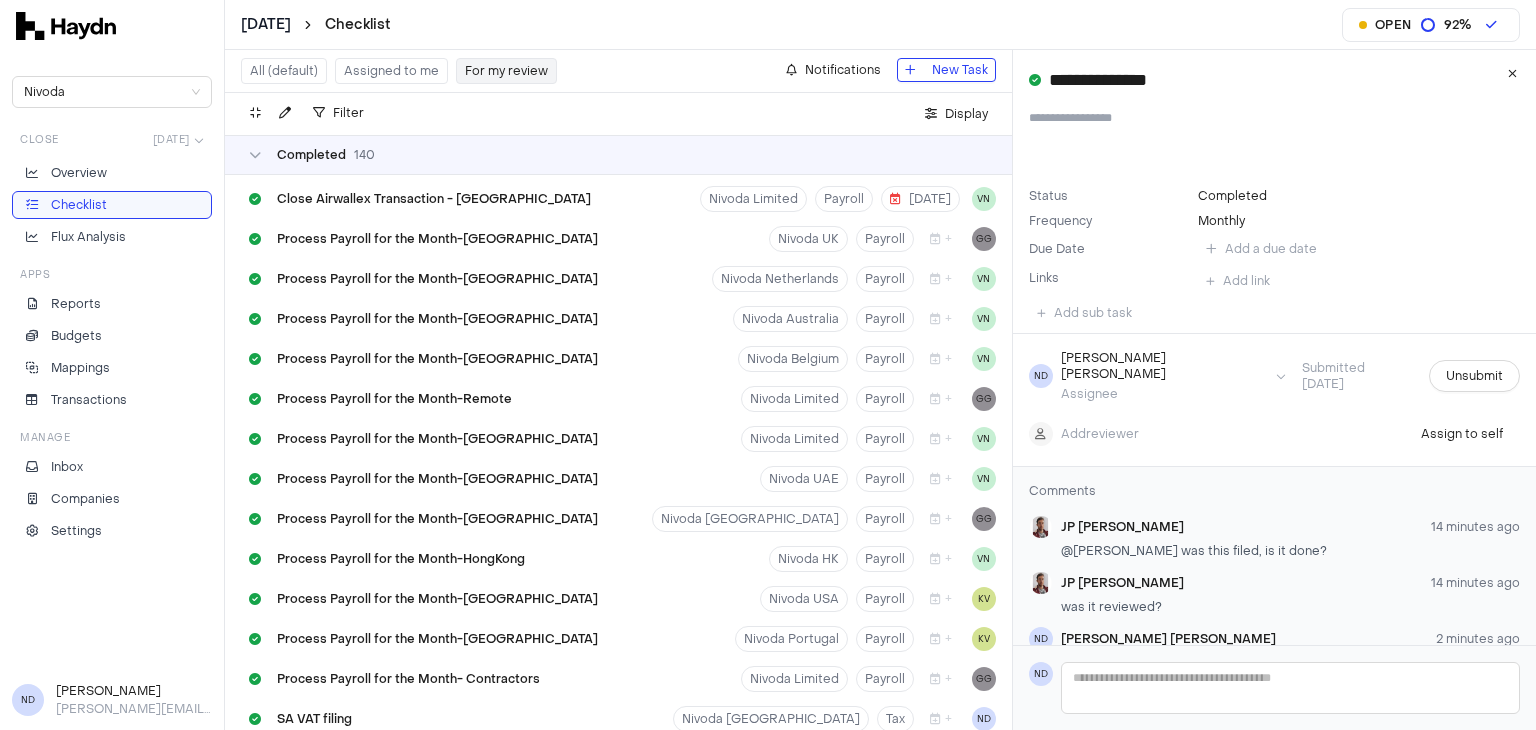 scroll, scrollTop: 5699, scrollLeft: 0, axis: vertical 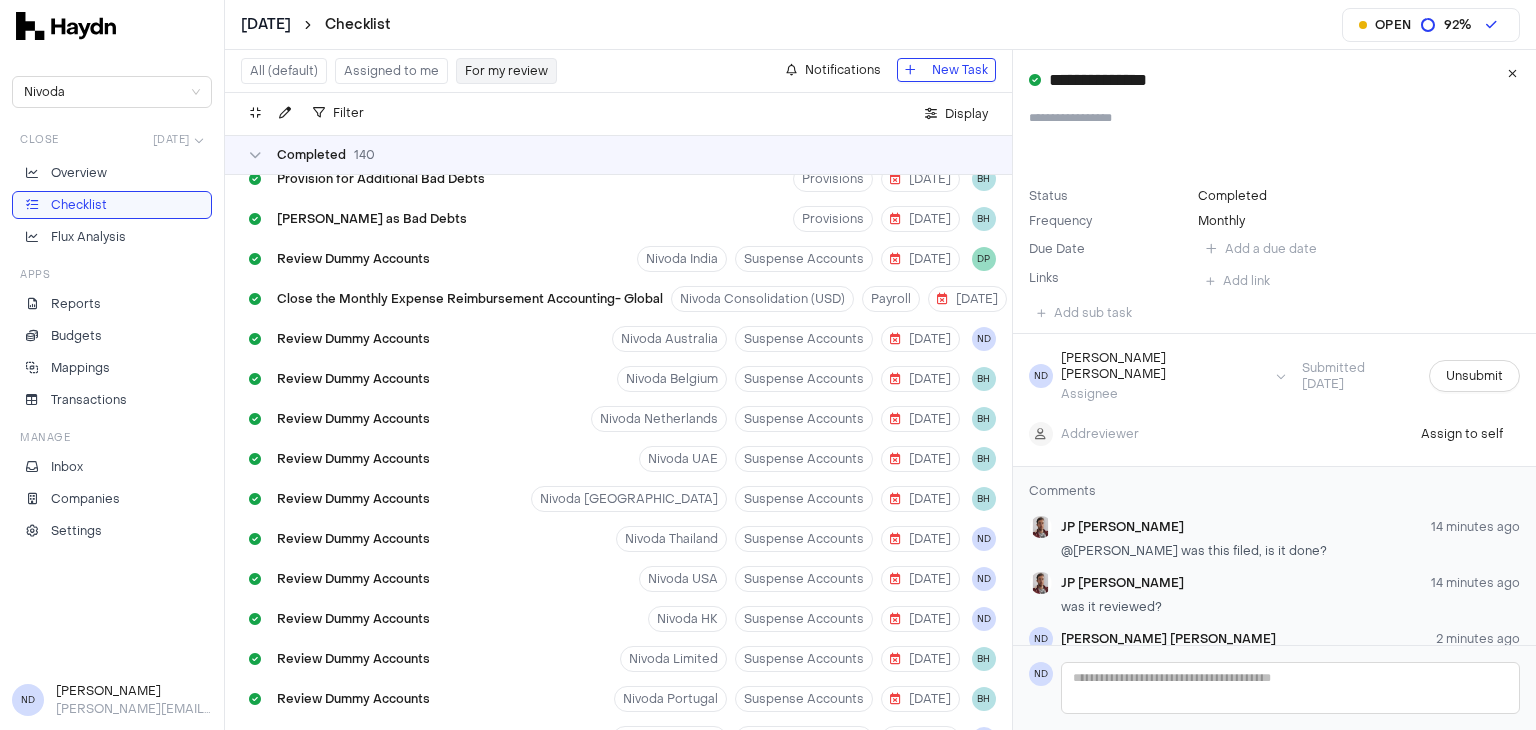 click on "Completed 140" at bounding box center [618, 155] 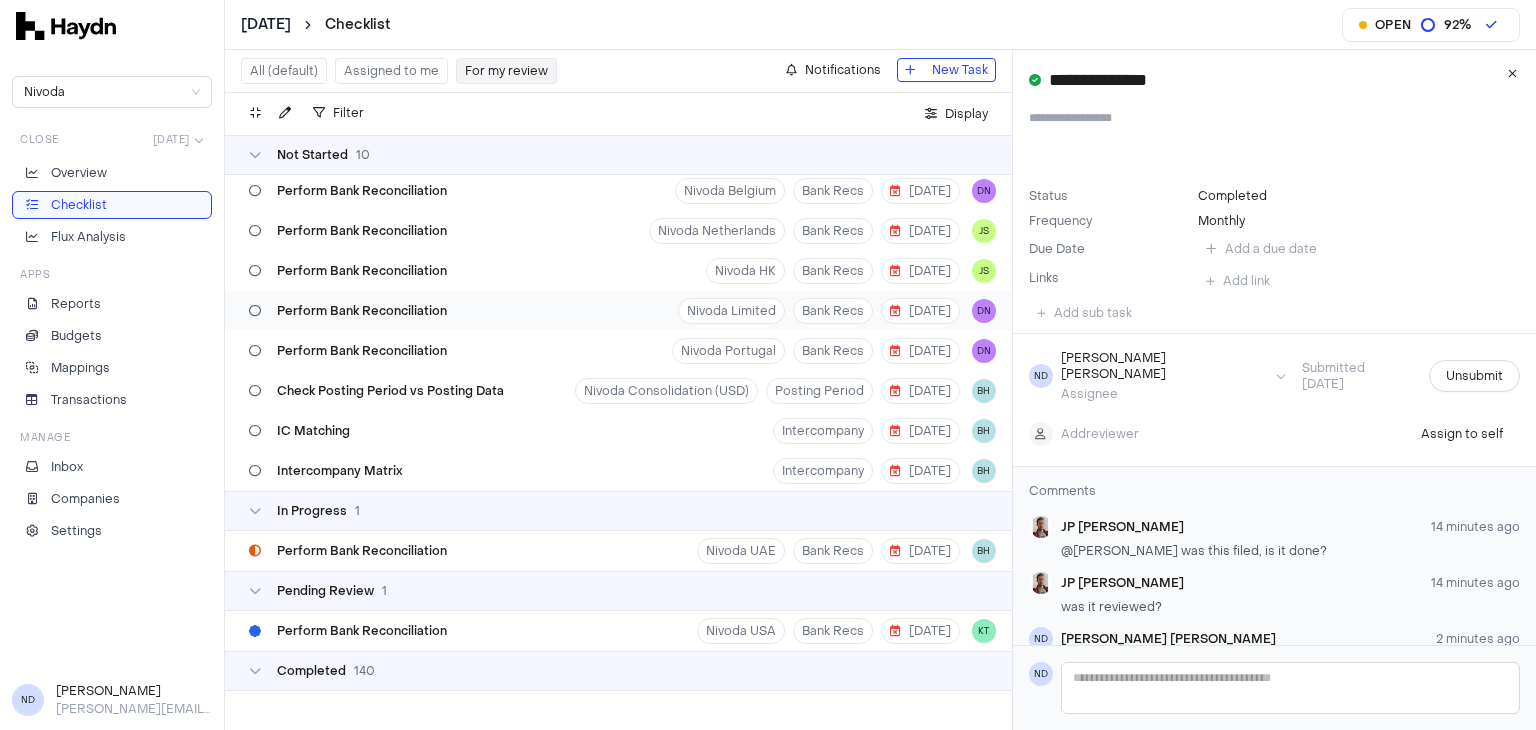 scroll, scrollTop: 0, scrollLeft: 0, axis: both 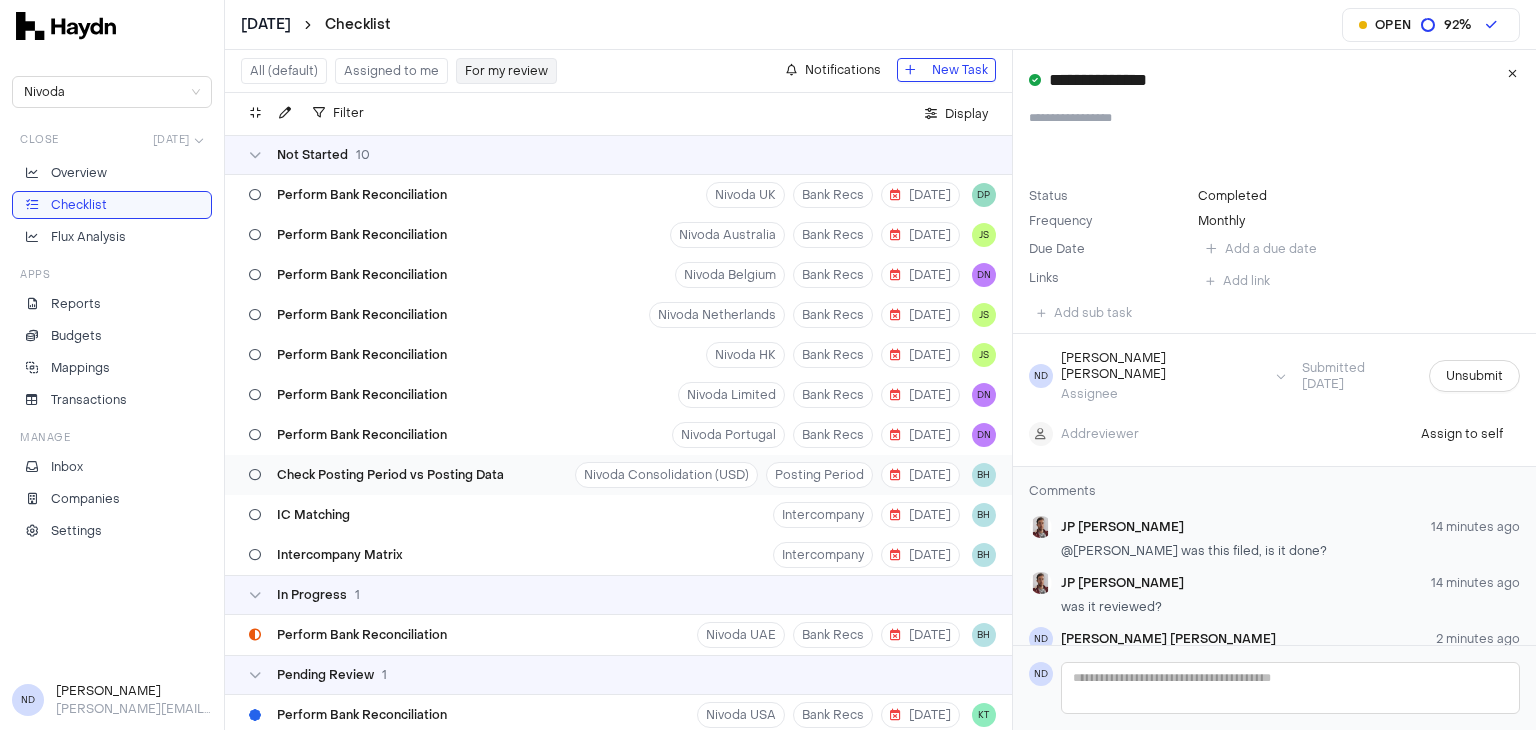 click on "Check Posting Period vs Posting Data" at bounding box center [376, 475] 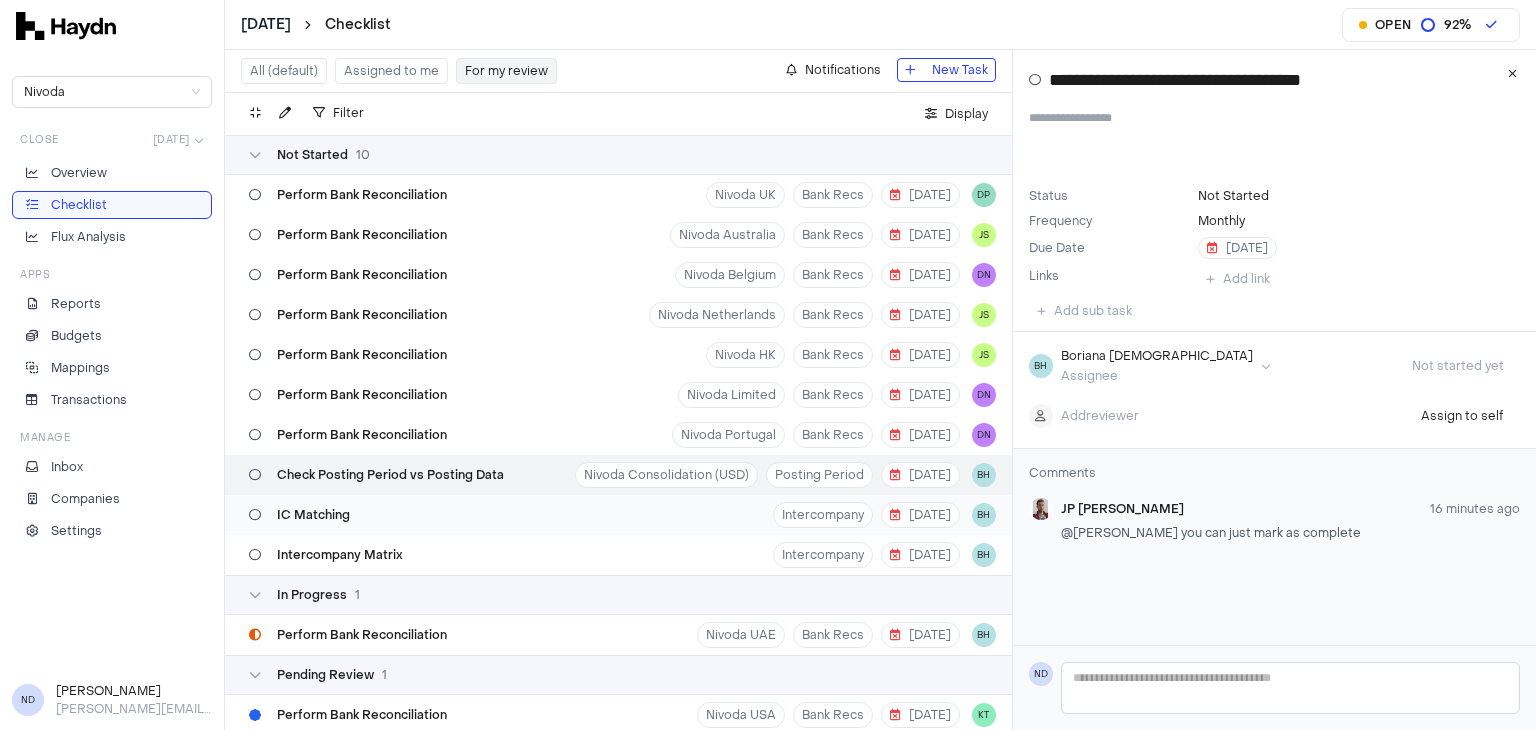 click on "IC Matching Intercompany [DATE] BH" at bounding box center (618, 515) 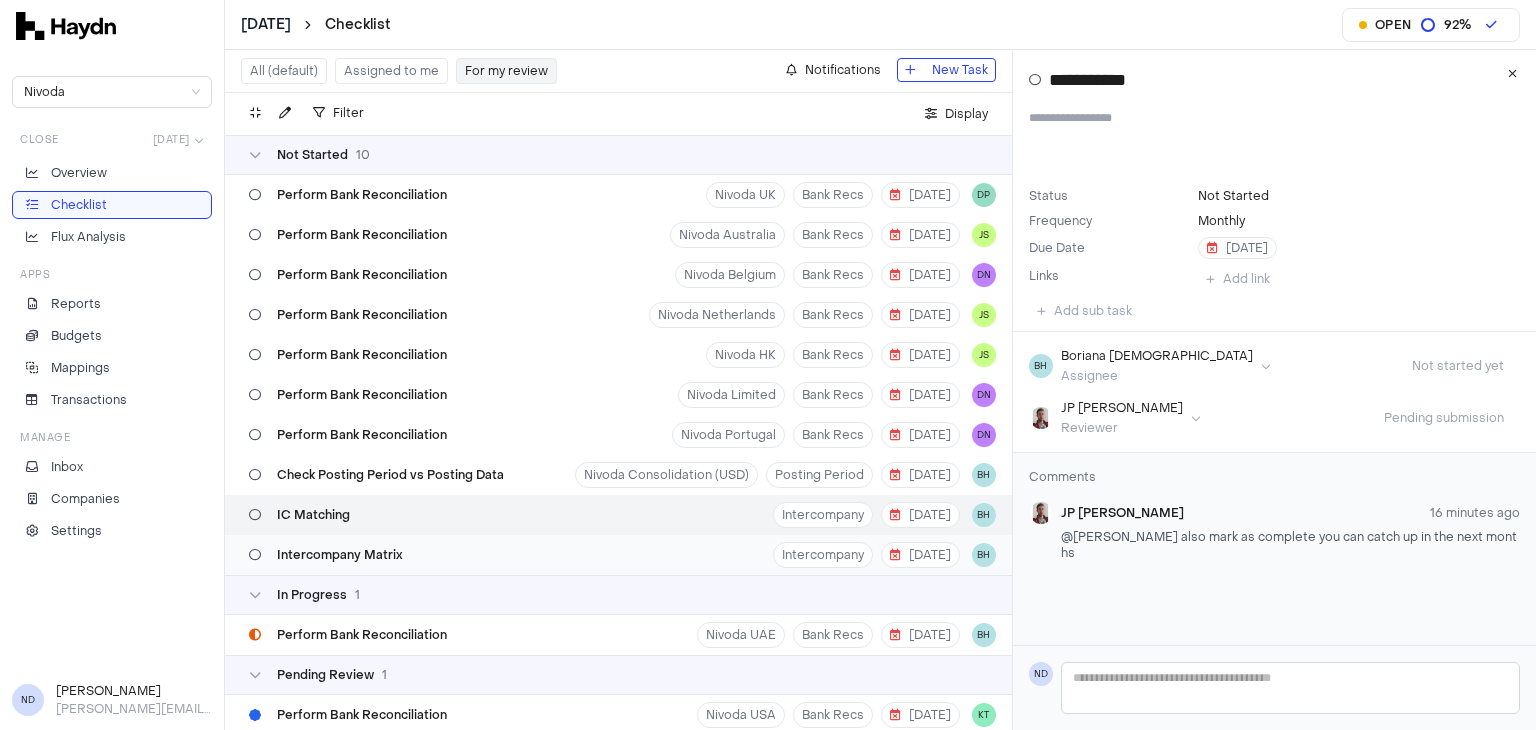 click on "Intercompany Matrix" at bounding box center [340, 555] 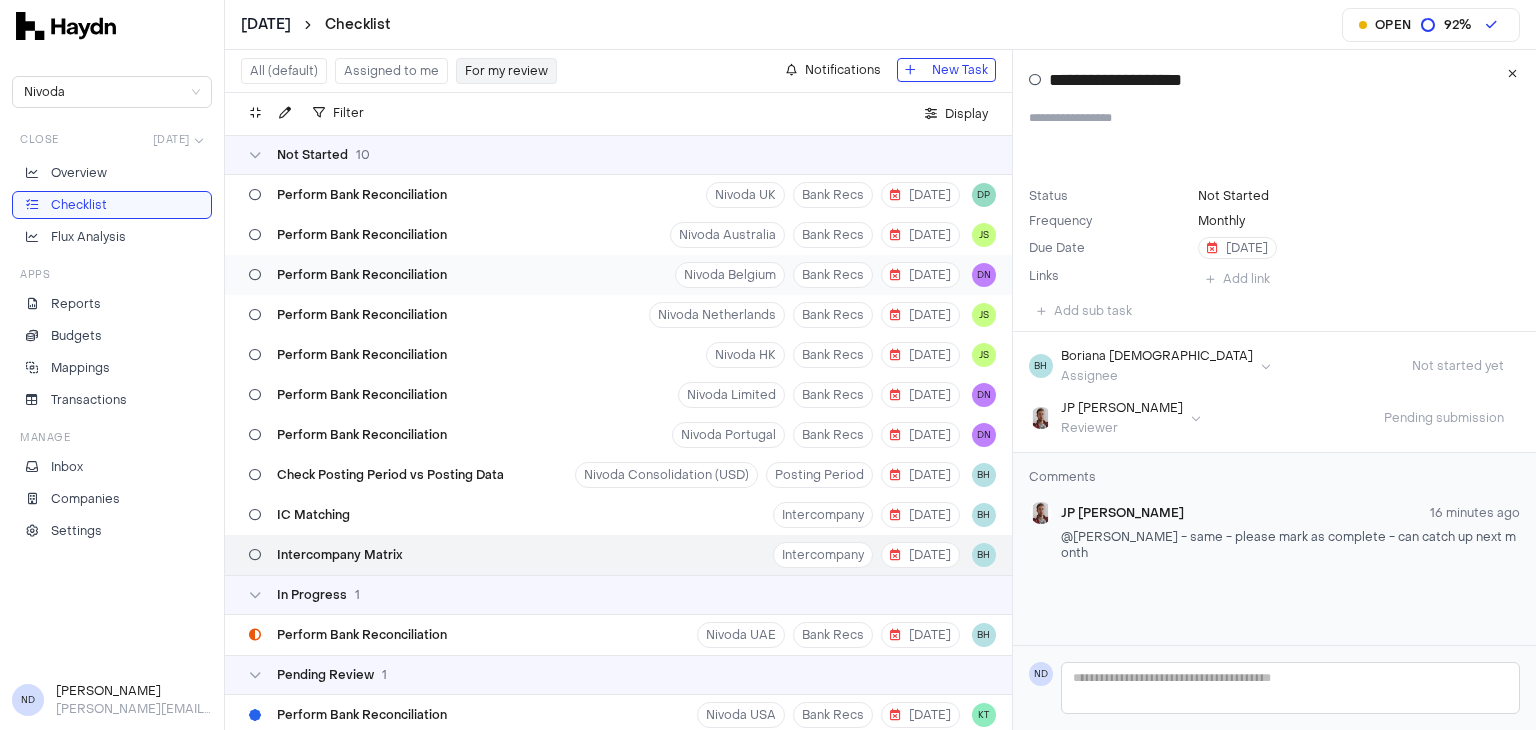 click on "Perform Bank Reconciliation Nivoda Belgium Bank Recs [DATE] DN" at bounding box center [618, 275] 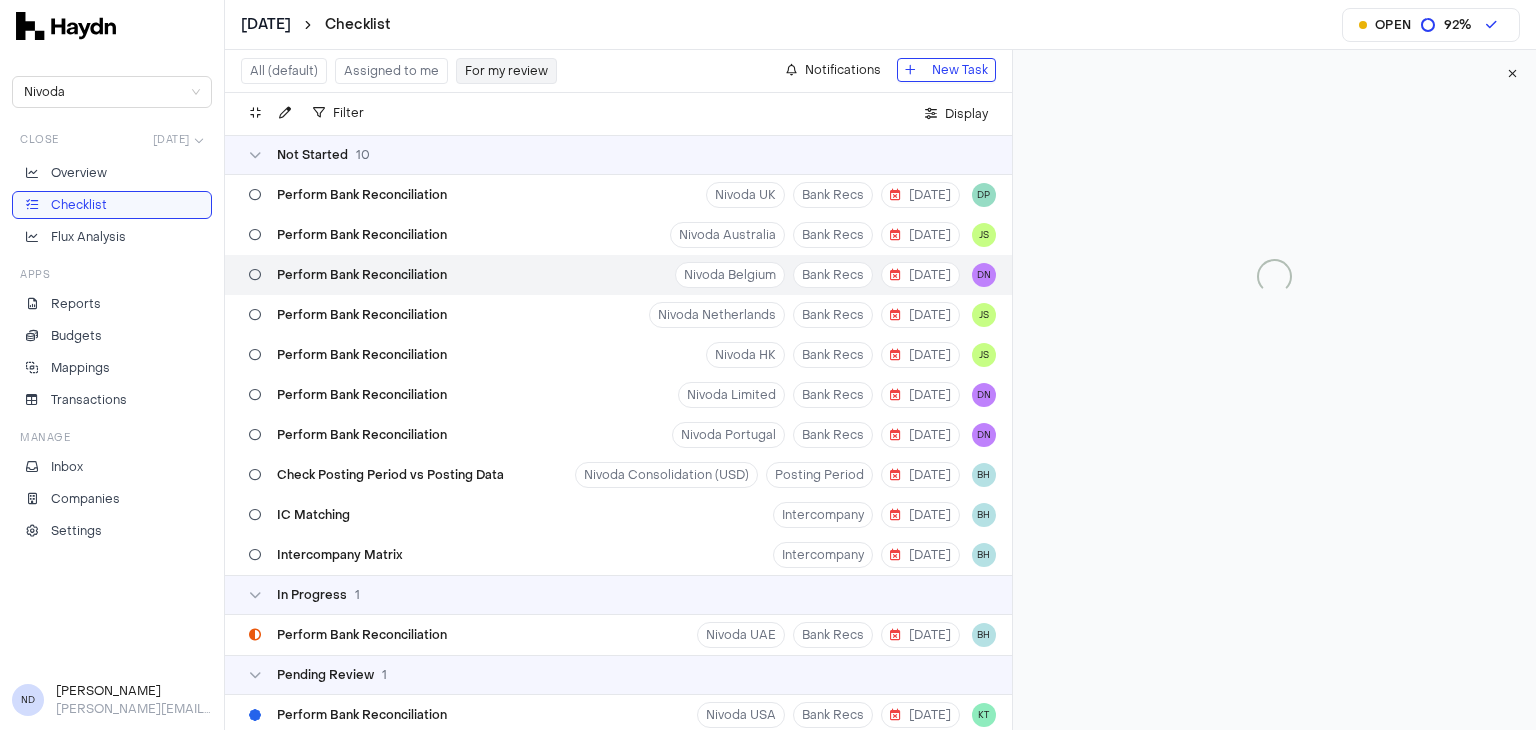 type 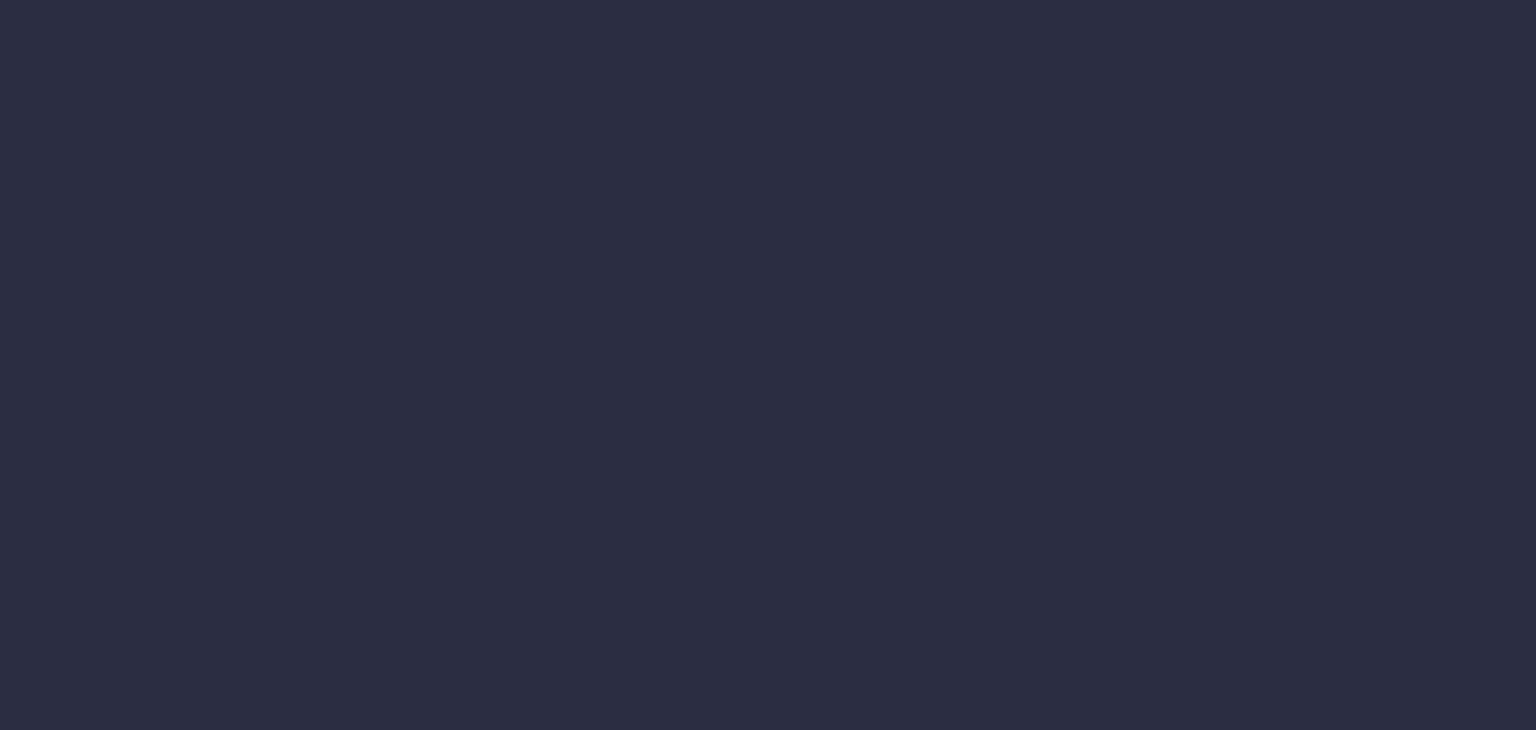 scroll, scrollTop: 0, scrollLeft: 0, axis: both 